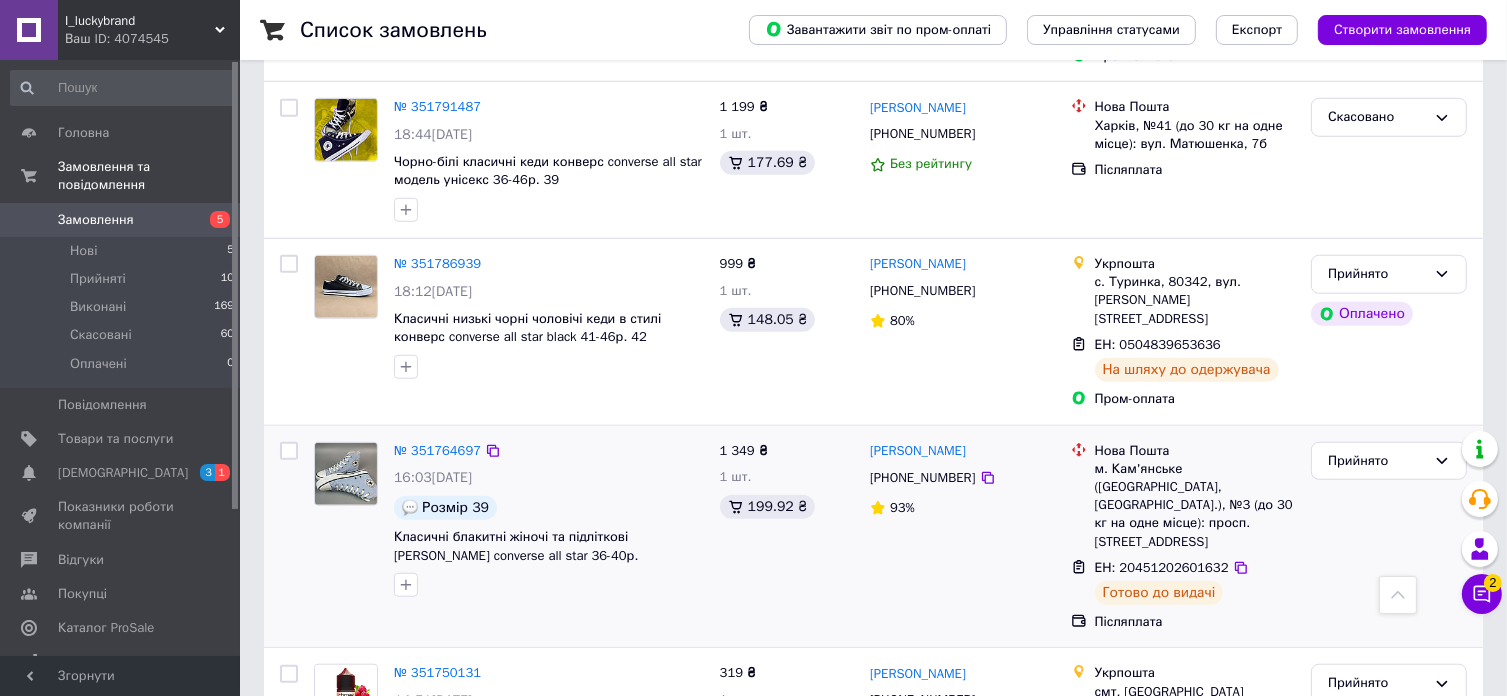 scroll, scrollTop: 1300, scrollLeft: 0, axis: vertical 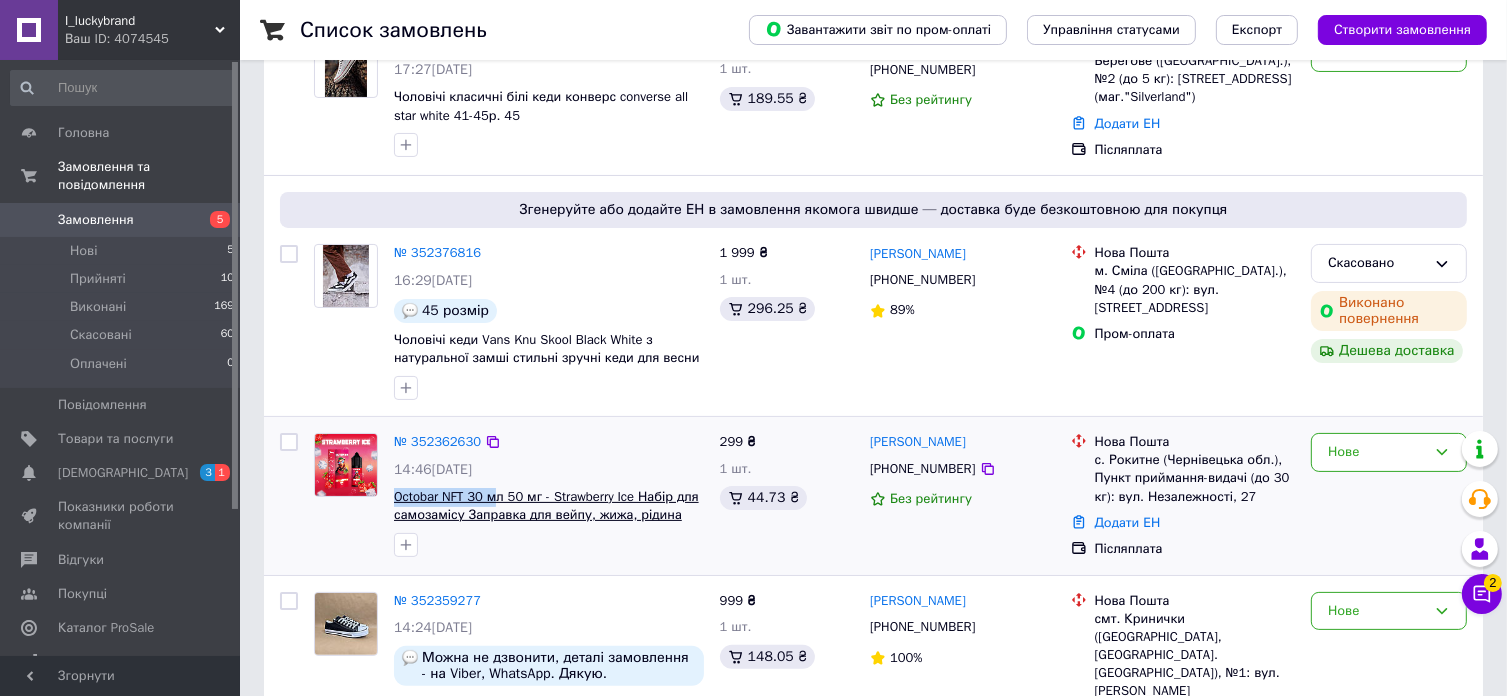drag, startPoint x: 388, startPoint y: 491, endPoint x: 520, endPoint y: 486, distance: 132.09467 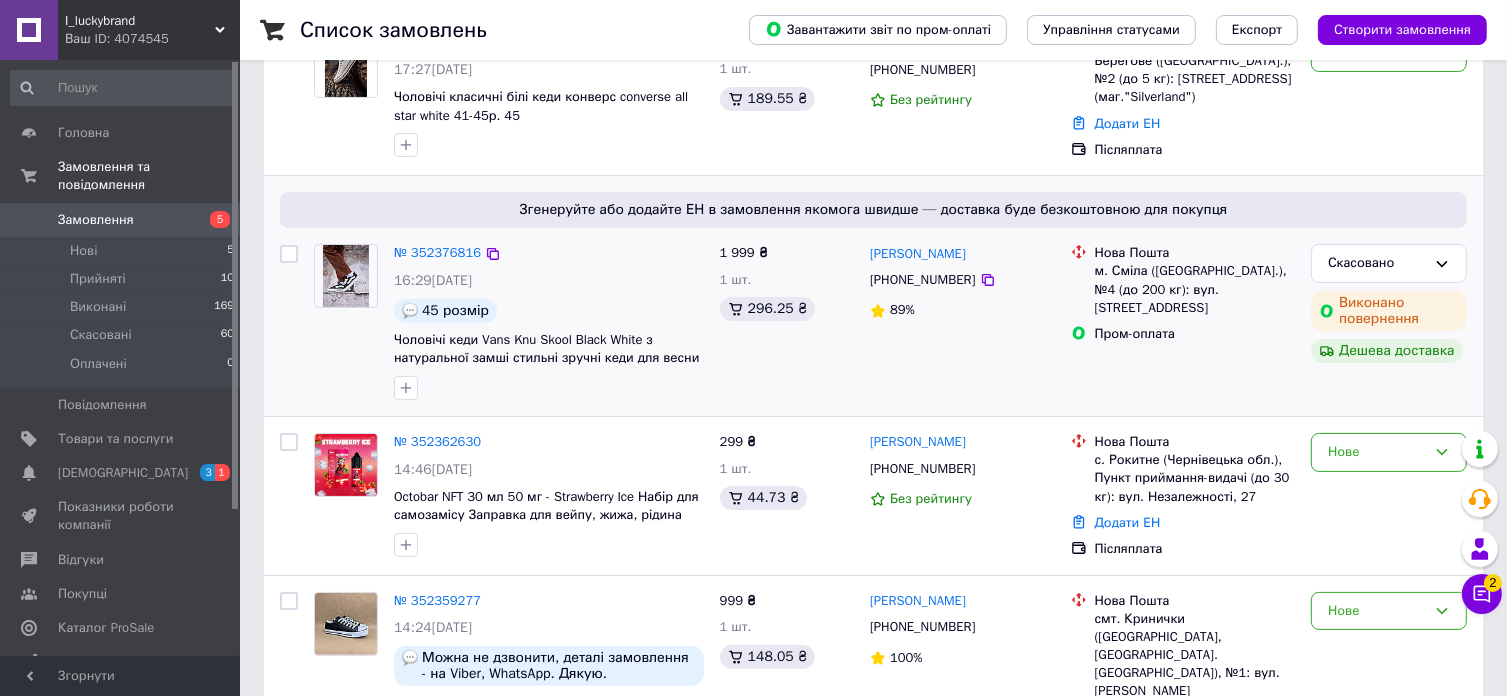 click on "Згенеруйте або додайте ЕН в замовлення якомога швидше — доставка буде безкоштовною для покупця № 352376816 16:29, 12.07.2025 45 розмір Чоловічі кеди Vans Knu Skool Black White з натуральної замші стильні зручні кеди для весни 36-45р. 45 1 999 ₴ 1 шт. 296.25 ₴ Ольга Коваленко +380938672230 89% Нова Пошта м. Сміла (Черкаська обл.), №4 (до 200 кг): вул. Святопокровська, 2а Пром-оплата Скасовано Виконано повернення Дешева доставка" at bounding box center (873, 296) 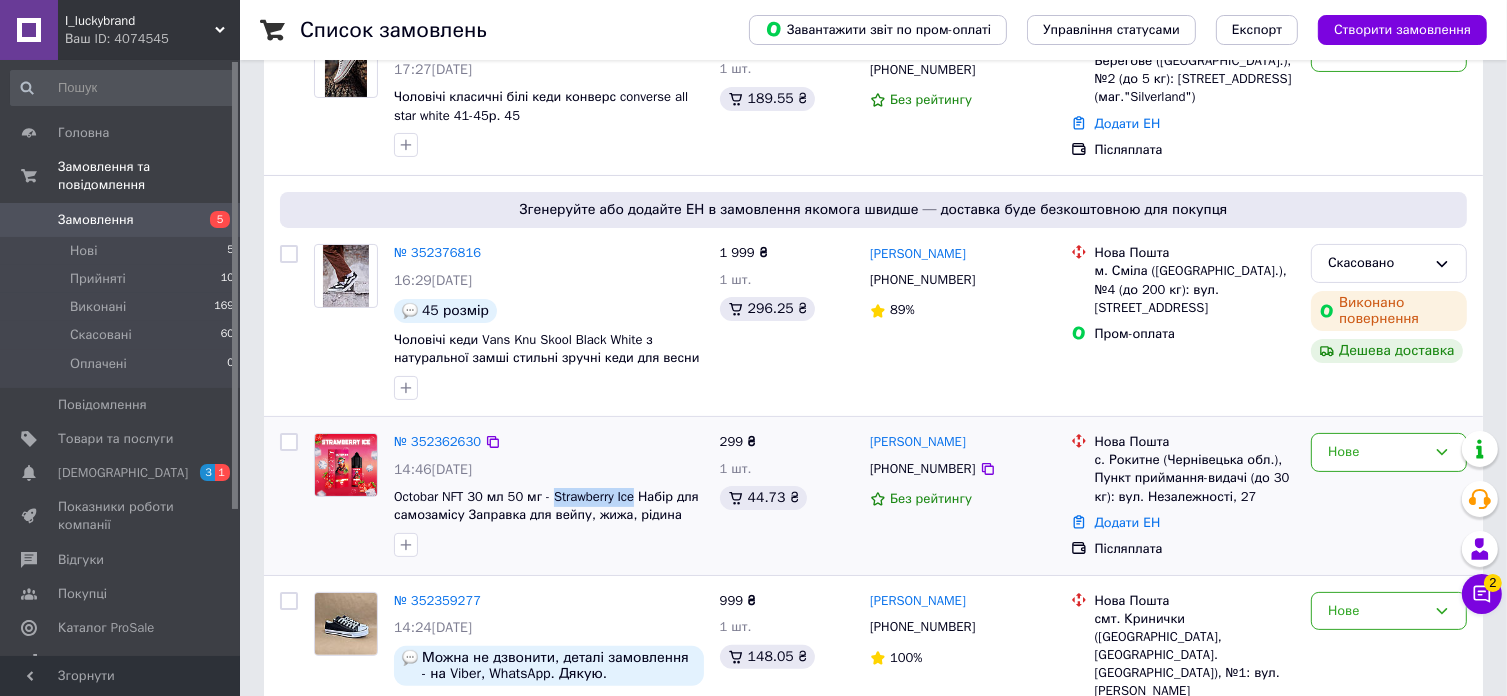 copy on "Strawberry Ice" 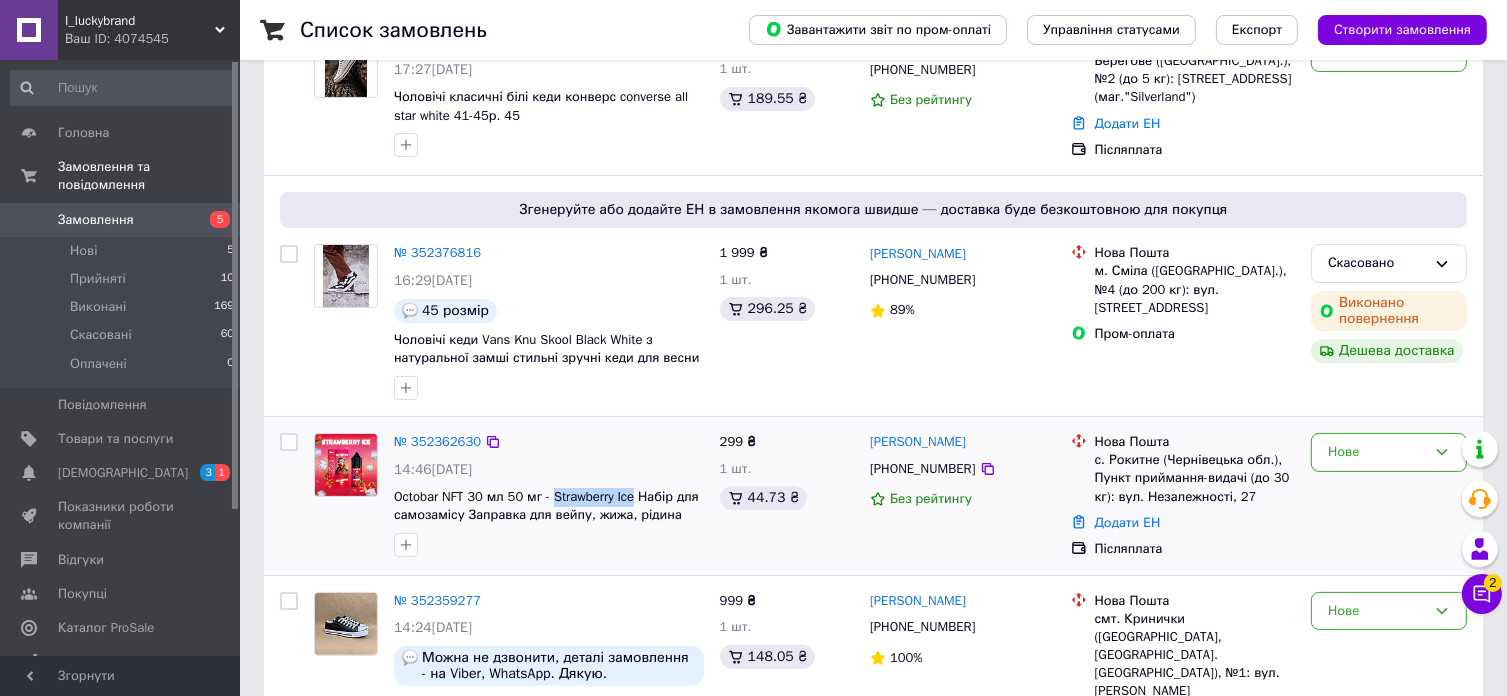 drag, startPoint x: 551, startPoint y: 484, endPoint x: 633, endPoint y: 482, distance: 82.02438 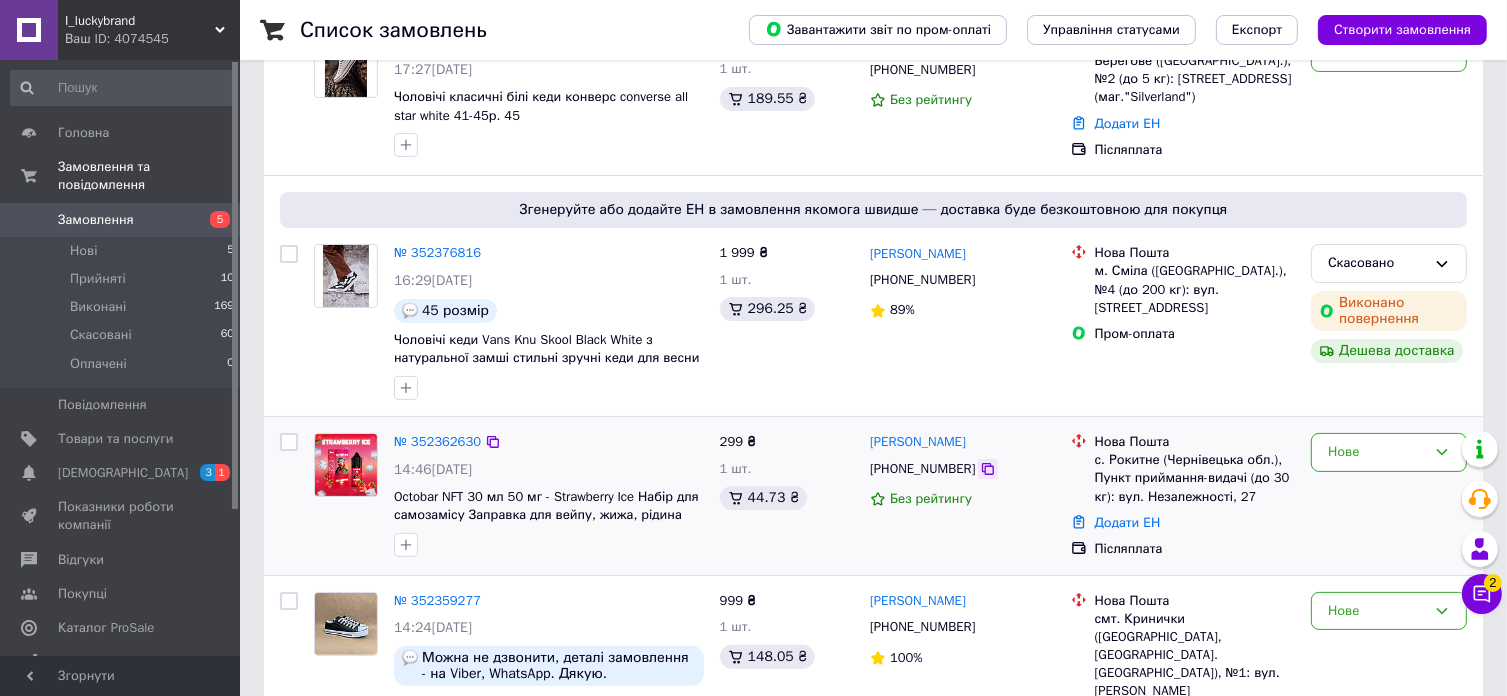click 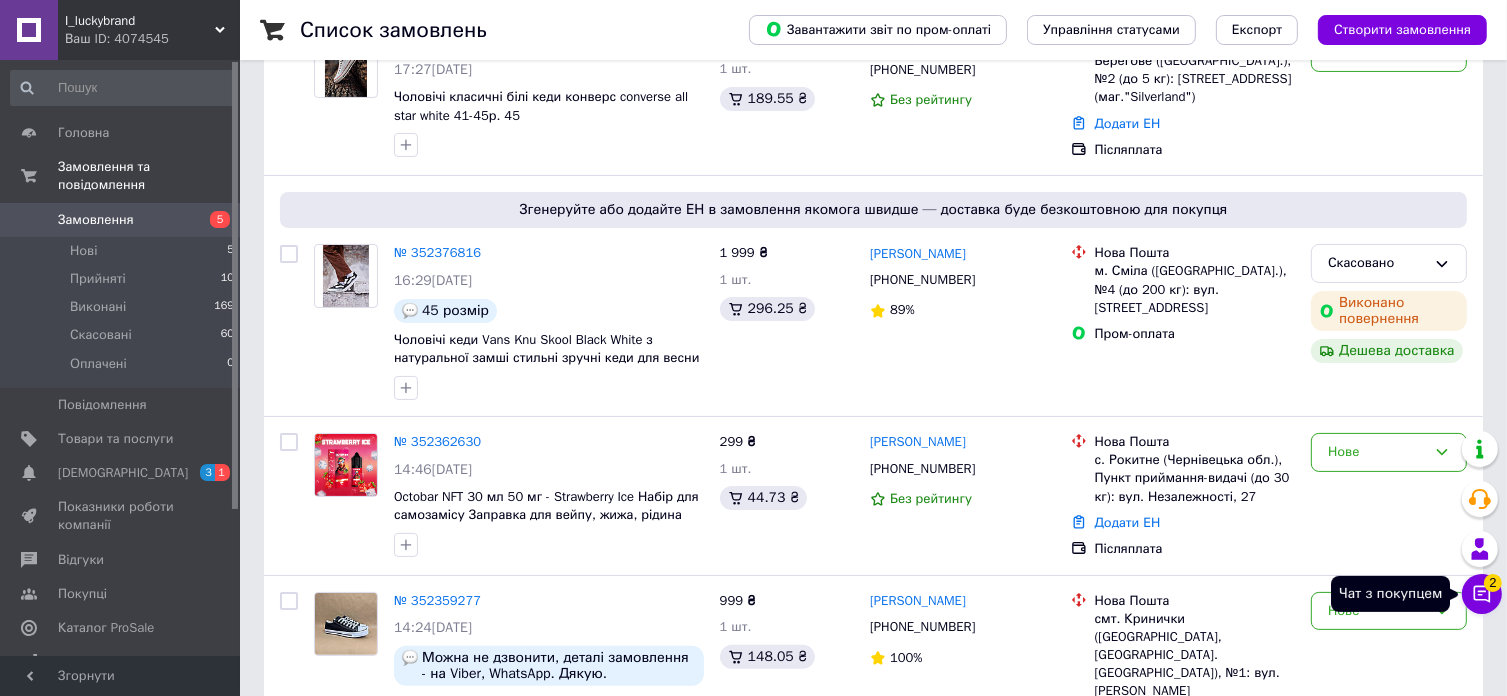 click 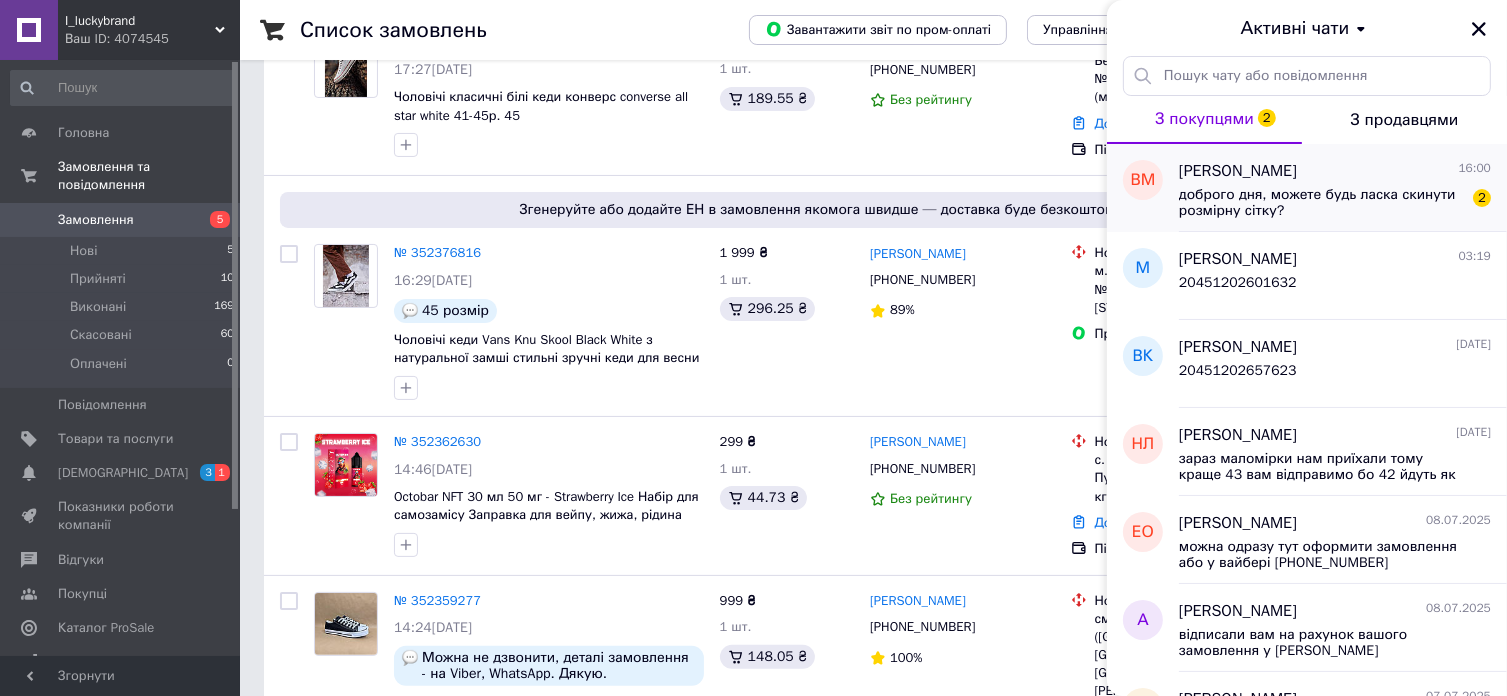 click on "доброго дня, можете будь ласка скинути розмірну сітку?" at bounding box center (1321, 203) 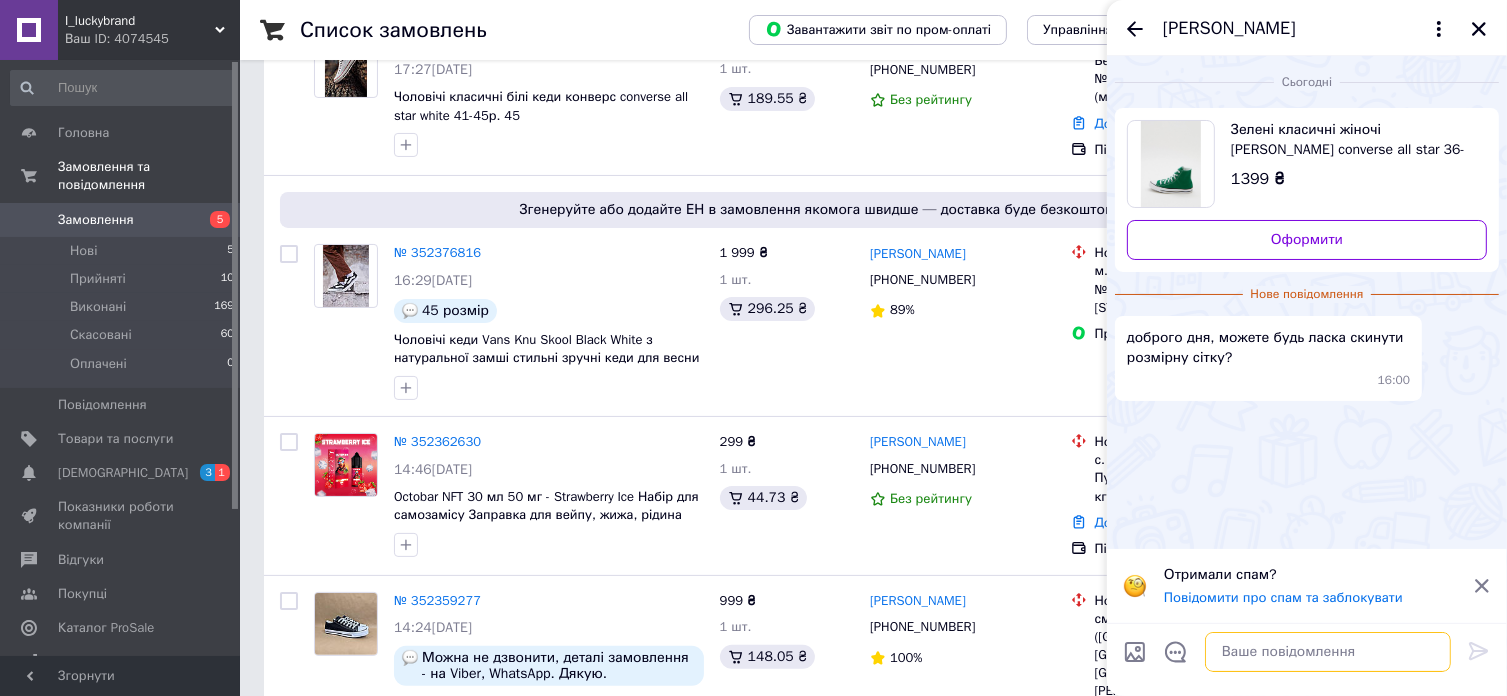 click at bounding box center (1328, 652) 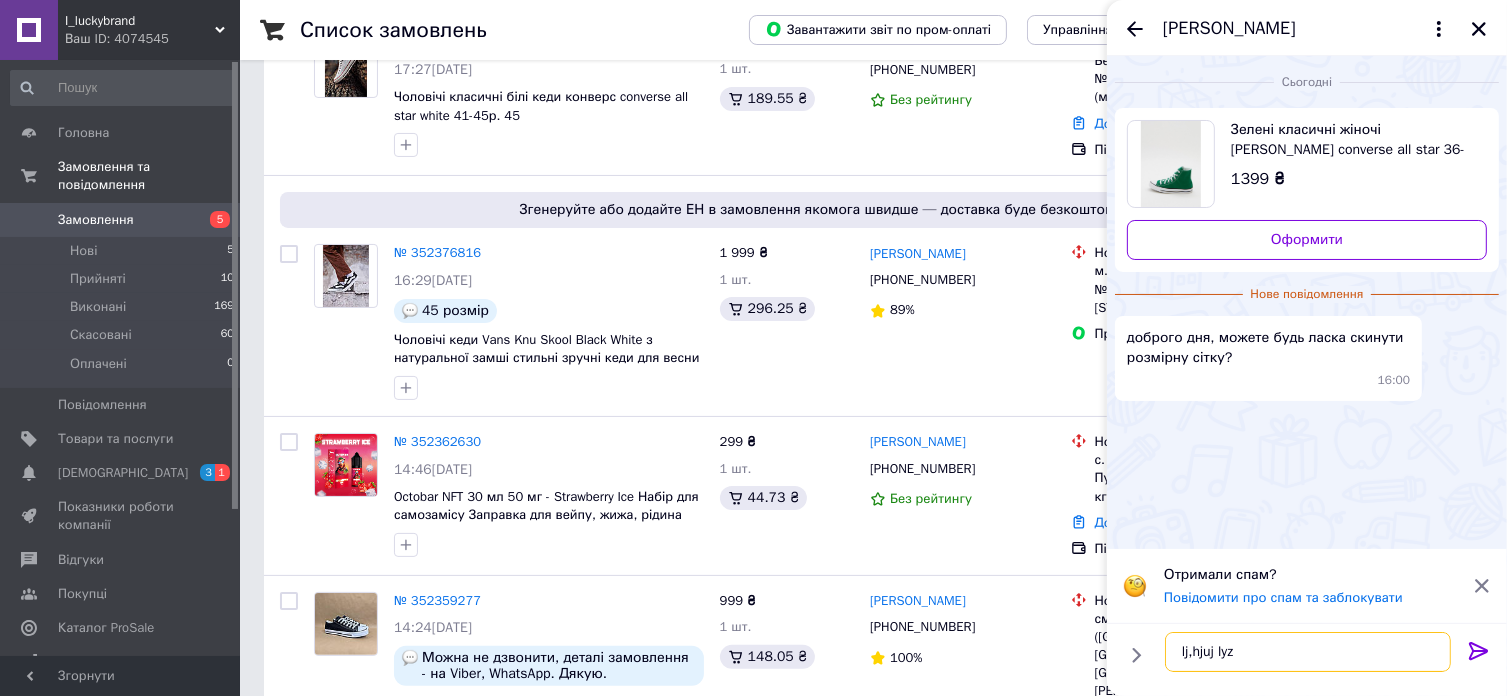 type on "lj,hjuj ly" 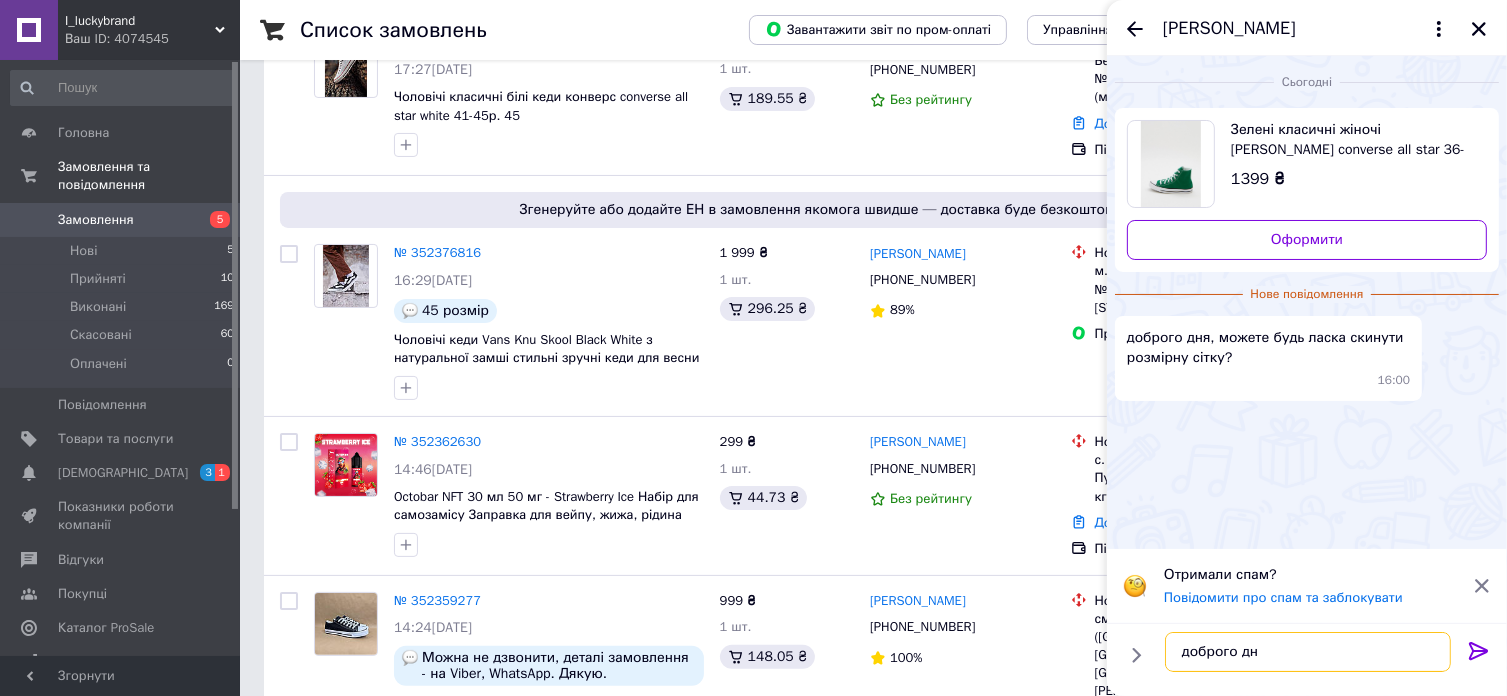 type on "доброго дня" 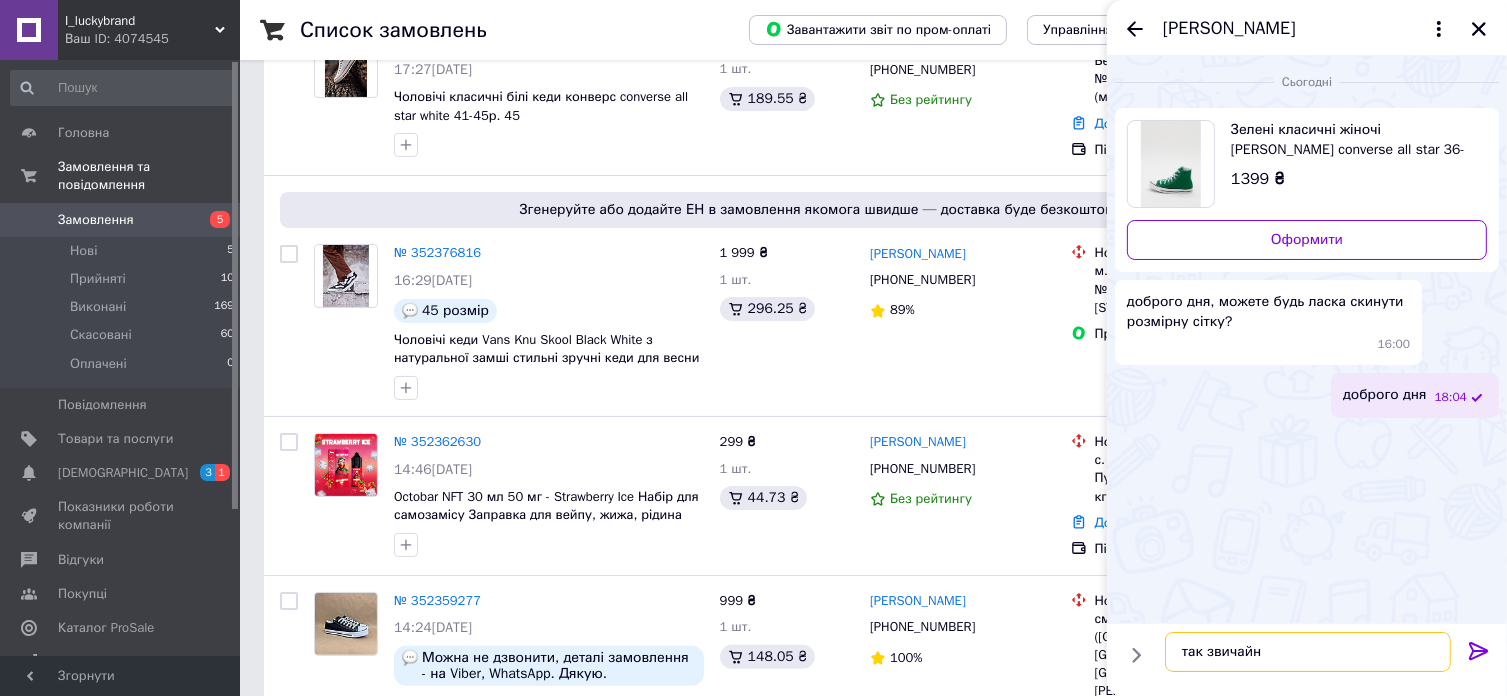 type on "так звичайно" 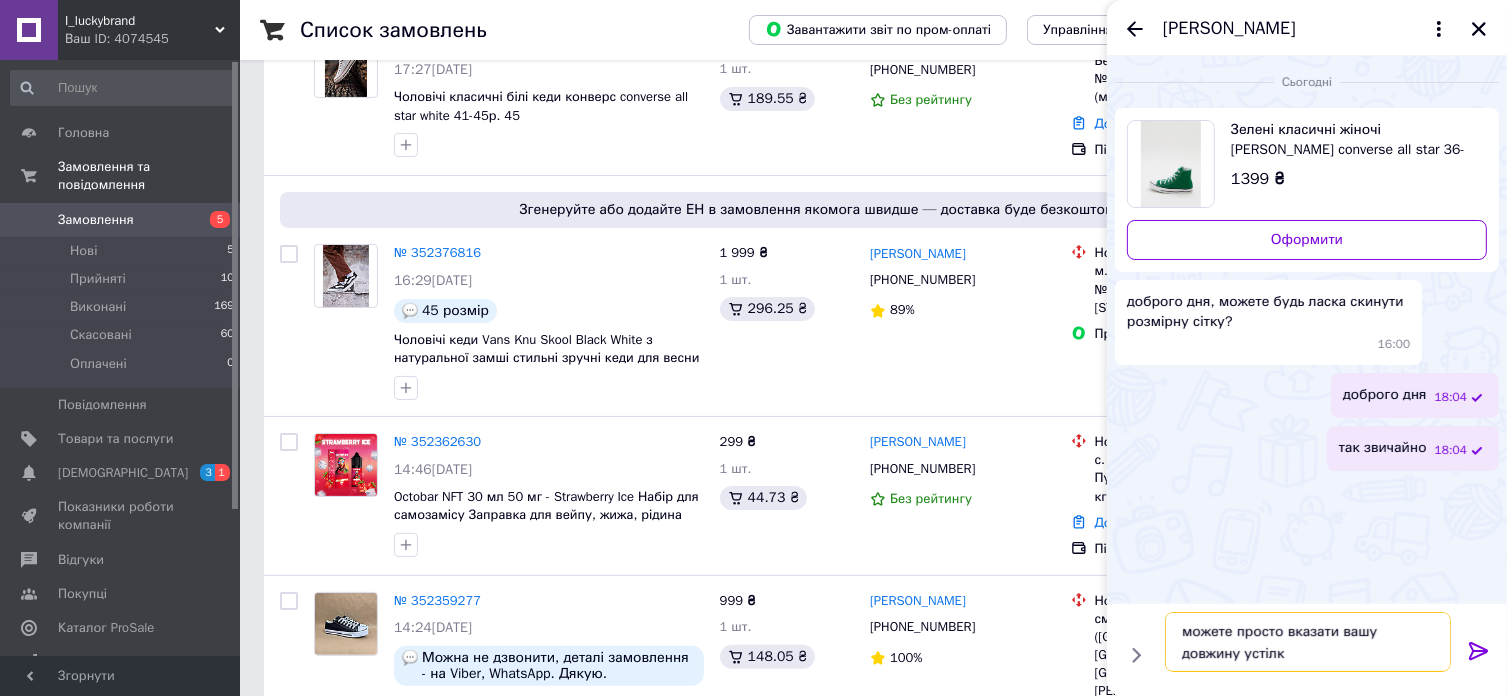 type on "можете просто вказати вашу довжину устілки" 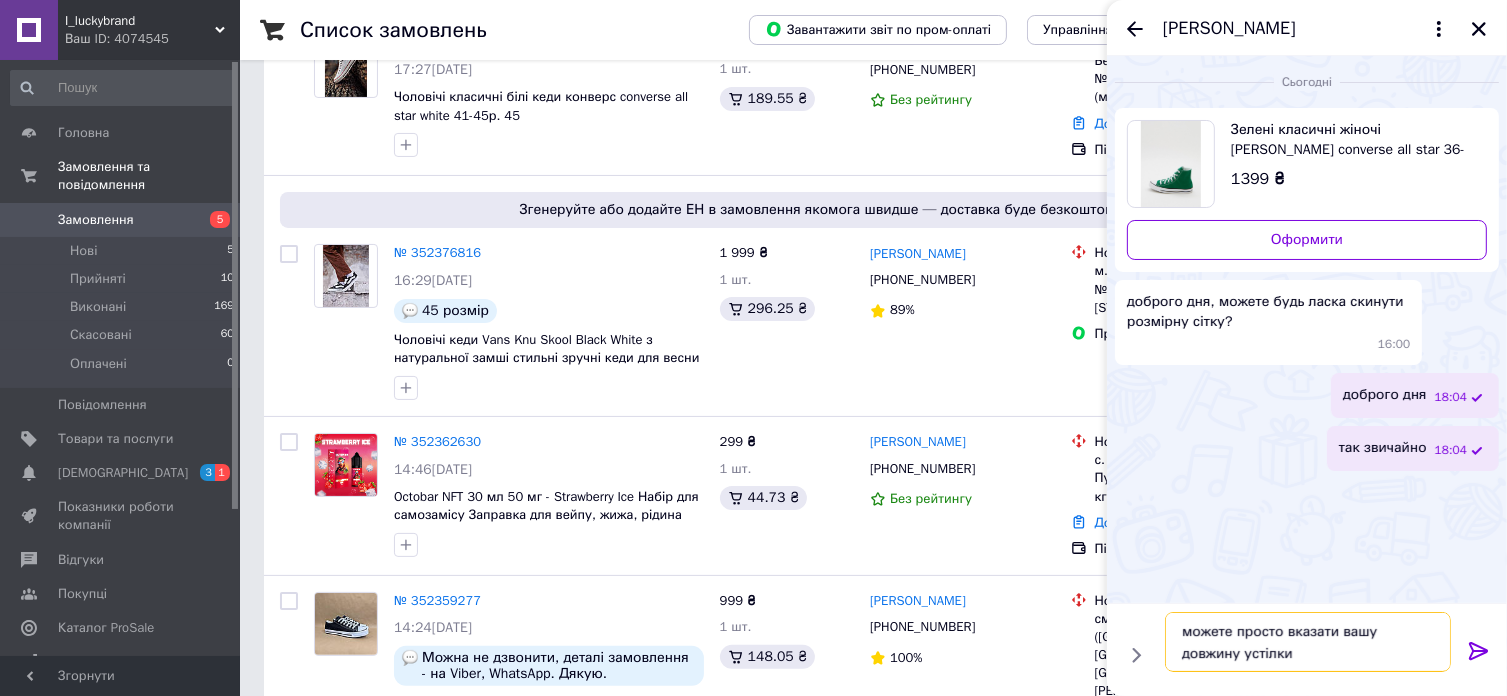 type 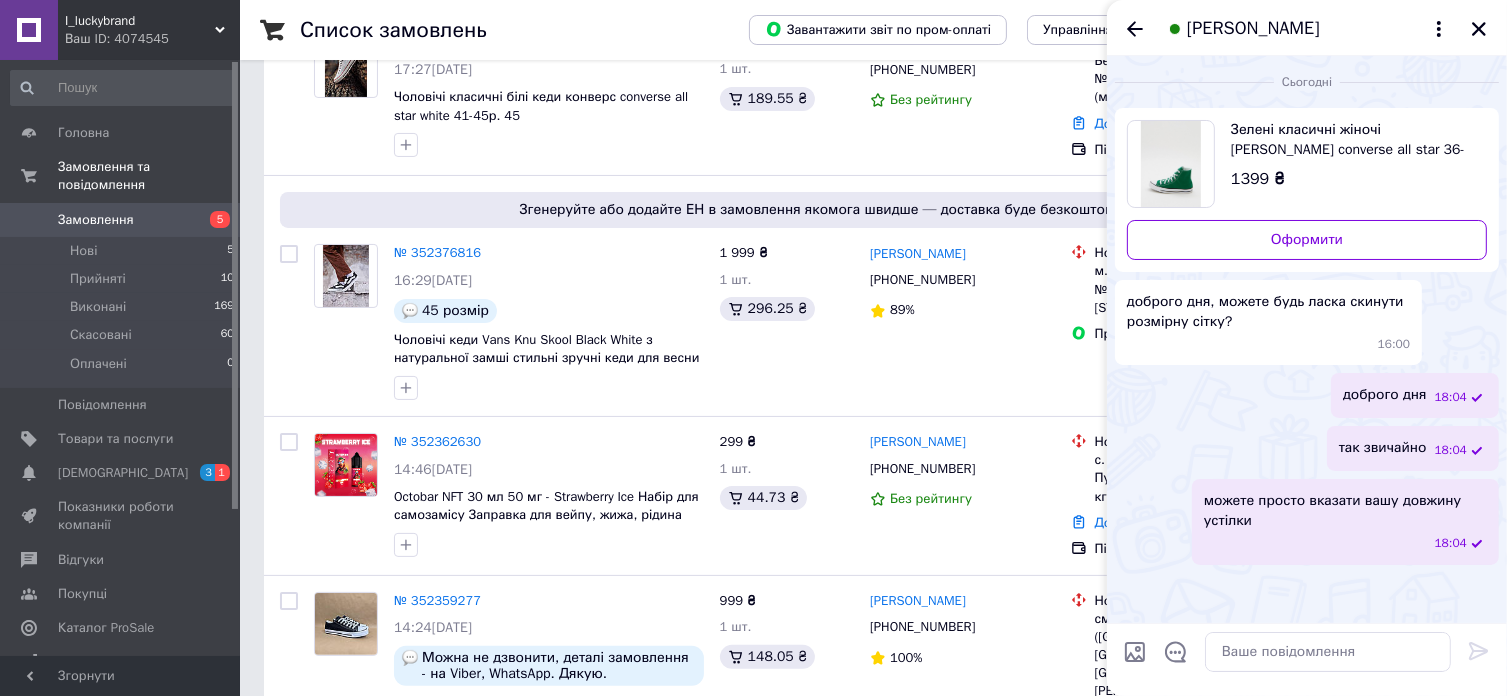 click at bounding box center [1135, 652] 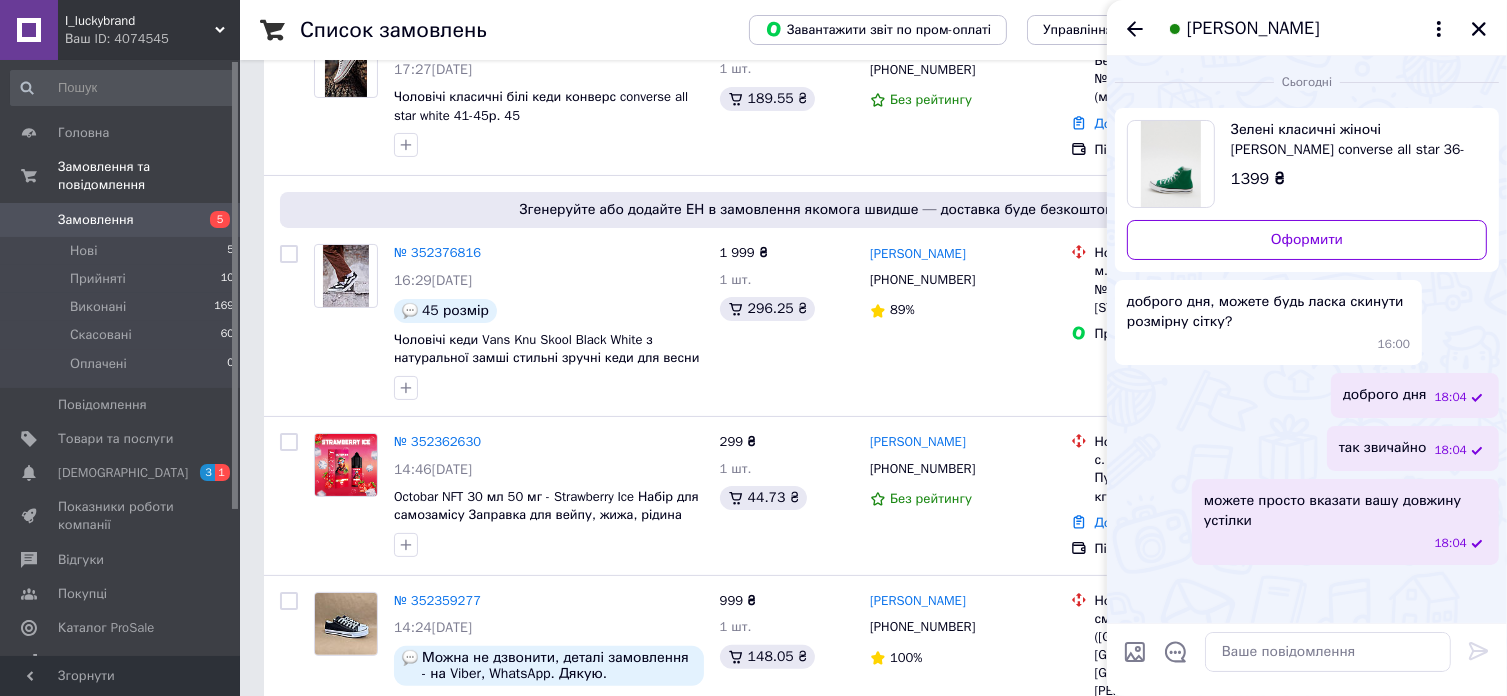 type on "C:\fakepath\Screenshot_1.png" 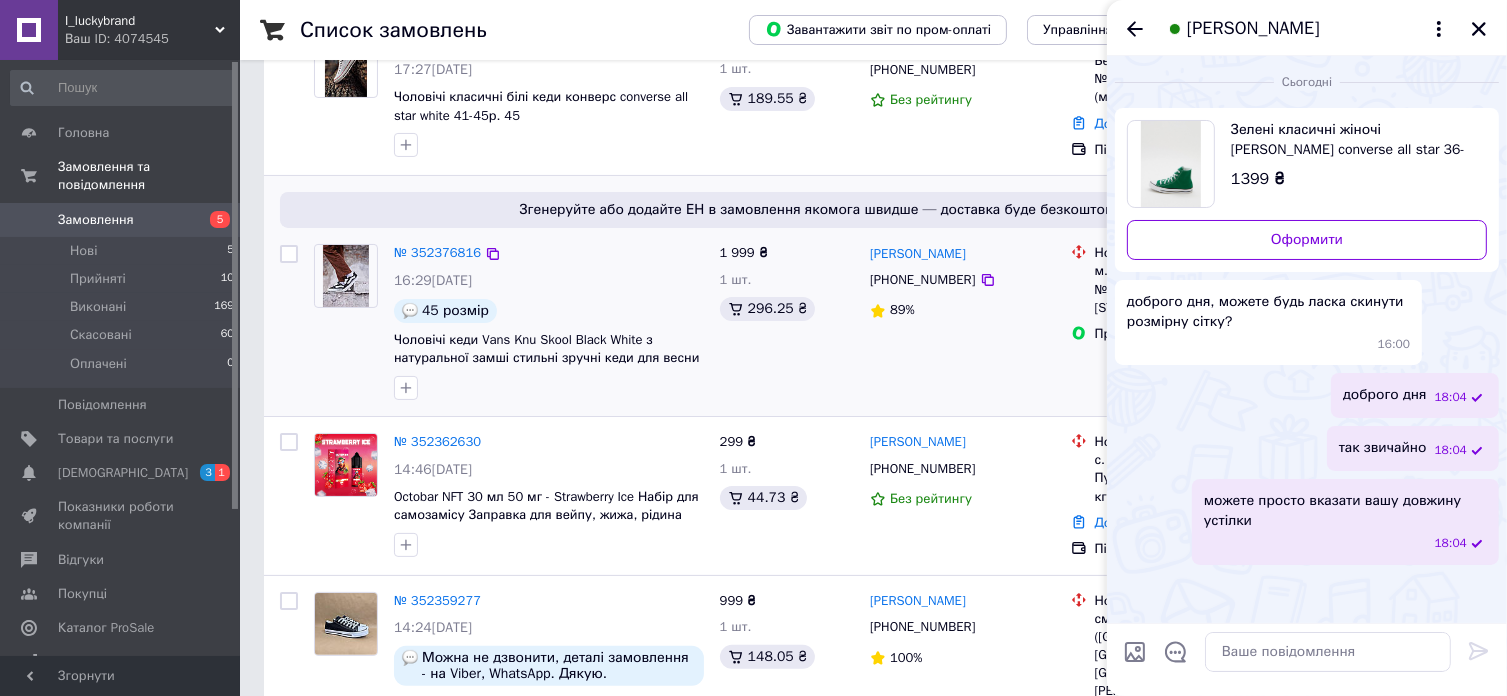 type 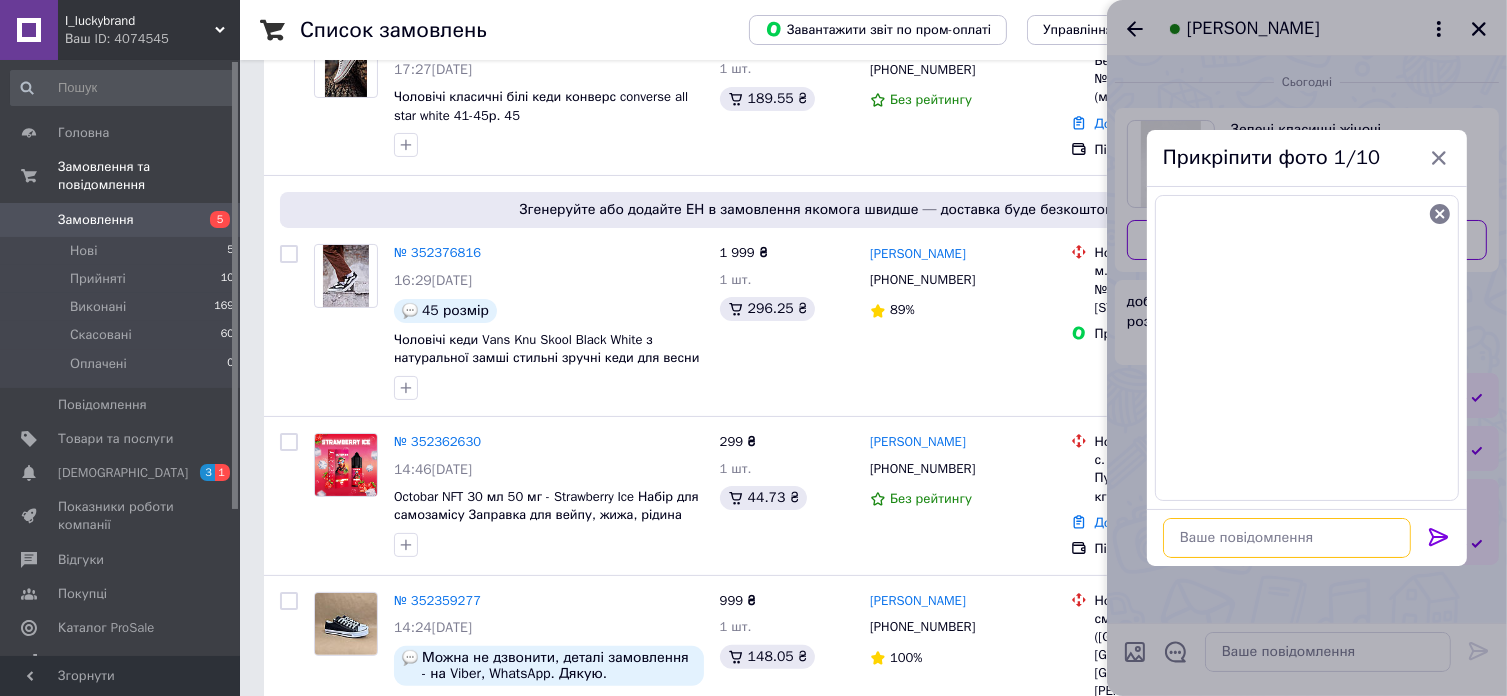 click at bounding box center (1287, 538) 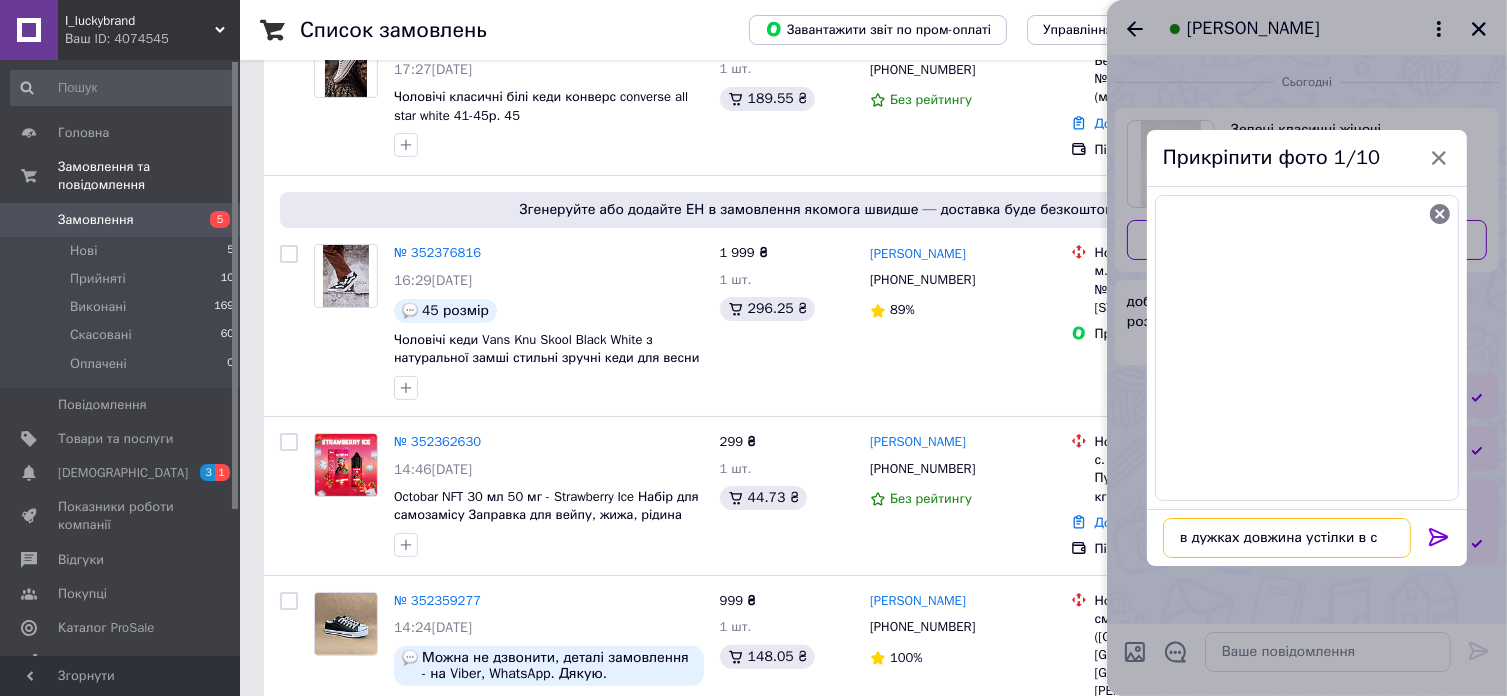 type on "в дужках довжина устілки в см" 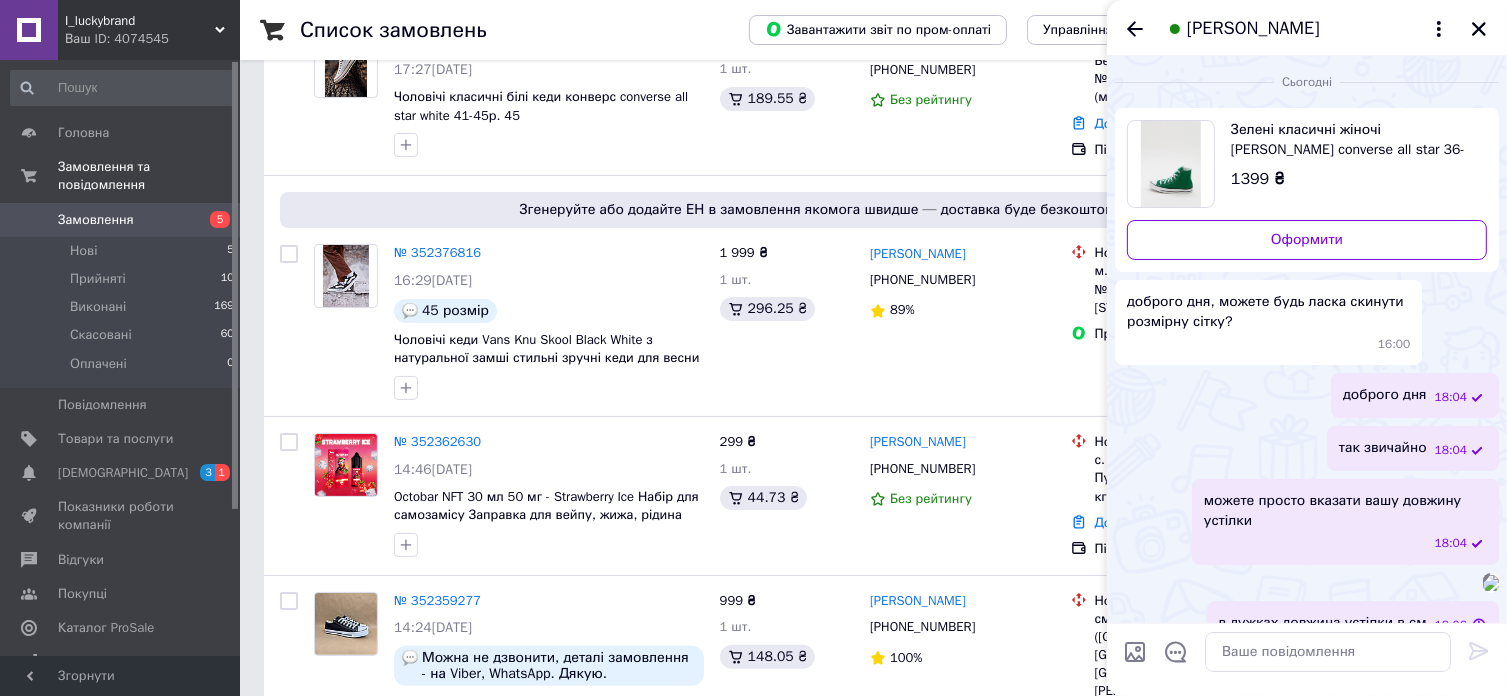 scroll, scrollTop: 230, scrollLeft: 0, axis: vertical 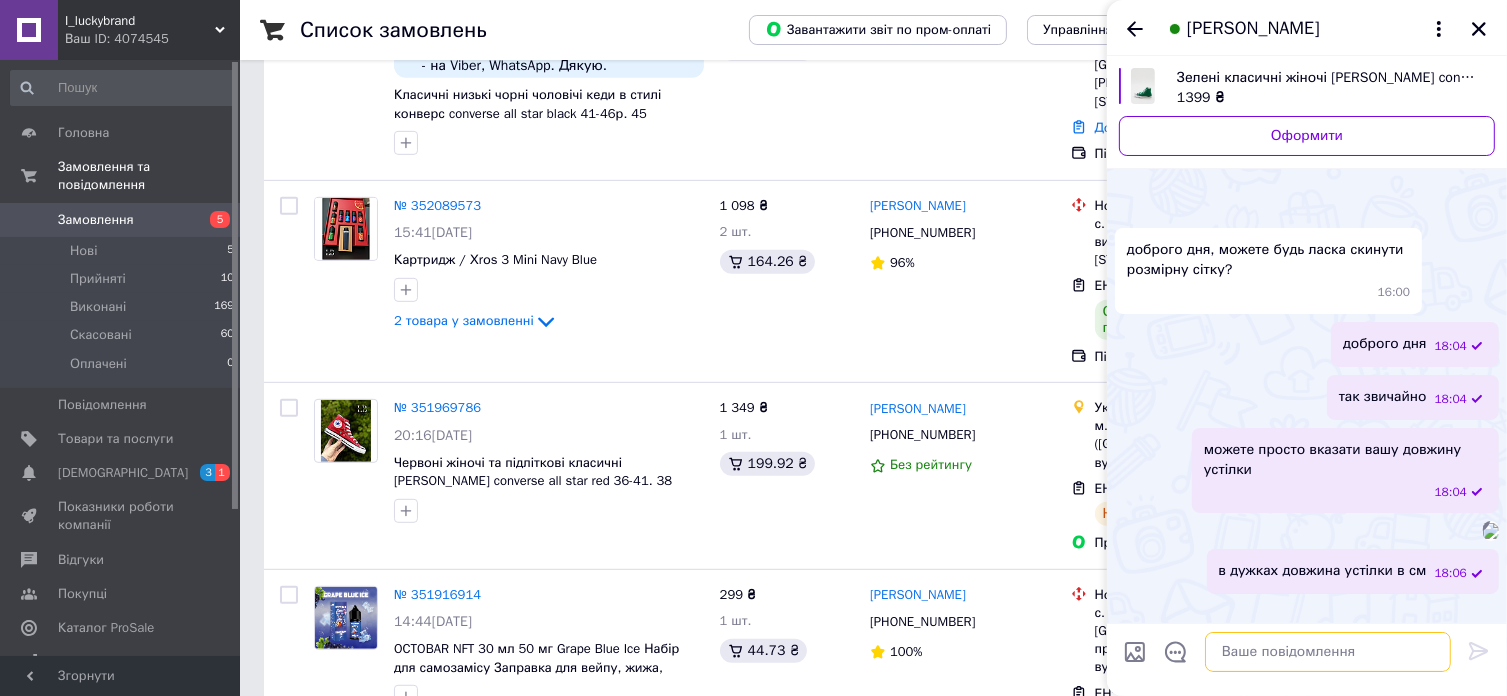 click at bounding box center (1328, 652) 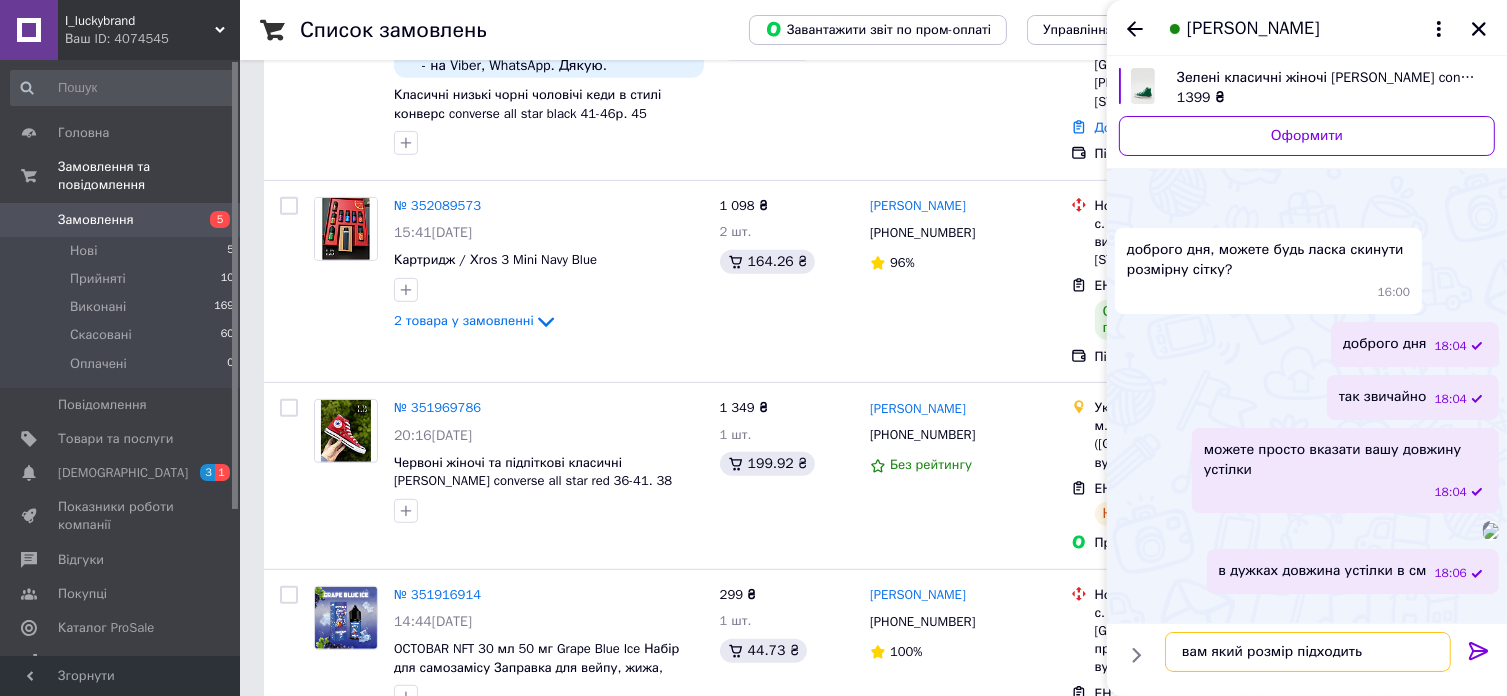 type on "вам який розмір підходить?" 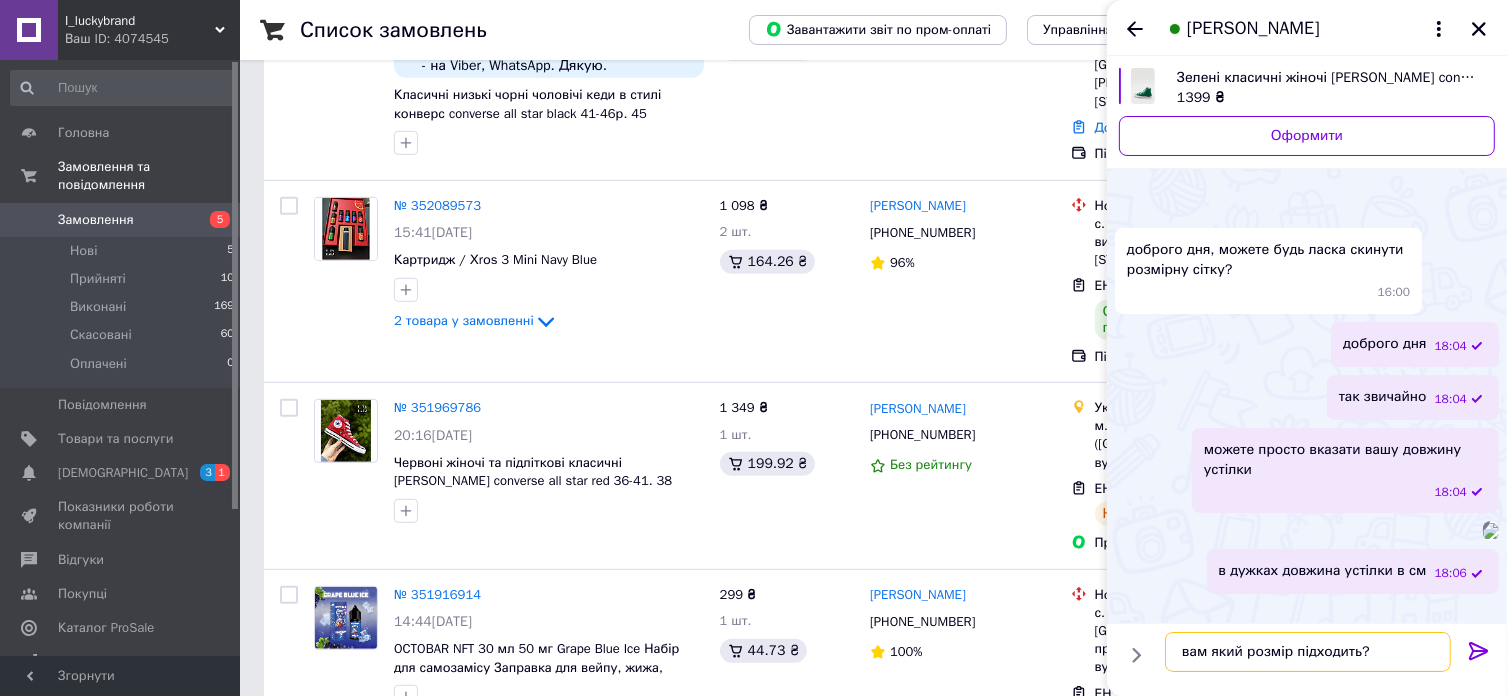 type 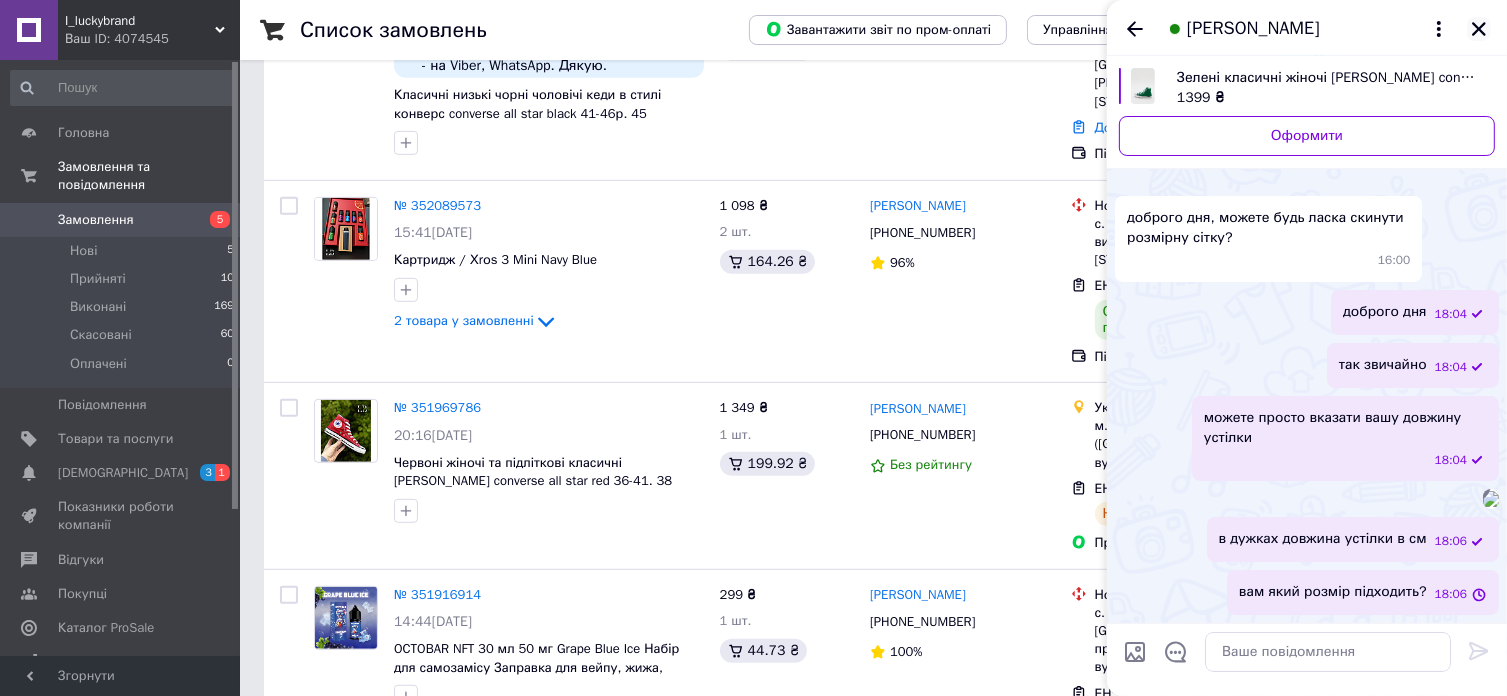 click 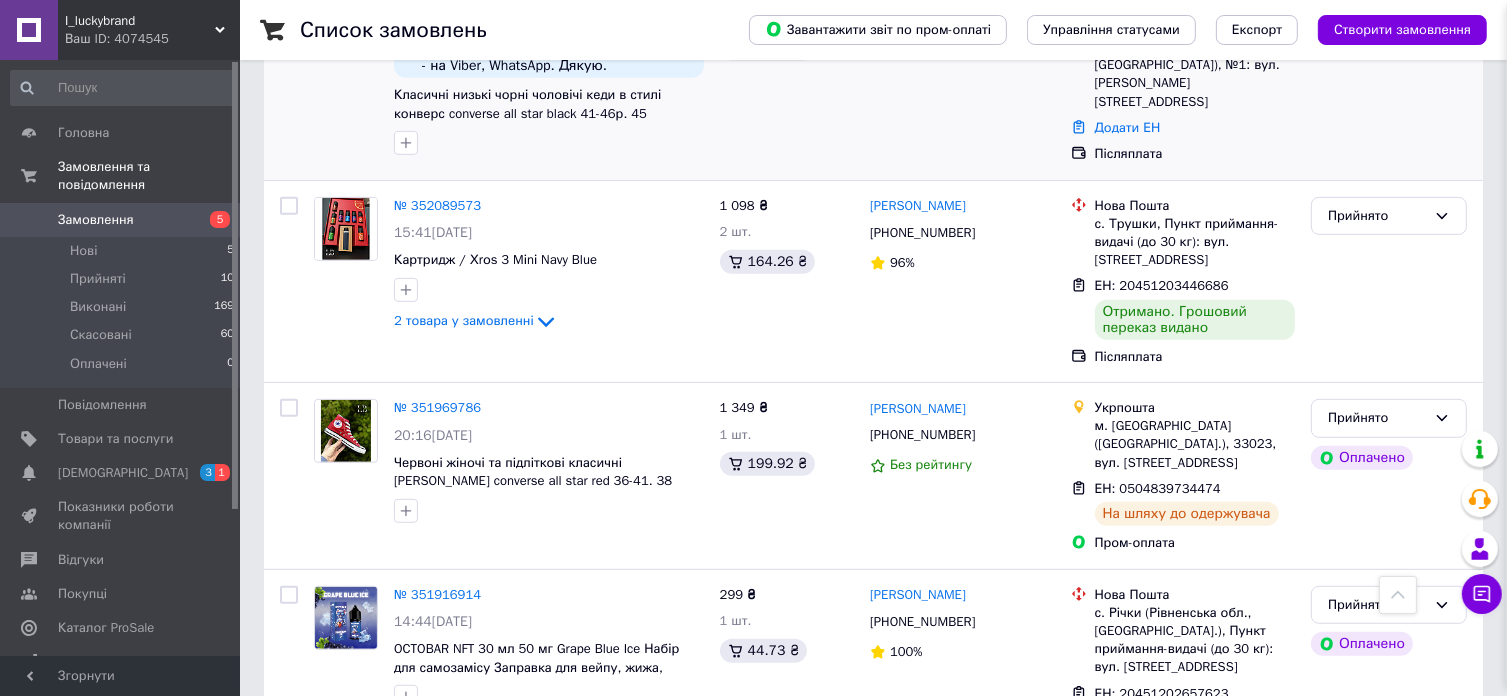 scroll, scrollTop: 232, scrollLeft: 0, axis: vertical 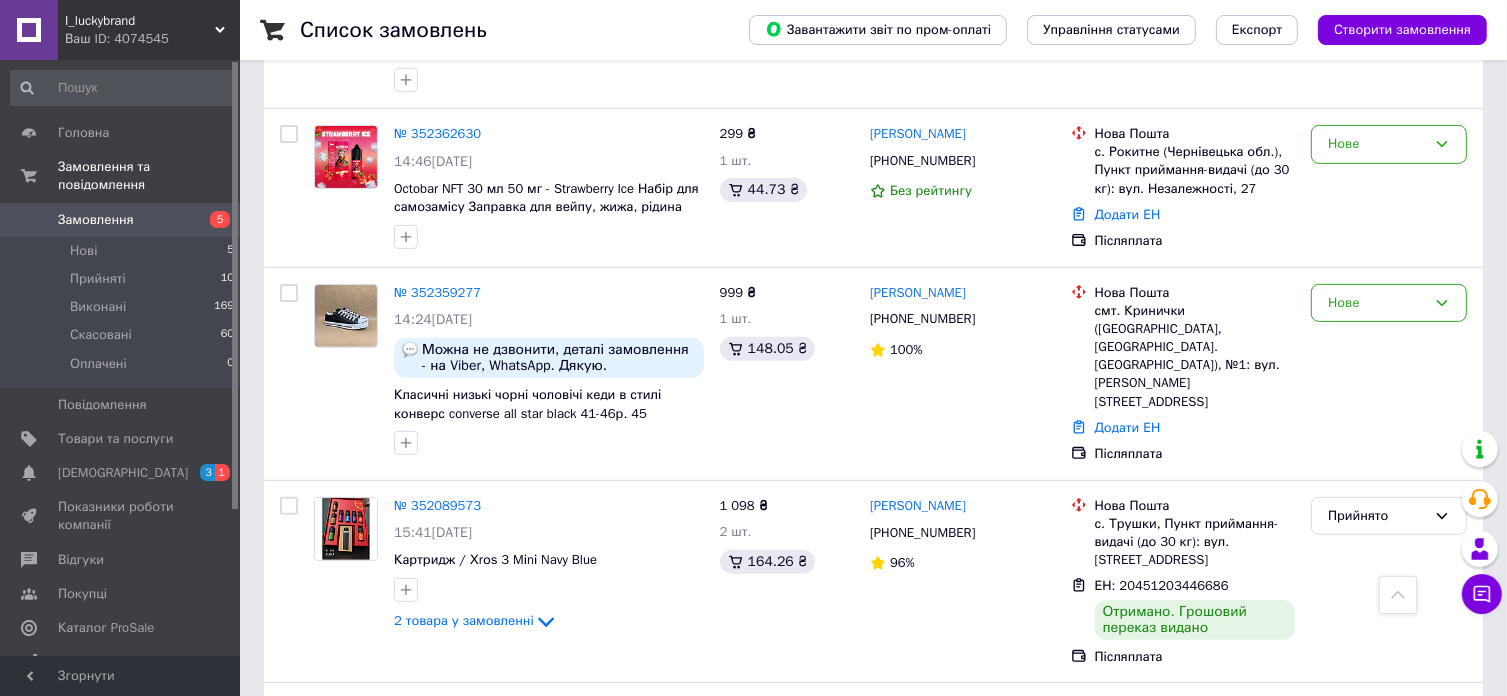 click on "Чат з покупцем" at bounding box center (1482, 594) 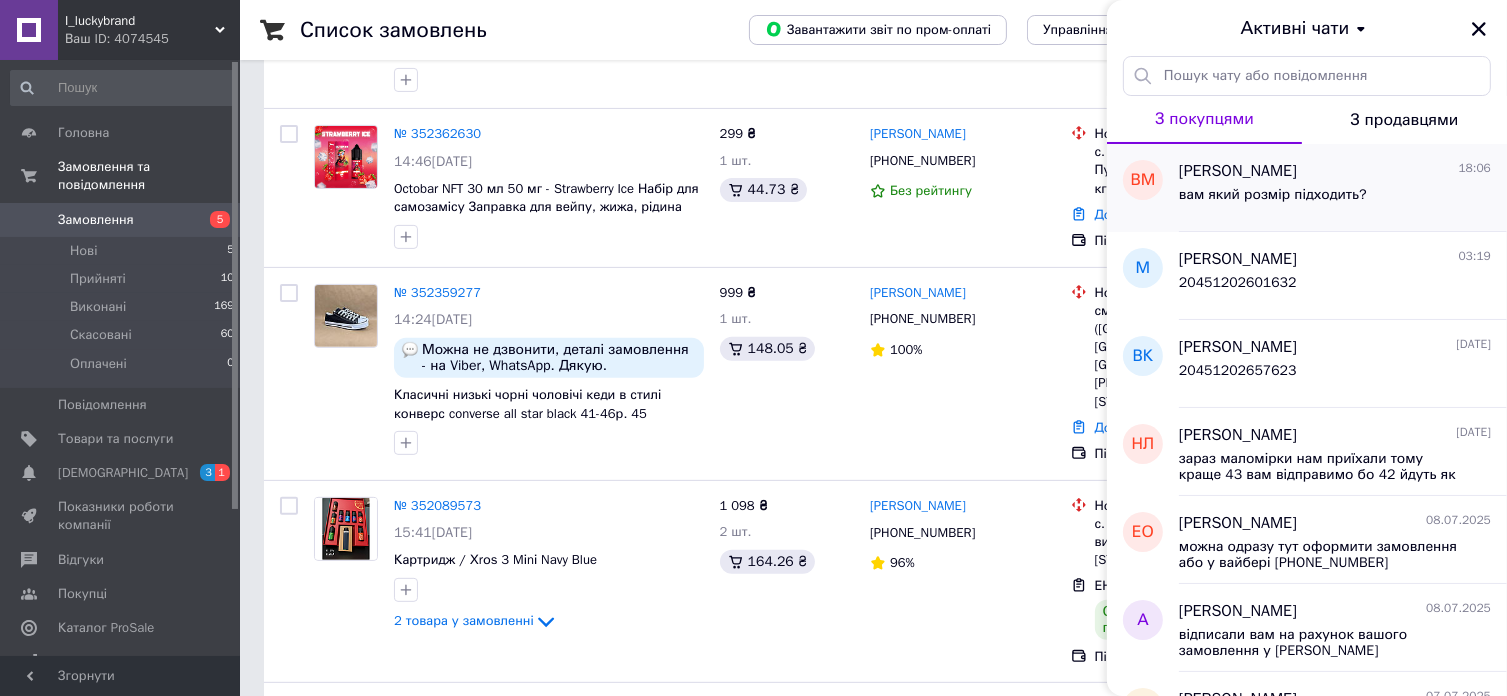 click on "вам який розмір підходить?" at bounding box center (1273, 201) 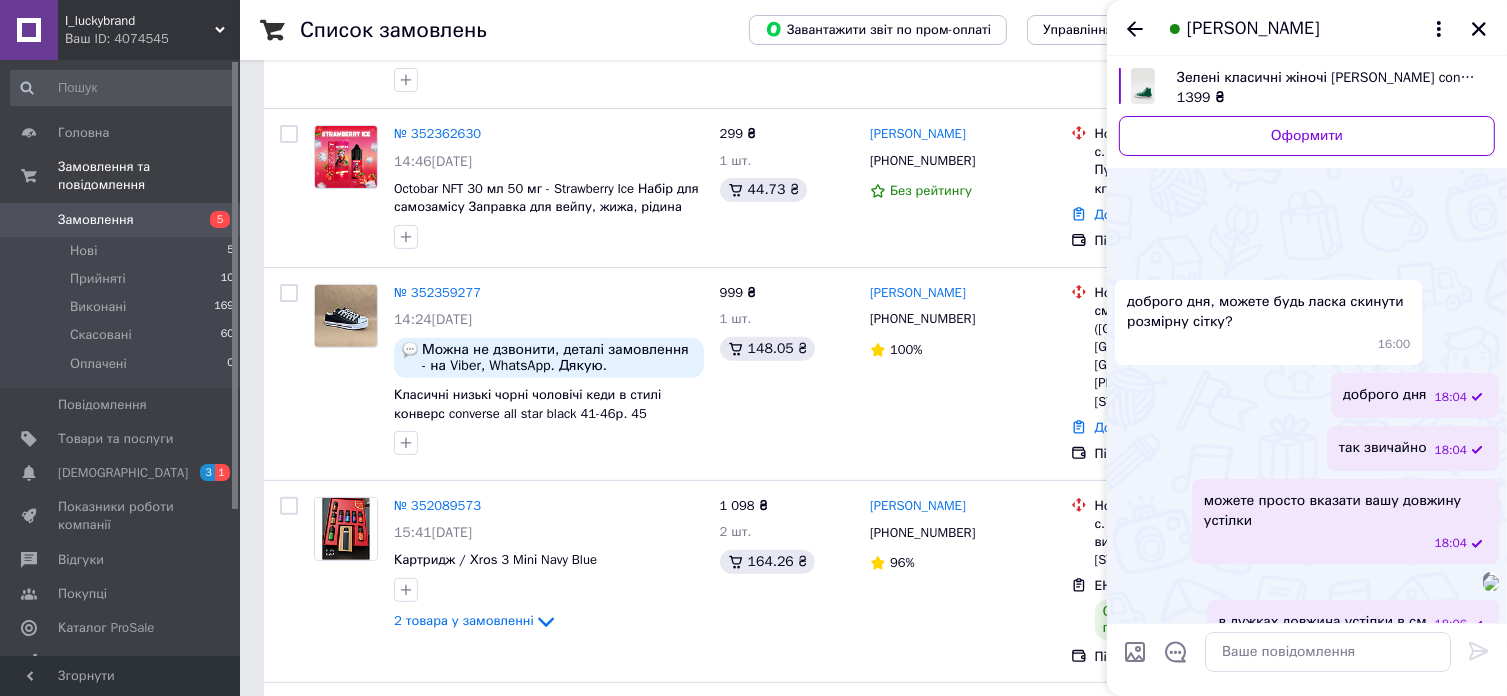 scroll, scrollTop: 240, scrollLeft: 0, axis: vertical 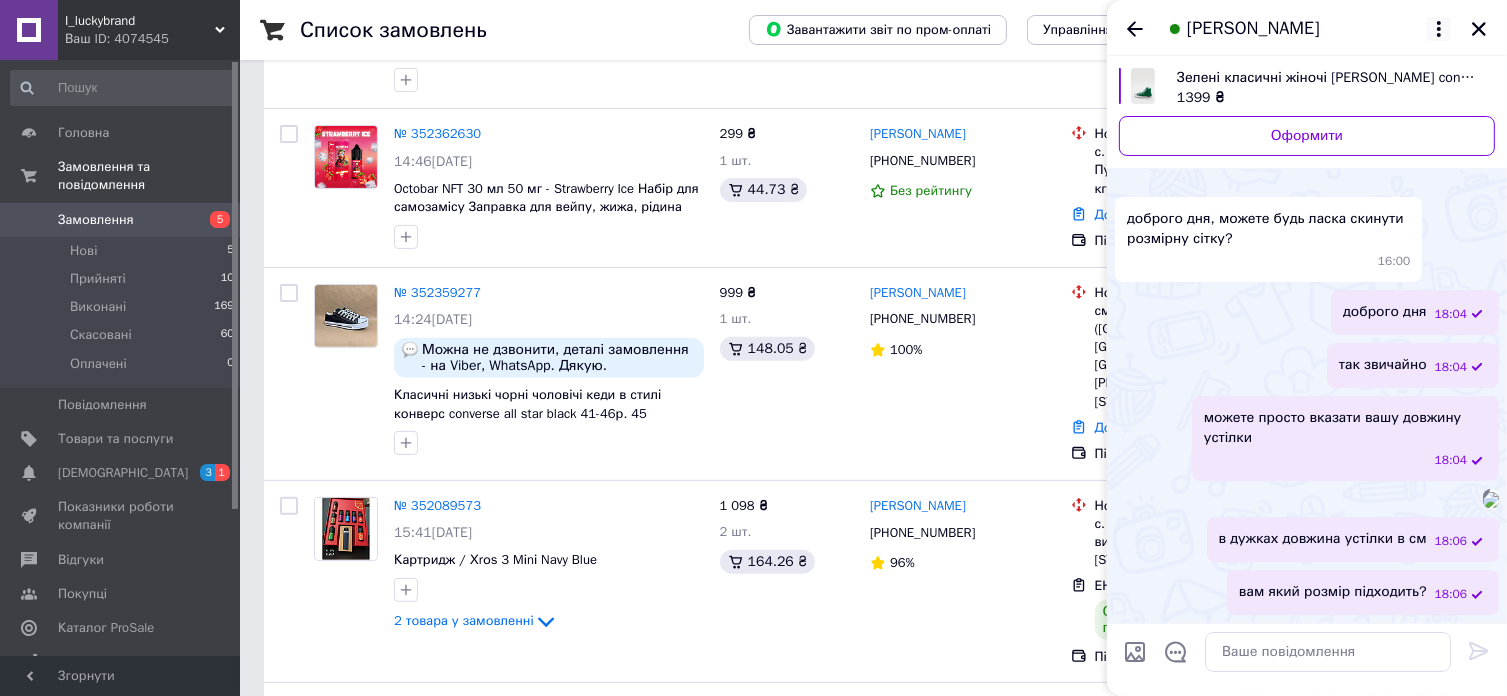 click 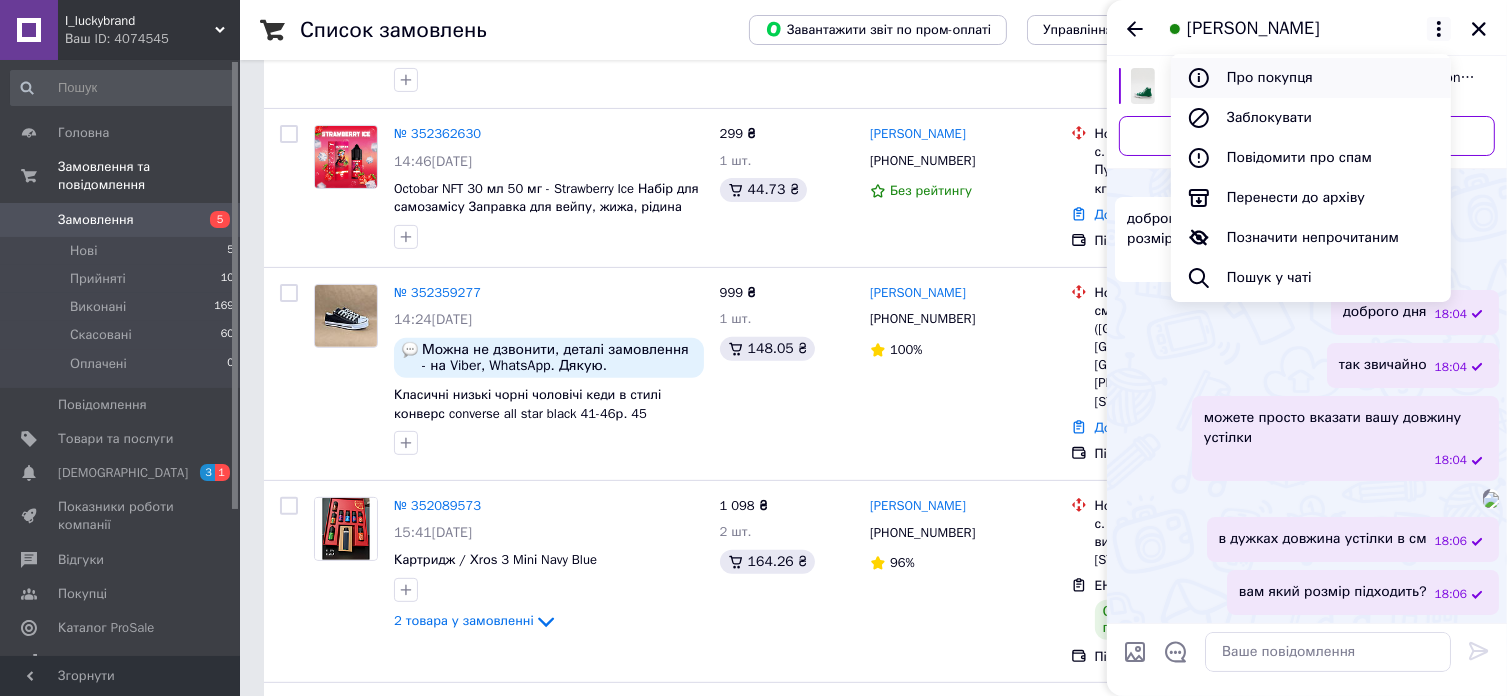 click on "Про покупця" at bounding box center [1311, 78] 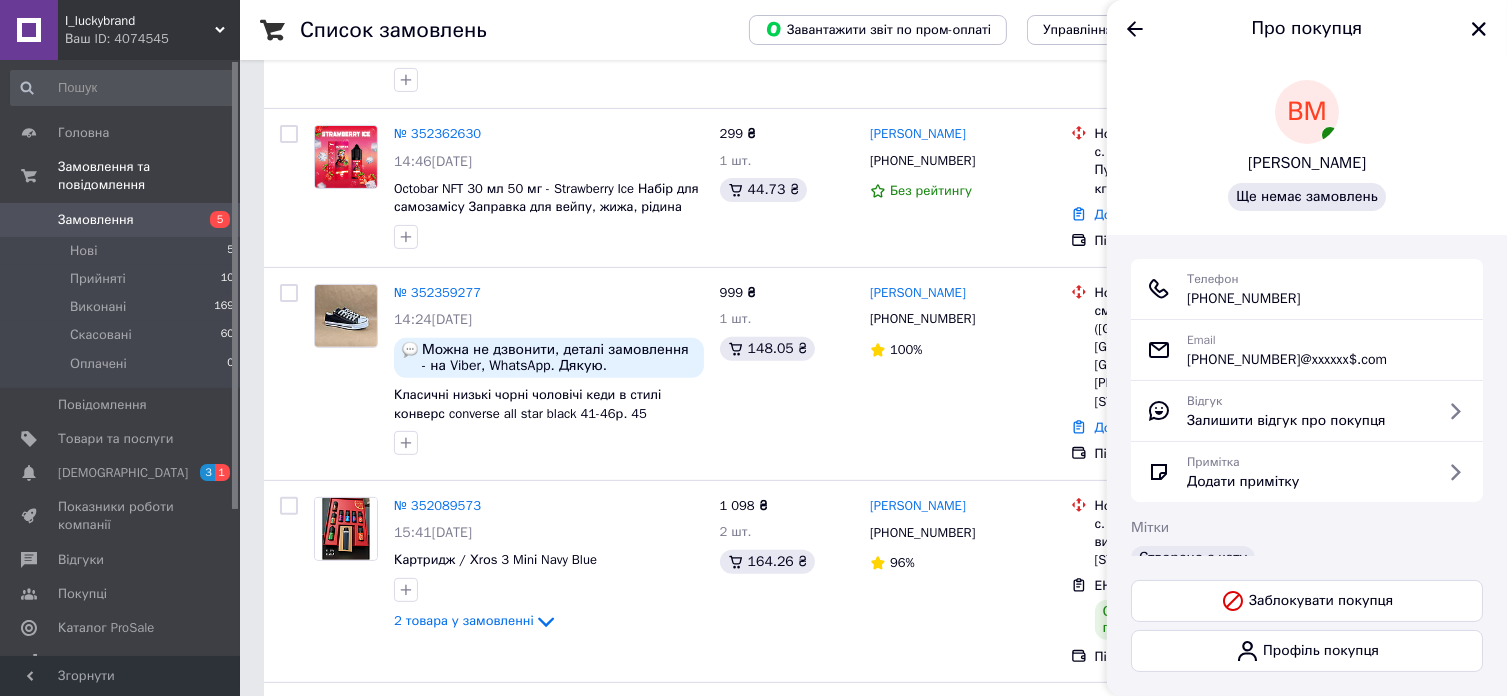 copy on "380 (66) 170-46-00" 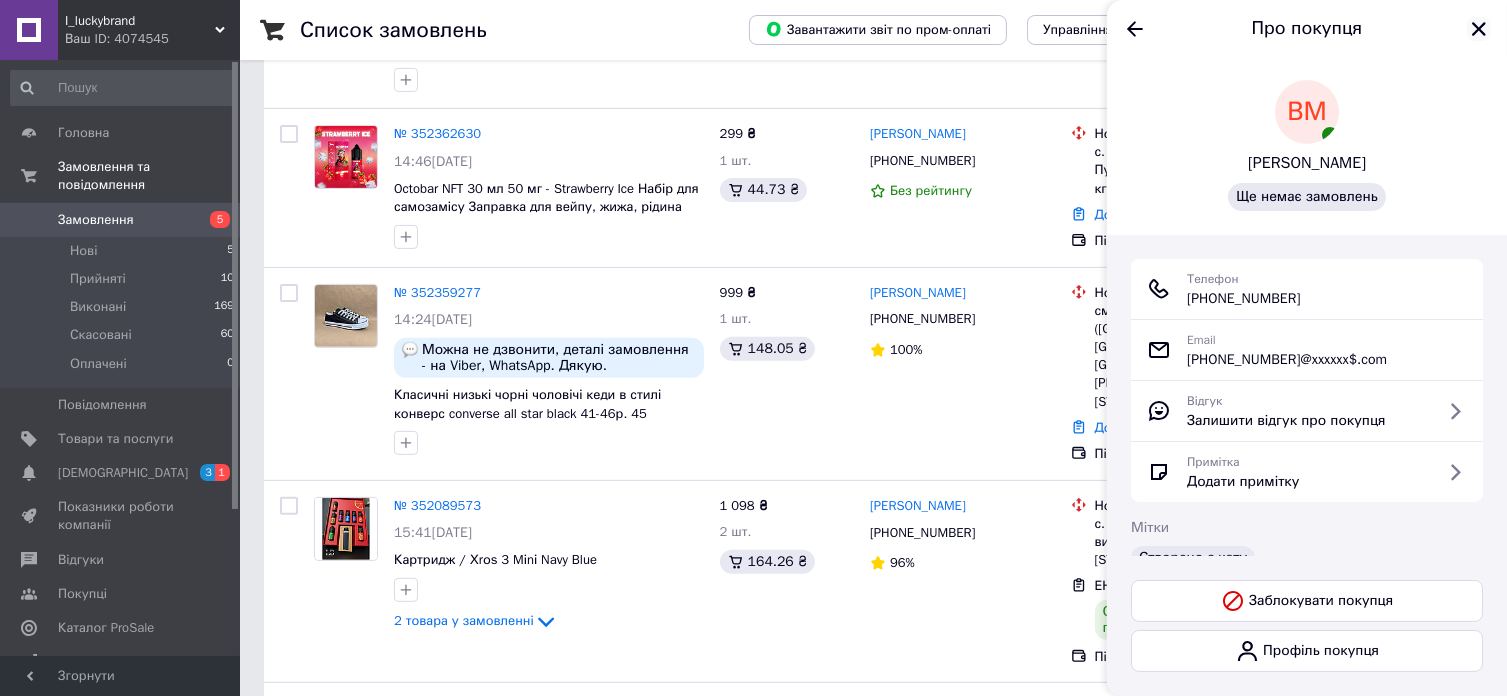 click 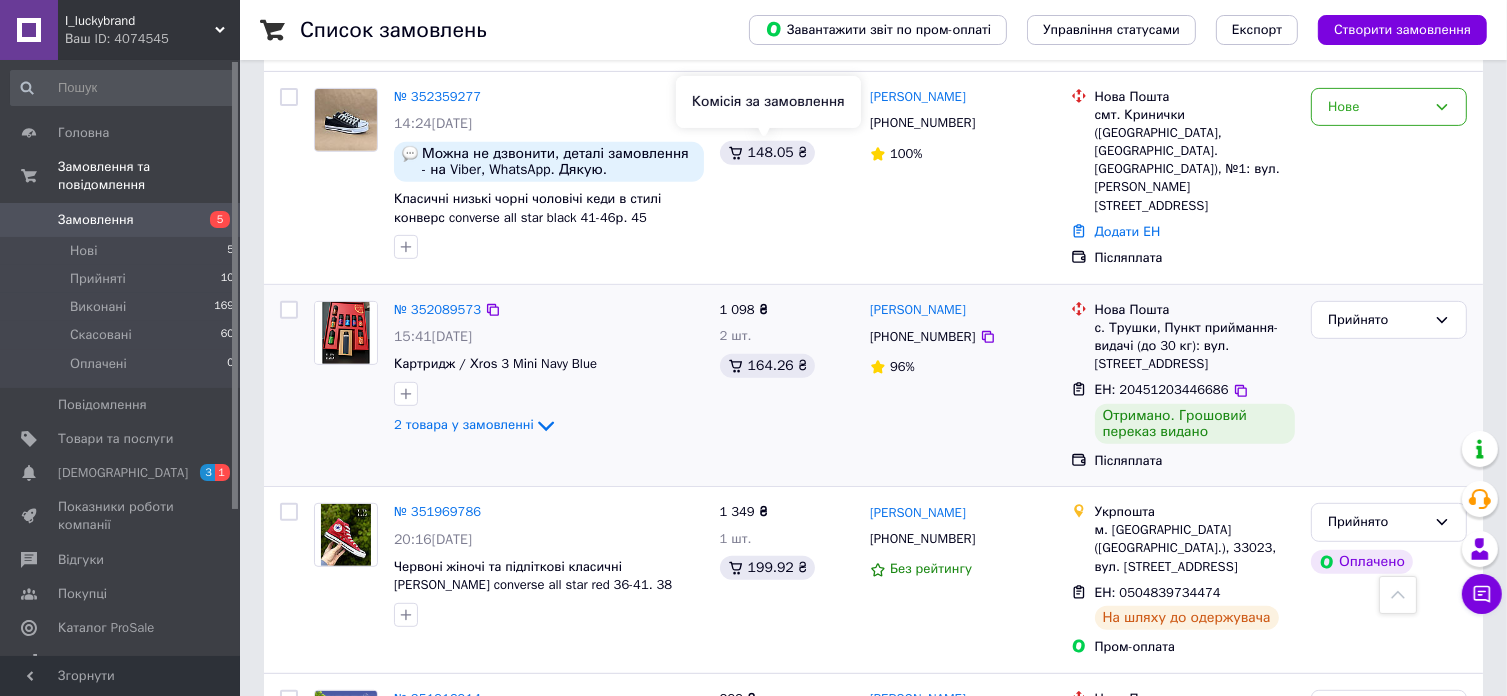 scroll, scrollTop: 808, scrollLeft: 0, axis: vertical 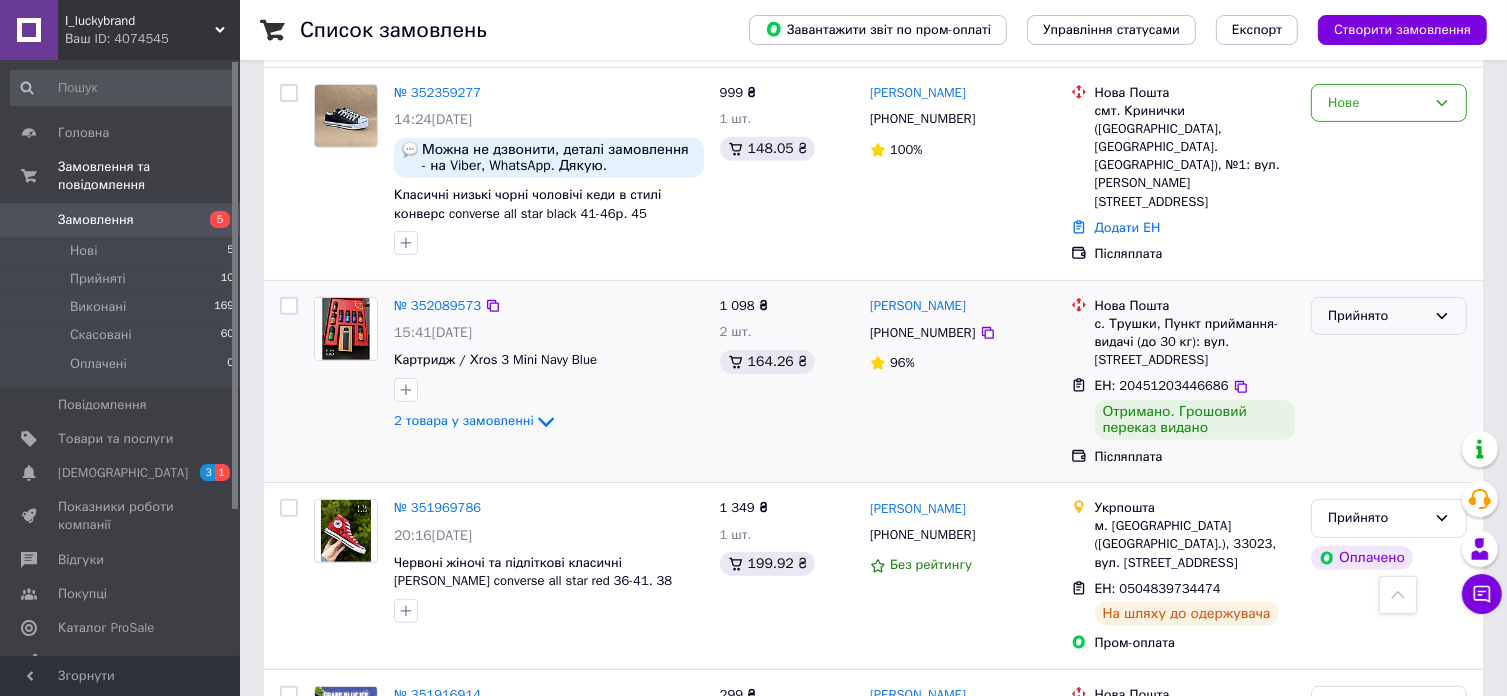click on "Прийнято" at bounding box center [1389, 316] 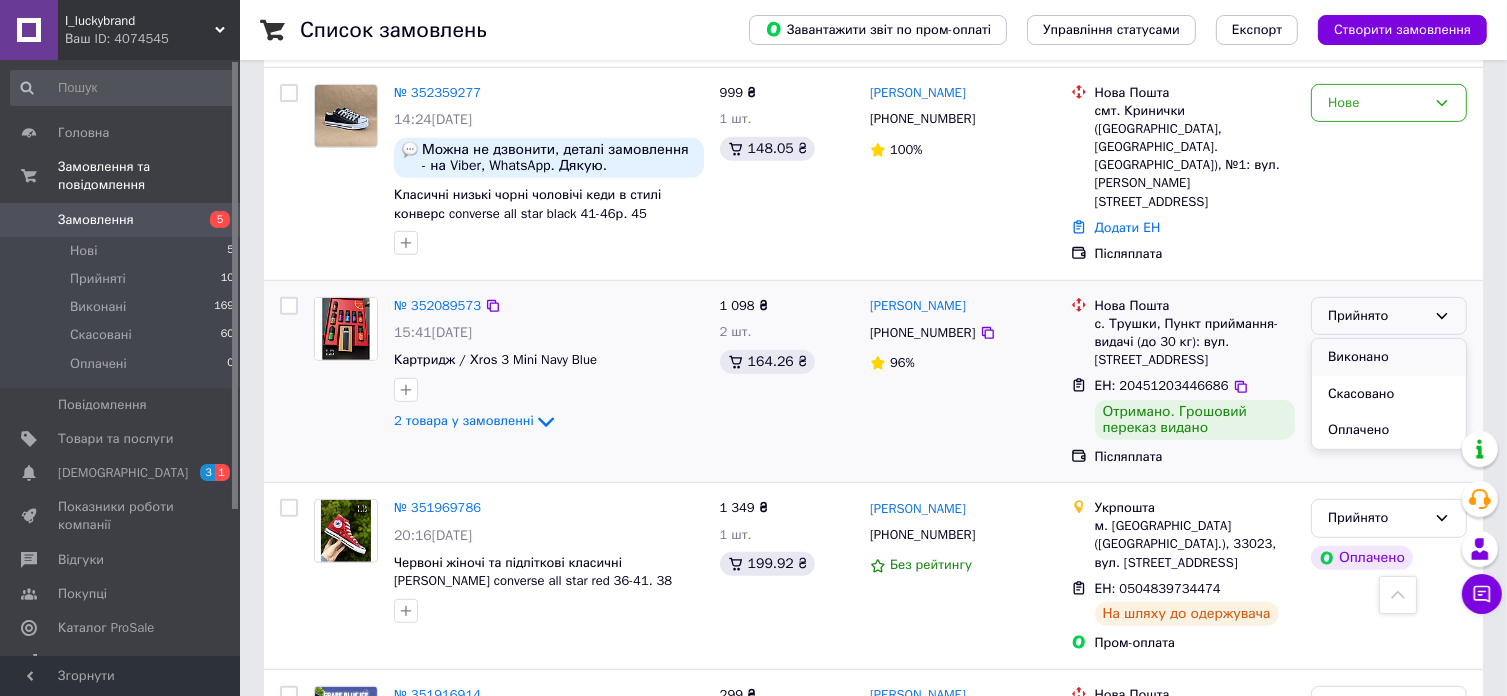 click on "Виконано" at bounding box center (1389, 357) 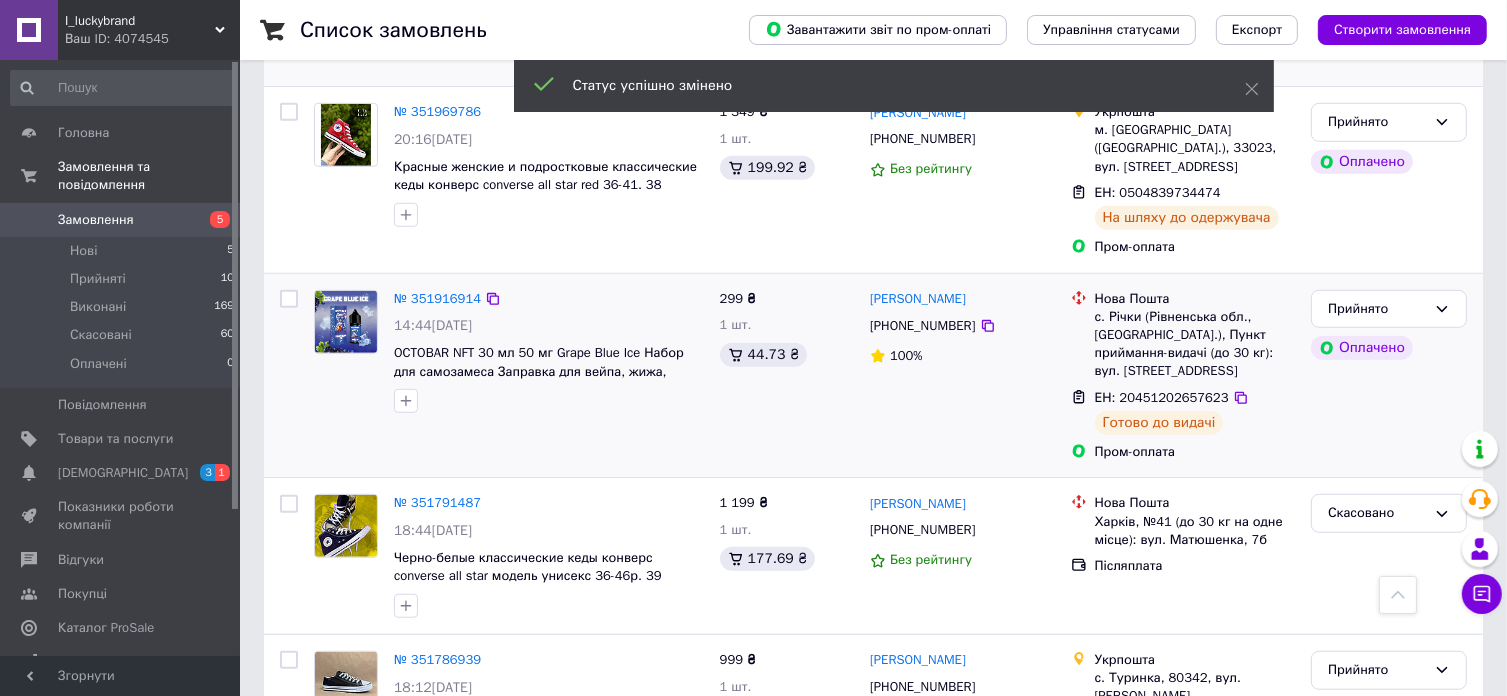 scroll, scrollTop: 1208, scrollLeft: 0, axis: vertical 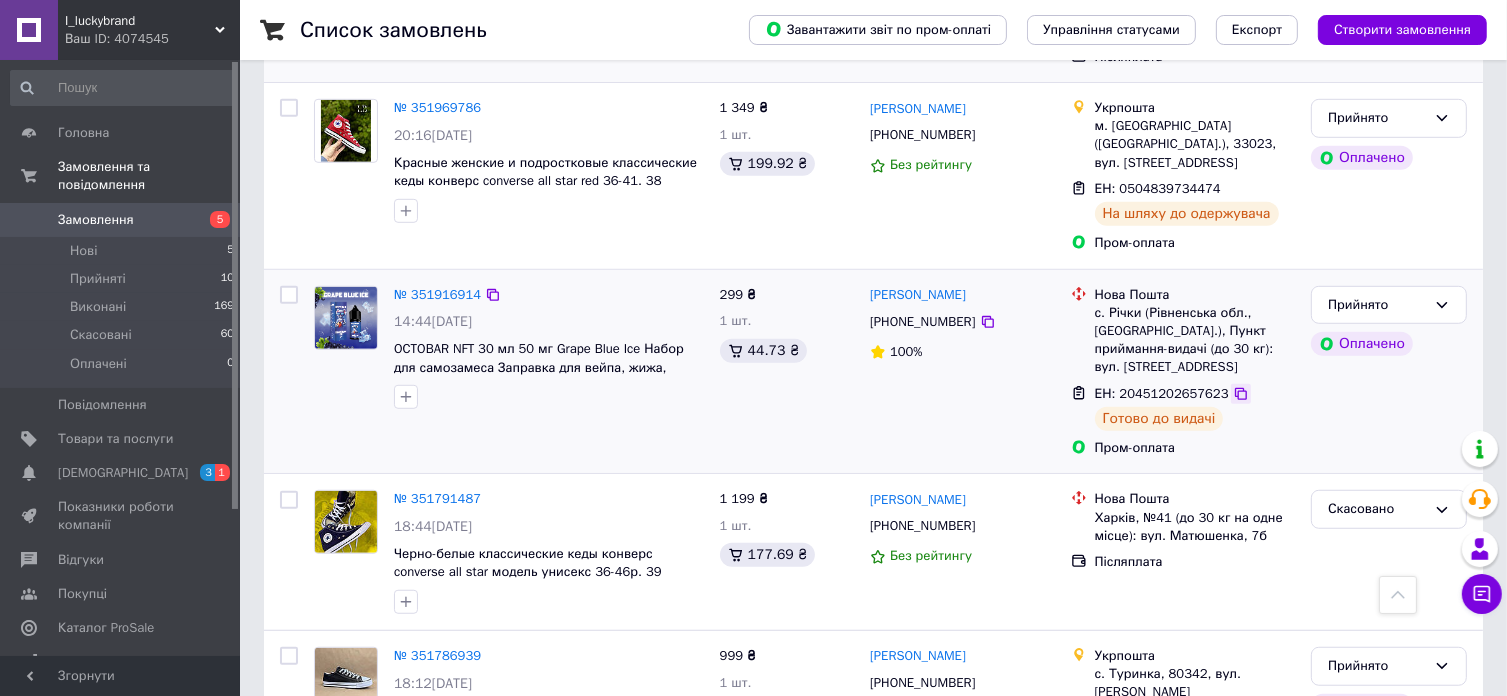click 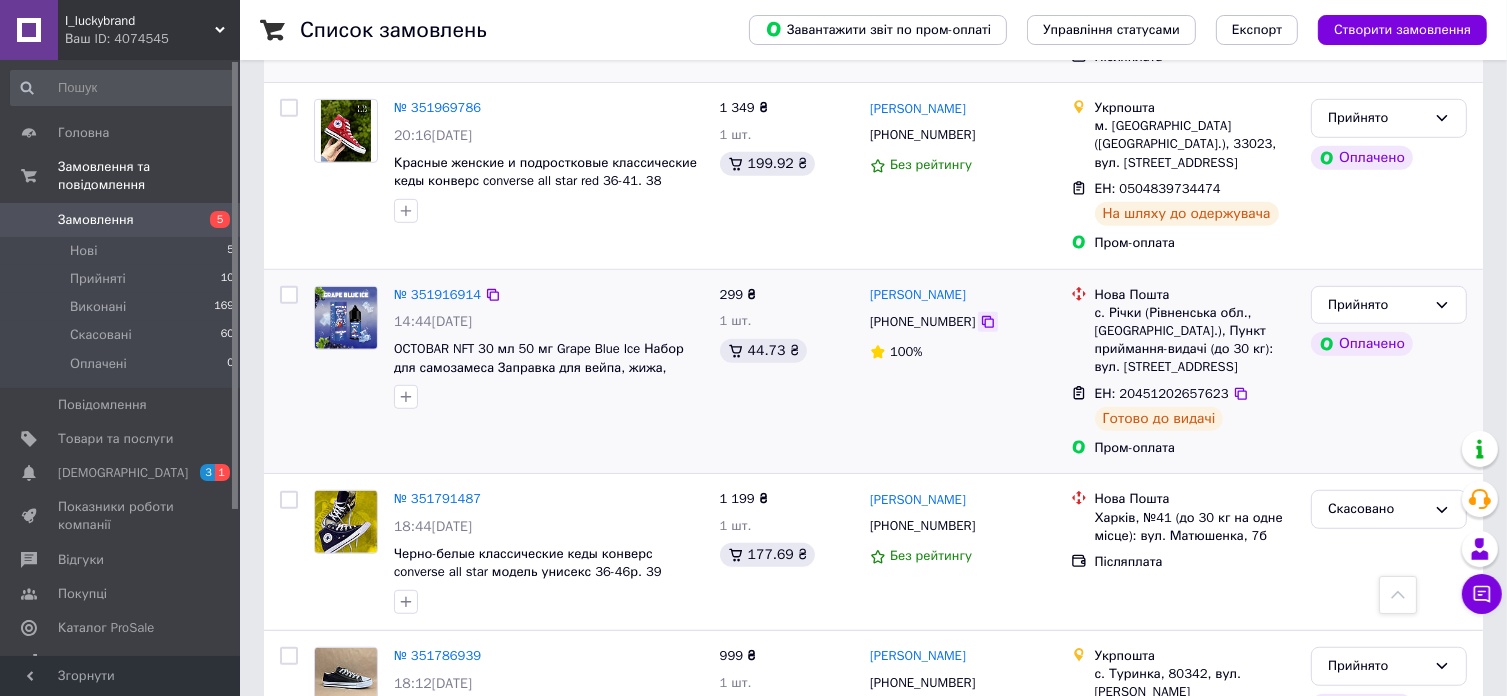 click 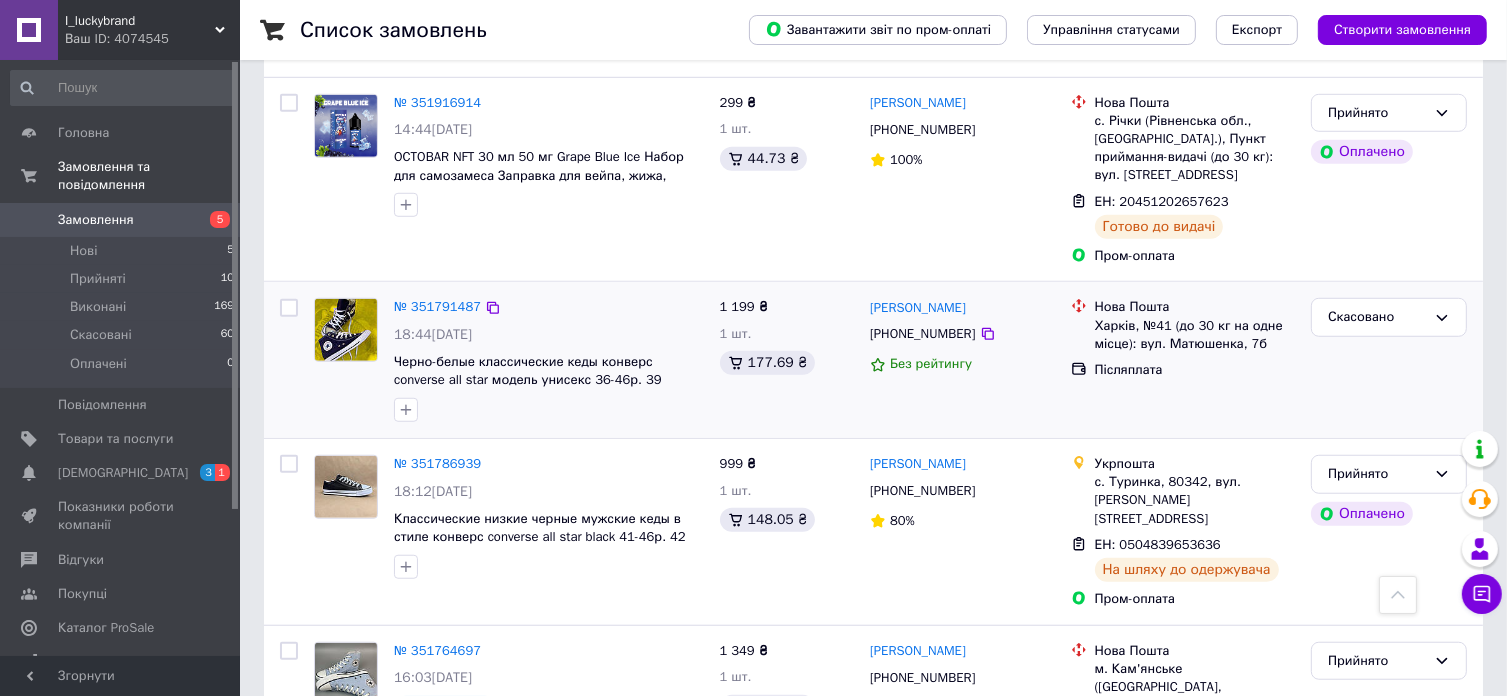 scroll, scrollTop: 1408, scrollLeft: 0, axis: vertical 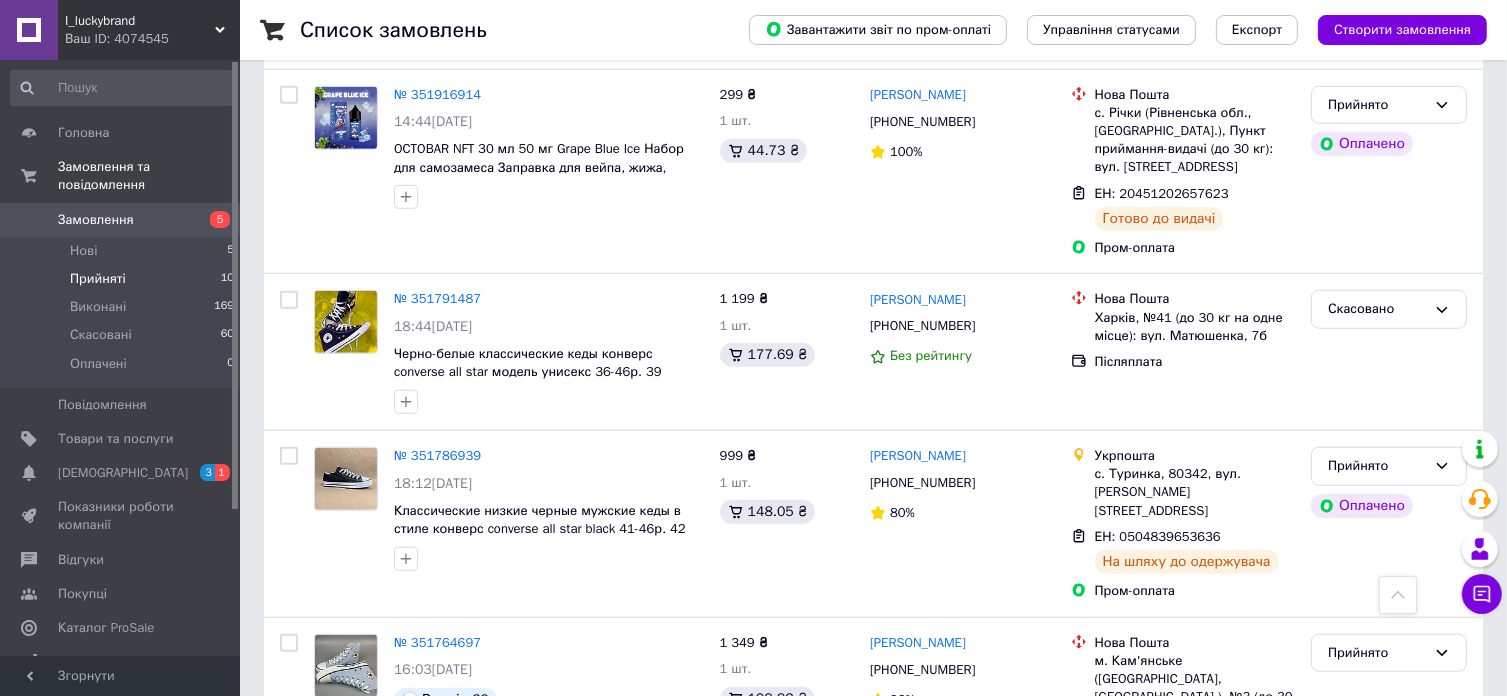 click on "Прийняті 10" at bounding box center (123, 279) 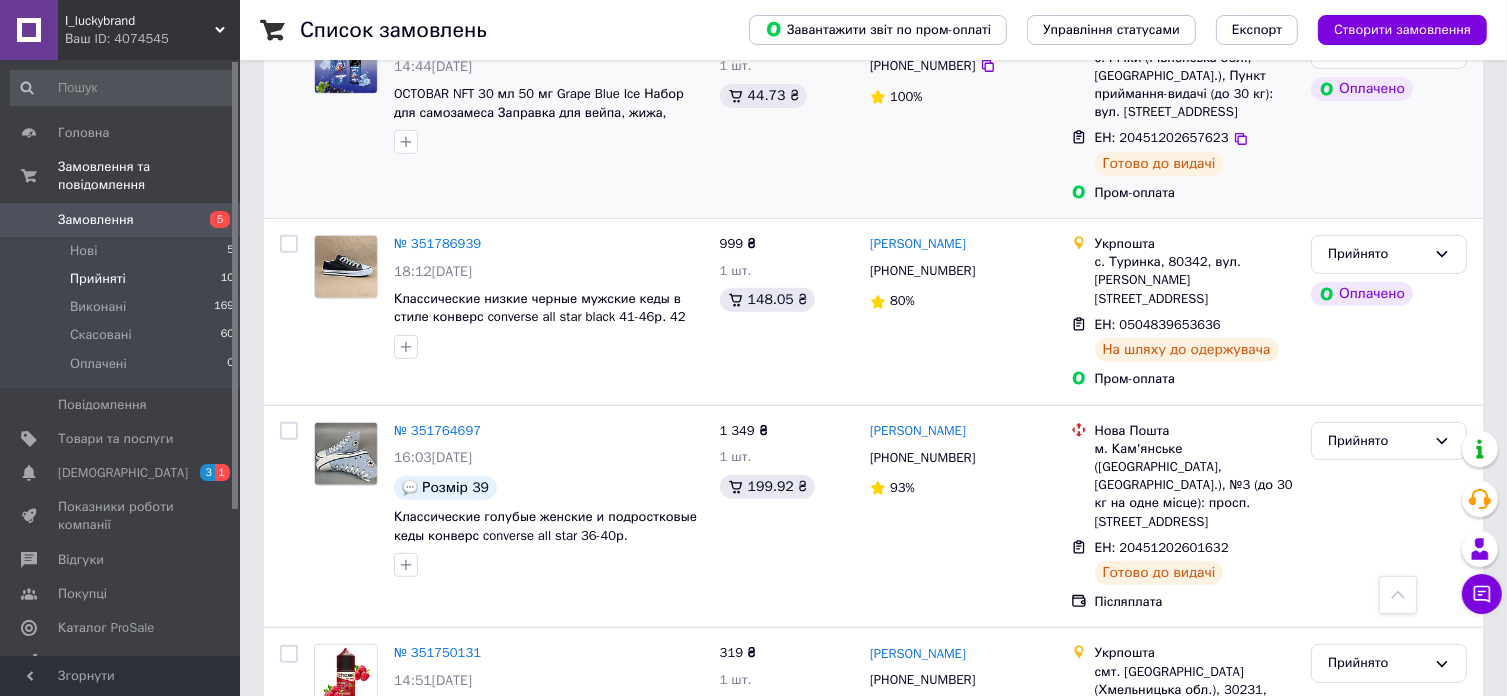 scroll, scrollTop: 800, scrollLeft: 0, axis: vertical 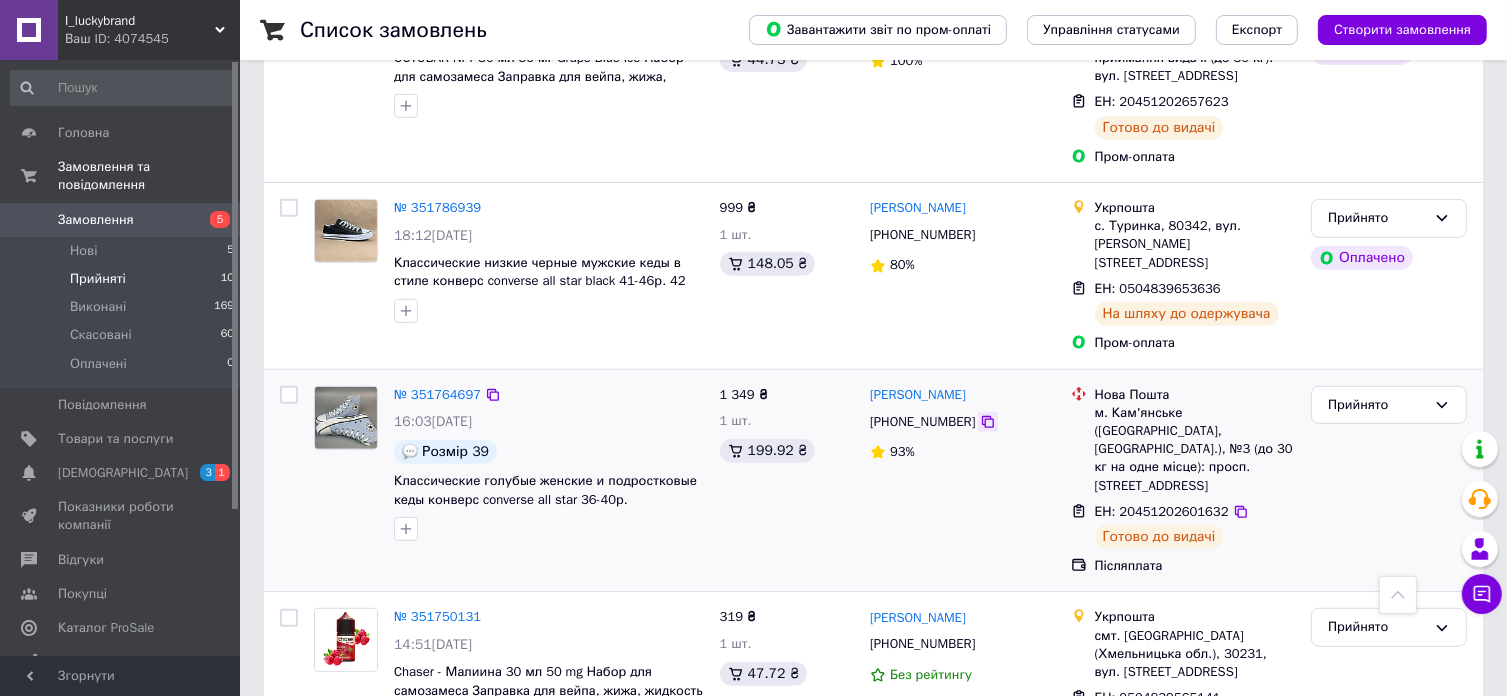 click 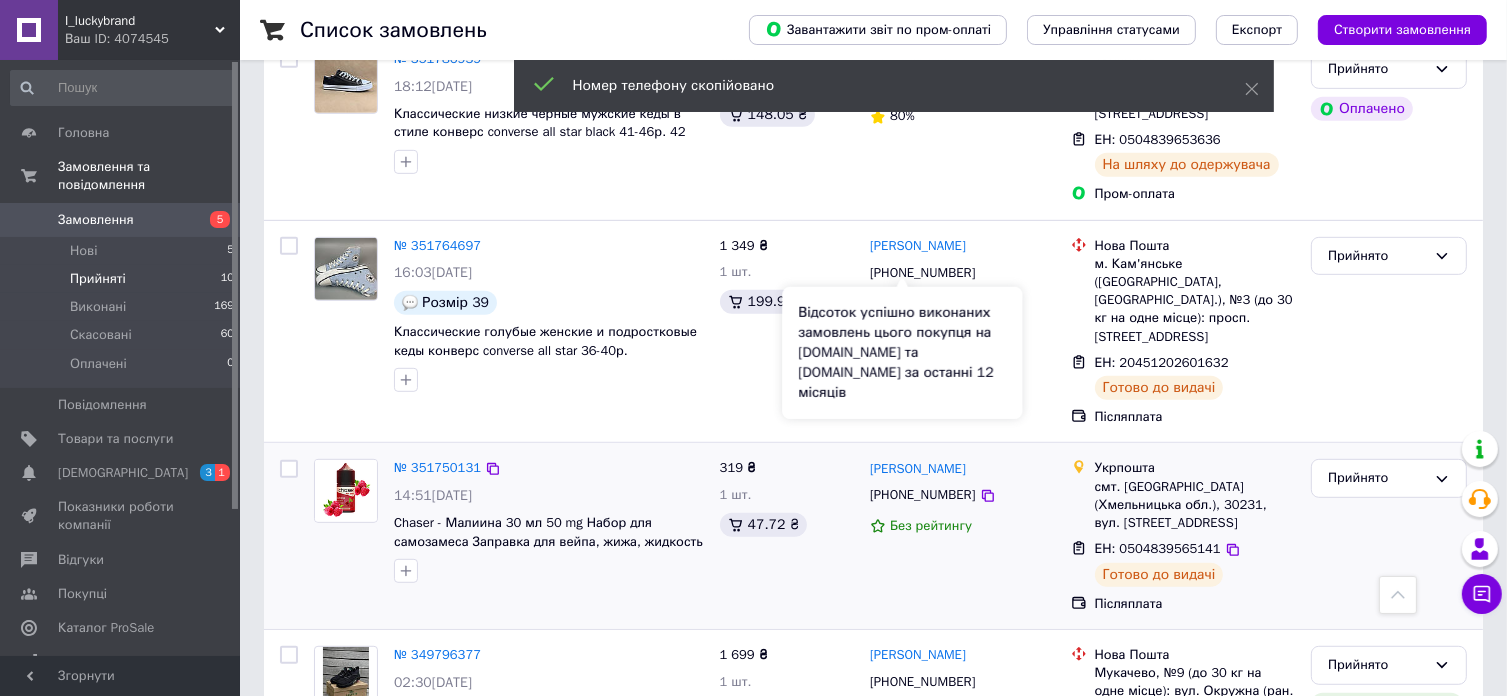 scroll, scrollTop: 1000, scrollLeft: 0, axis: vertical 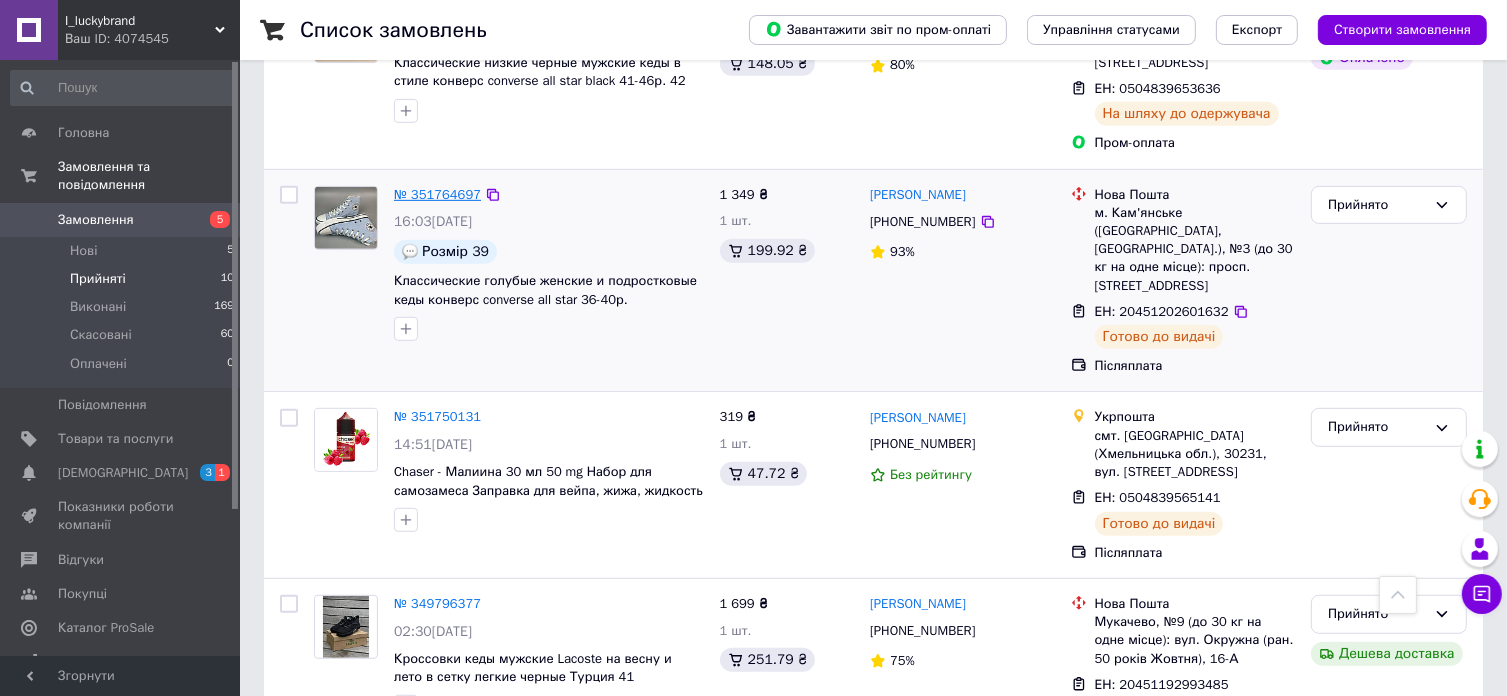 click on "№ 351764697" at bounding box center [437, 194] 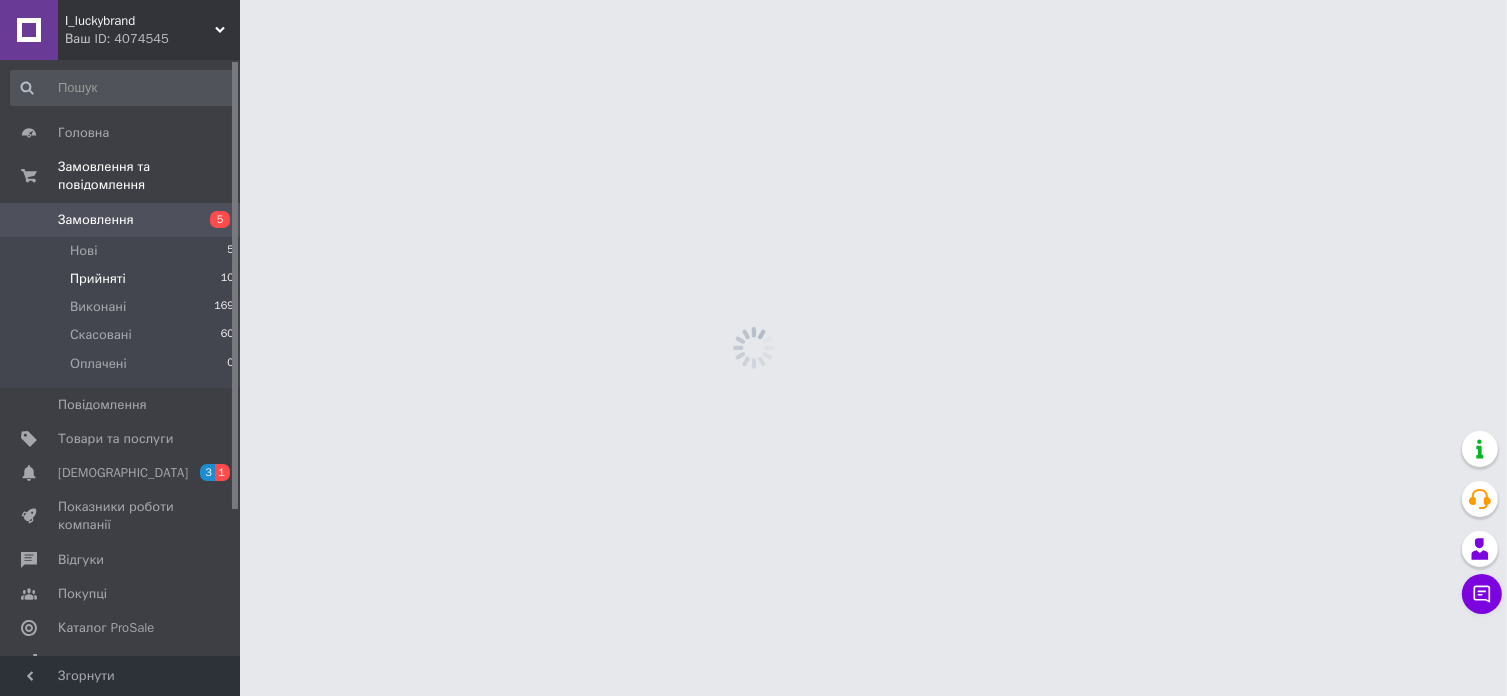 scroll, scrollTop: 0, scrollLeft: 0, axis: both 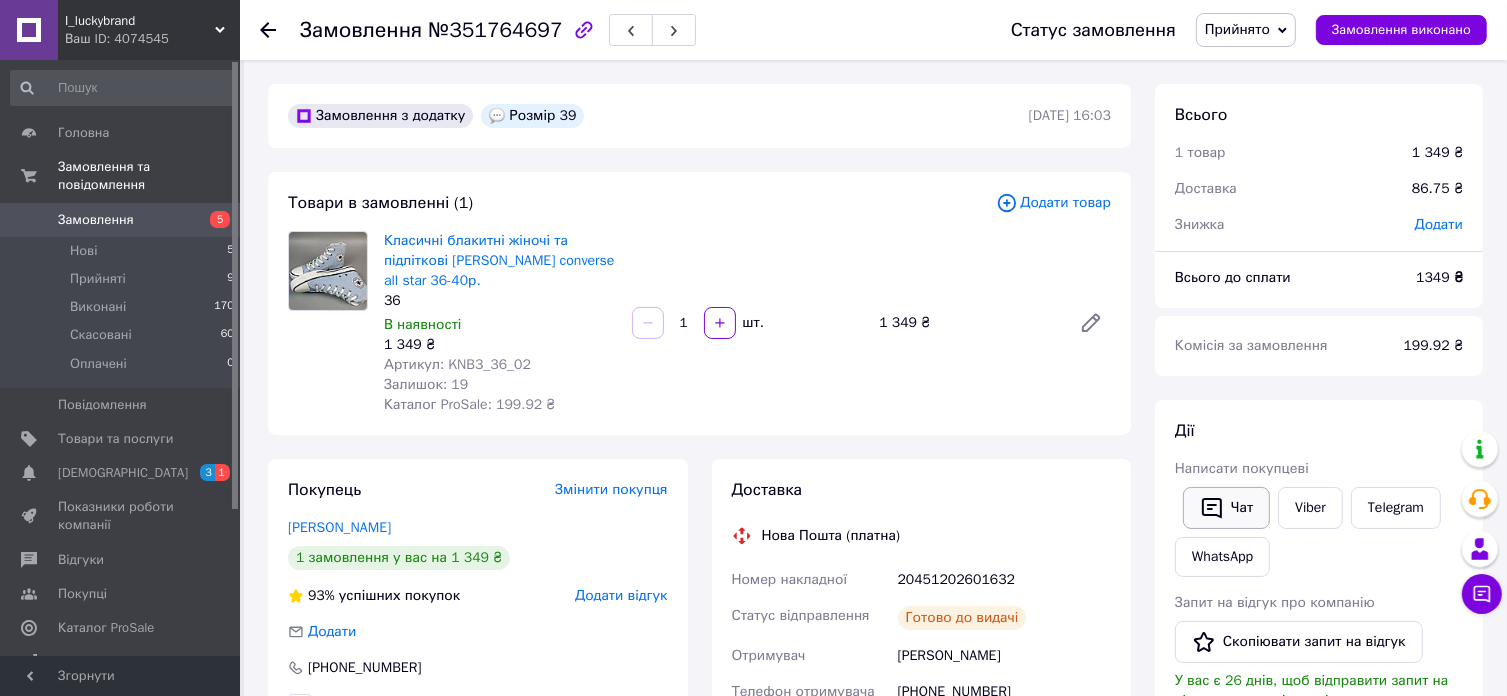 click on "Чат" at bounding box center (1226, 508) 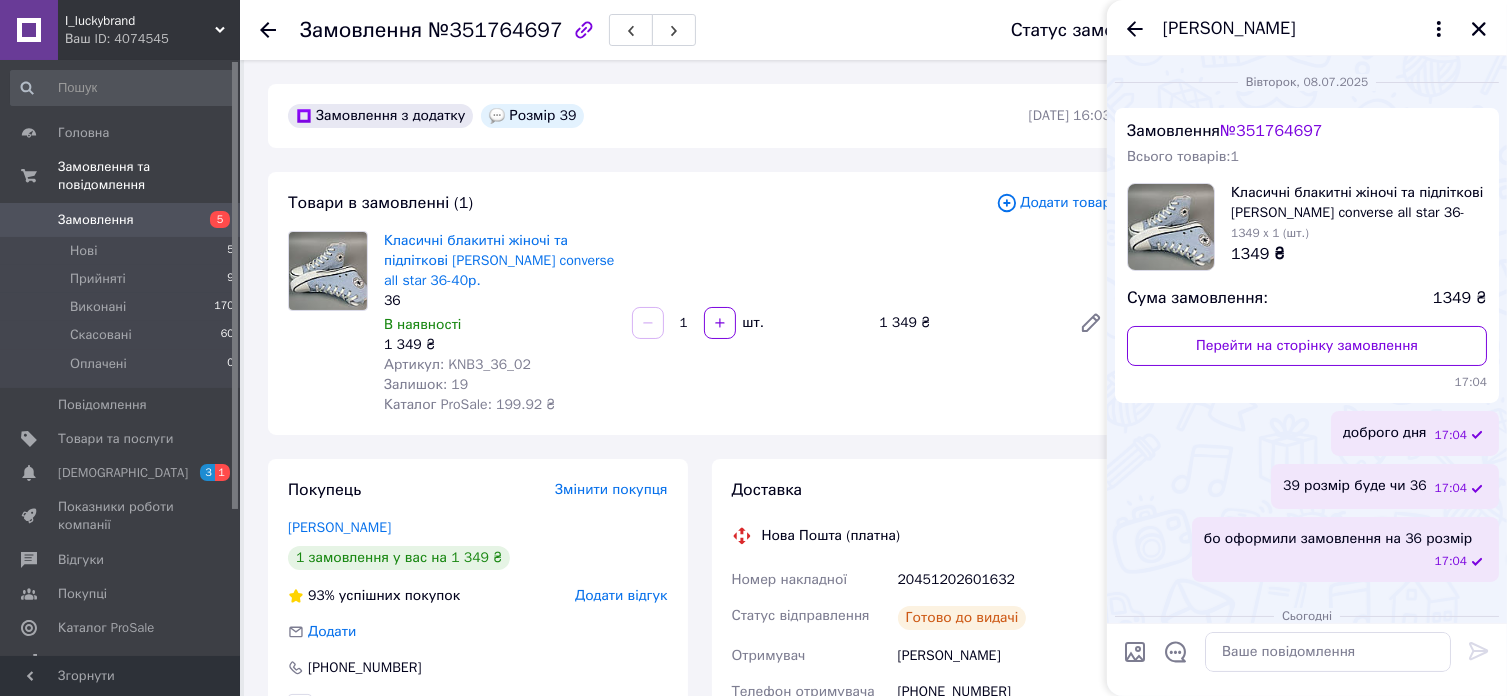 scroll, scrollTop: 219, scrollLeft: 0, axis: vertical 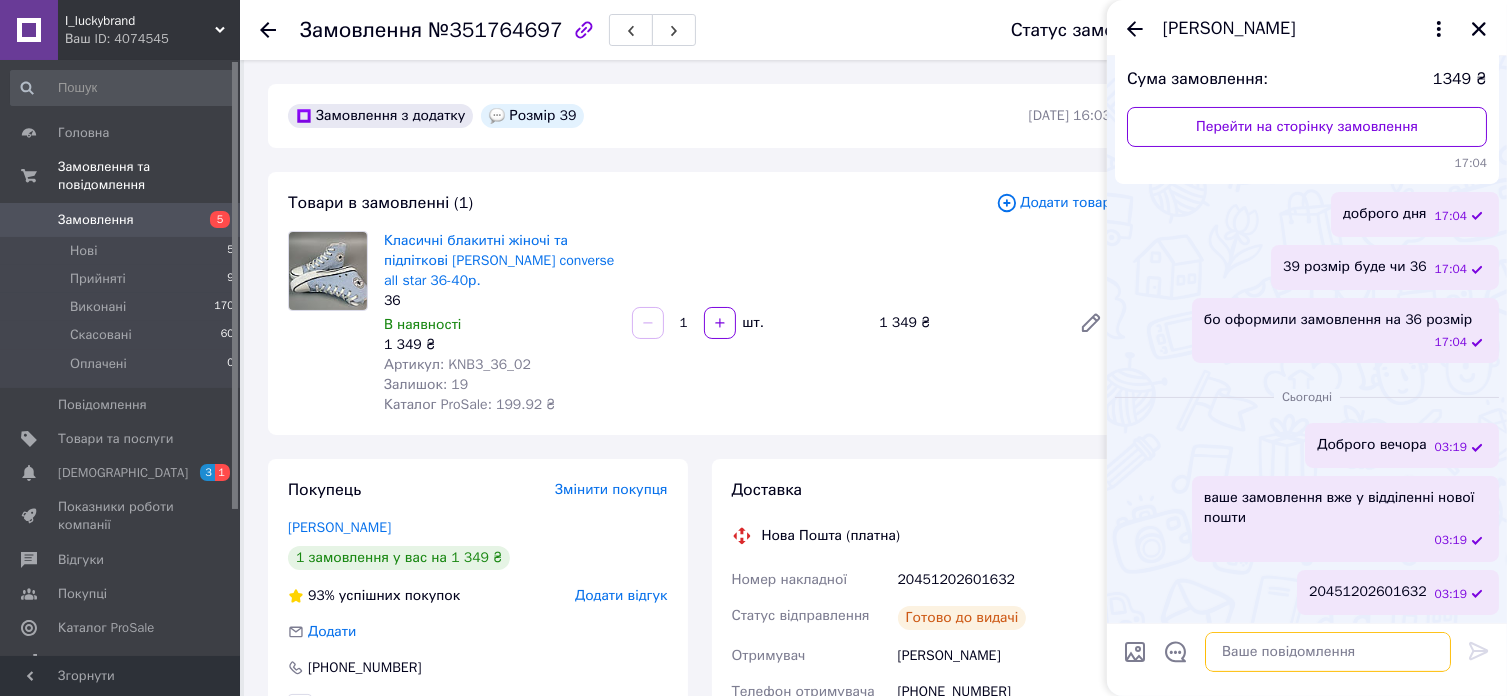click at bounding box center [1328, 652] 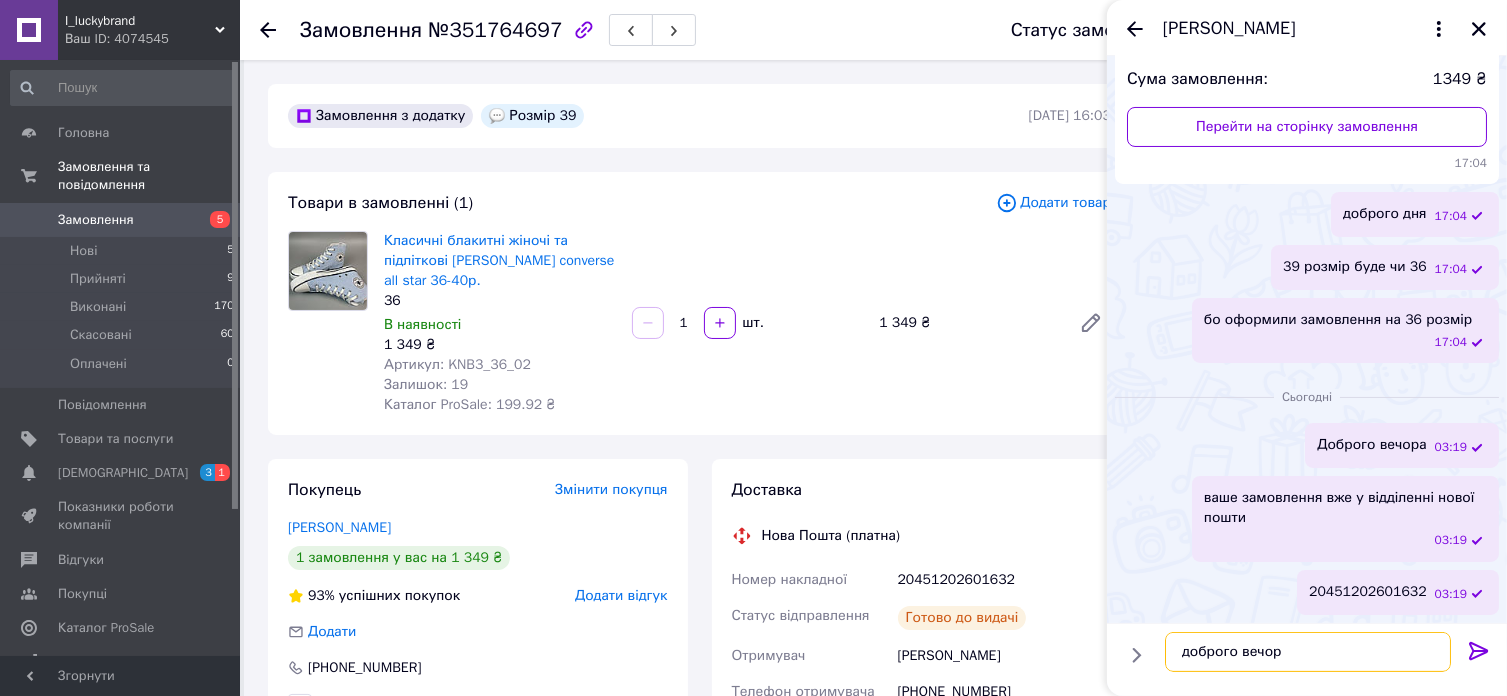 type on "доброго вечора" 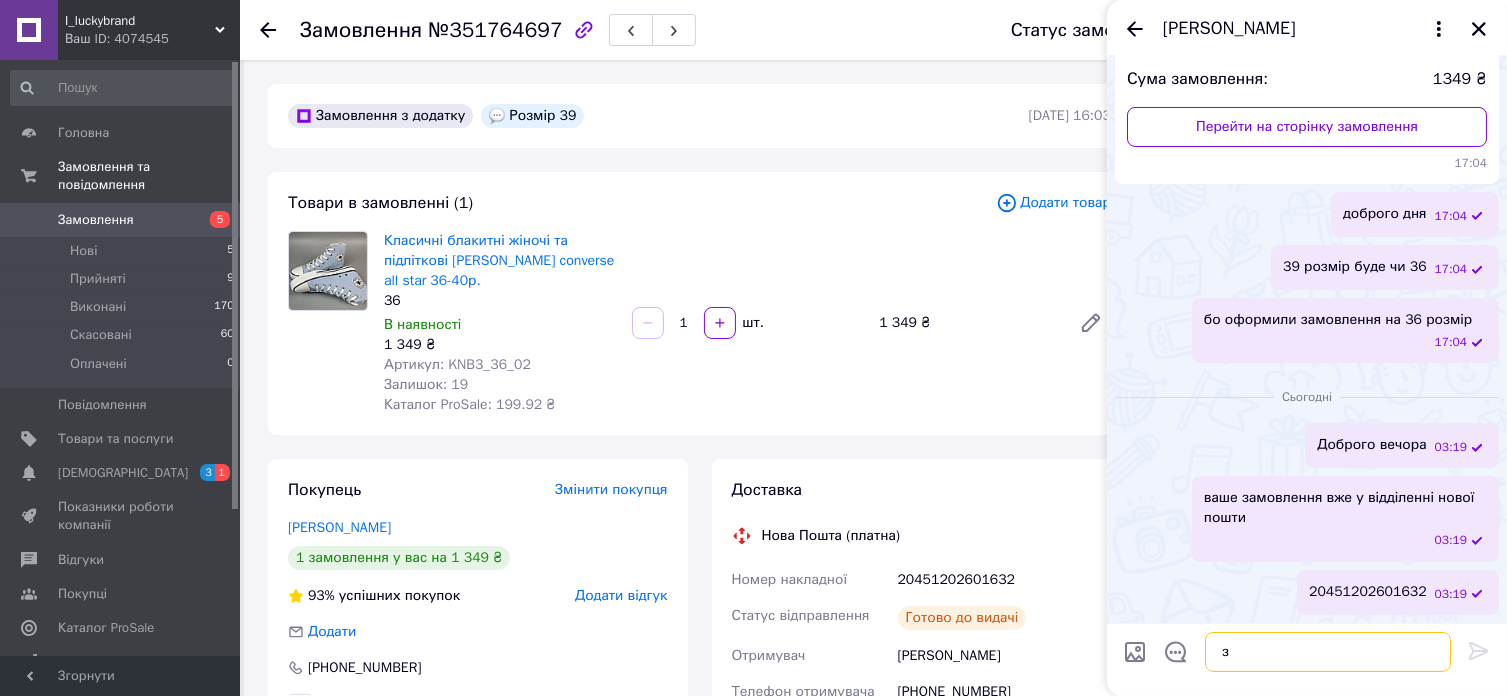 scroll, scrollTop: 272, scrollLeft: 0, axis: vertical 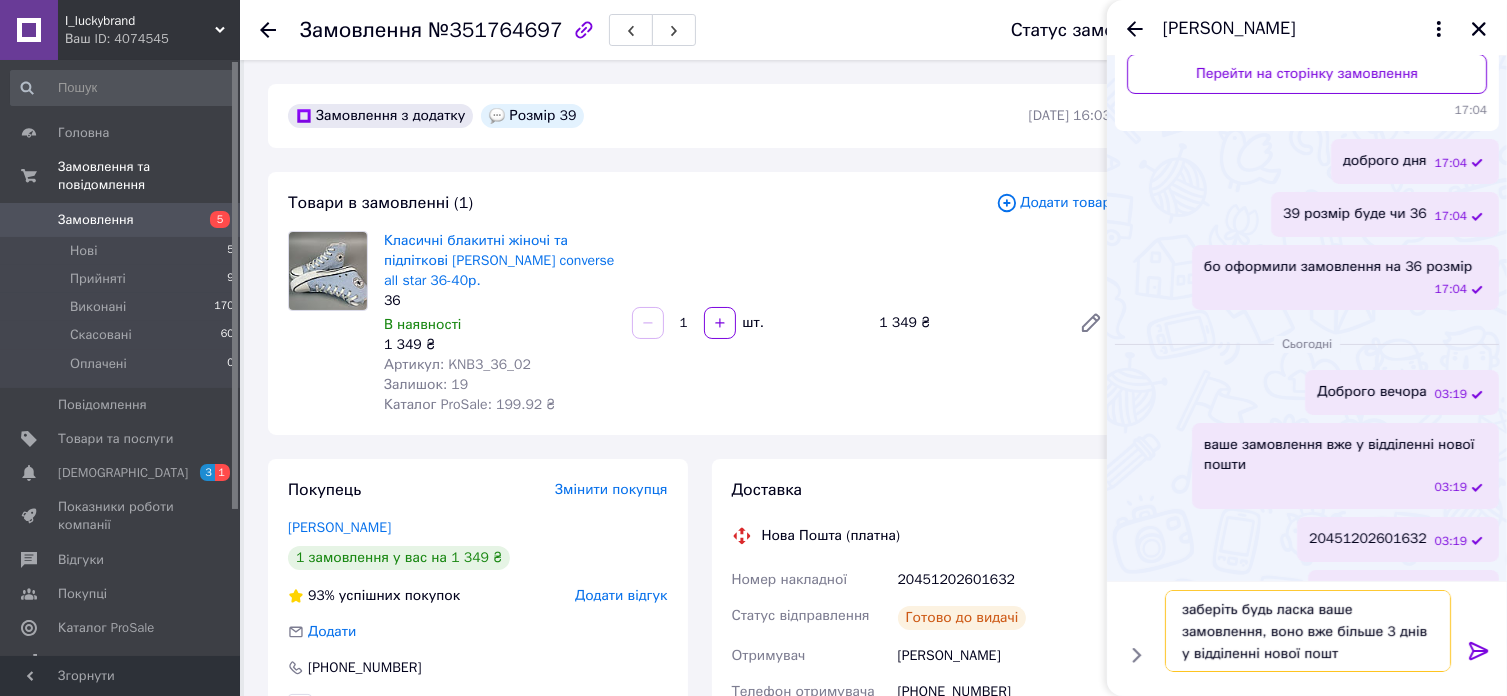 type on "заберіть будь ласка ваше замовлення, воно вже більше 3 днів у відділенні нової пошти" 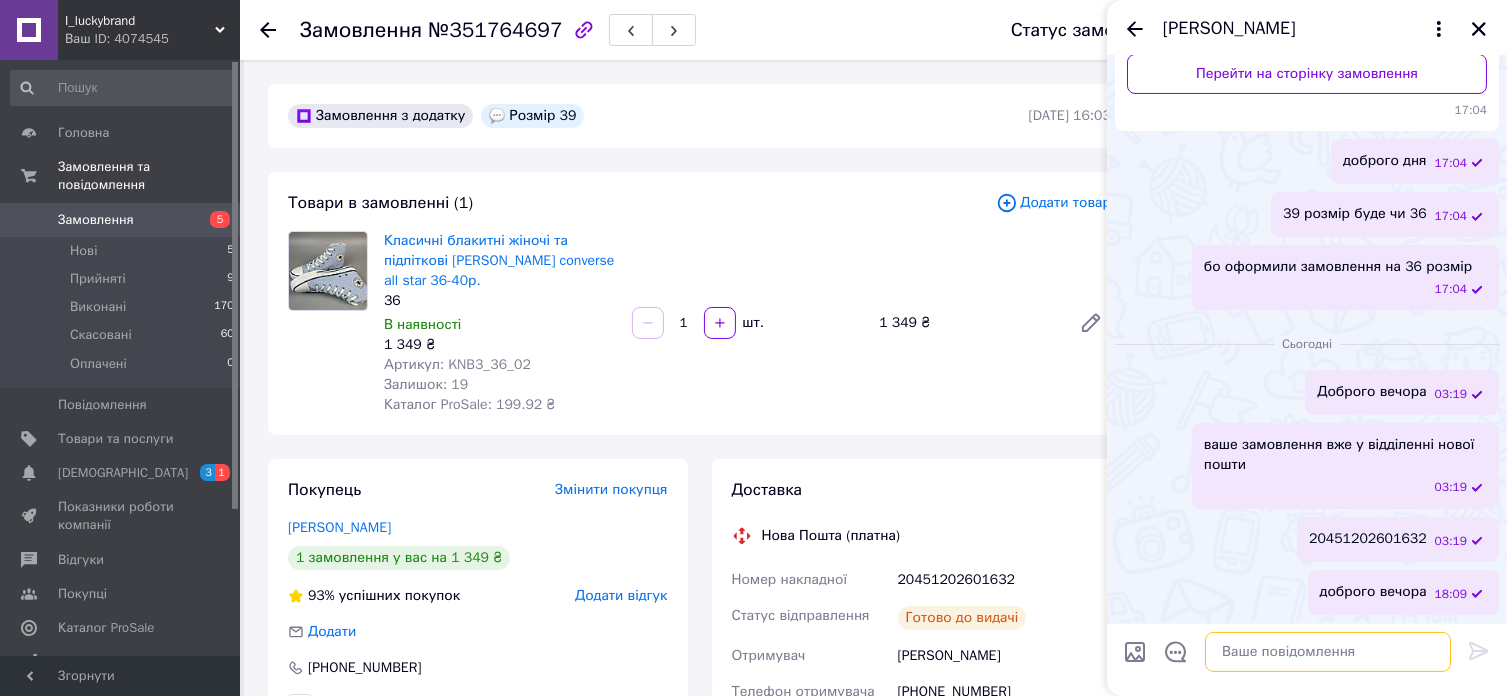 scroll, scrollTop: 364, scrollLeft: 0, axis: vertical 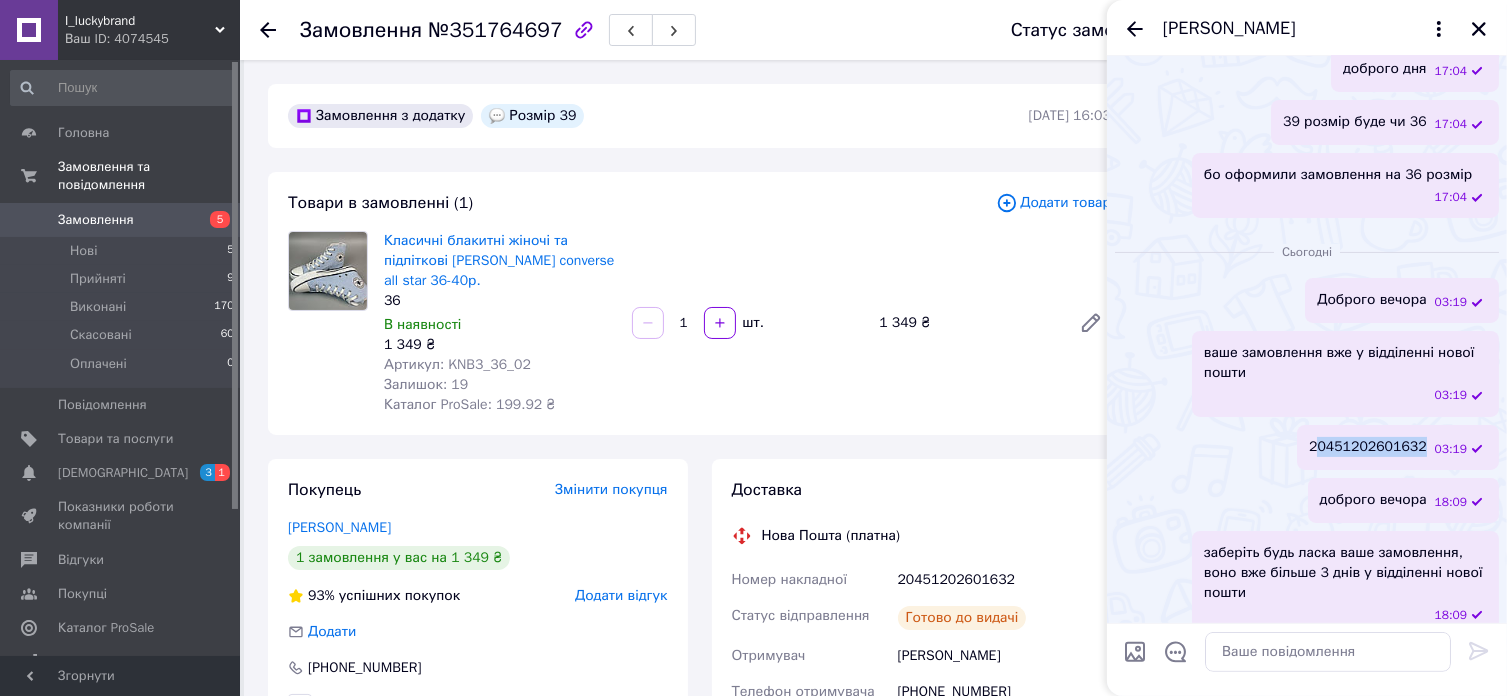 copy on "0451202601632" 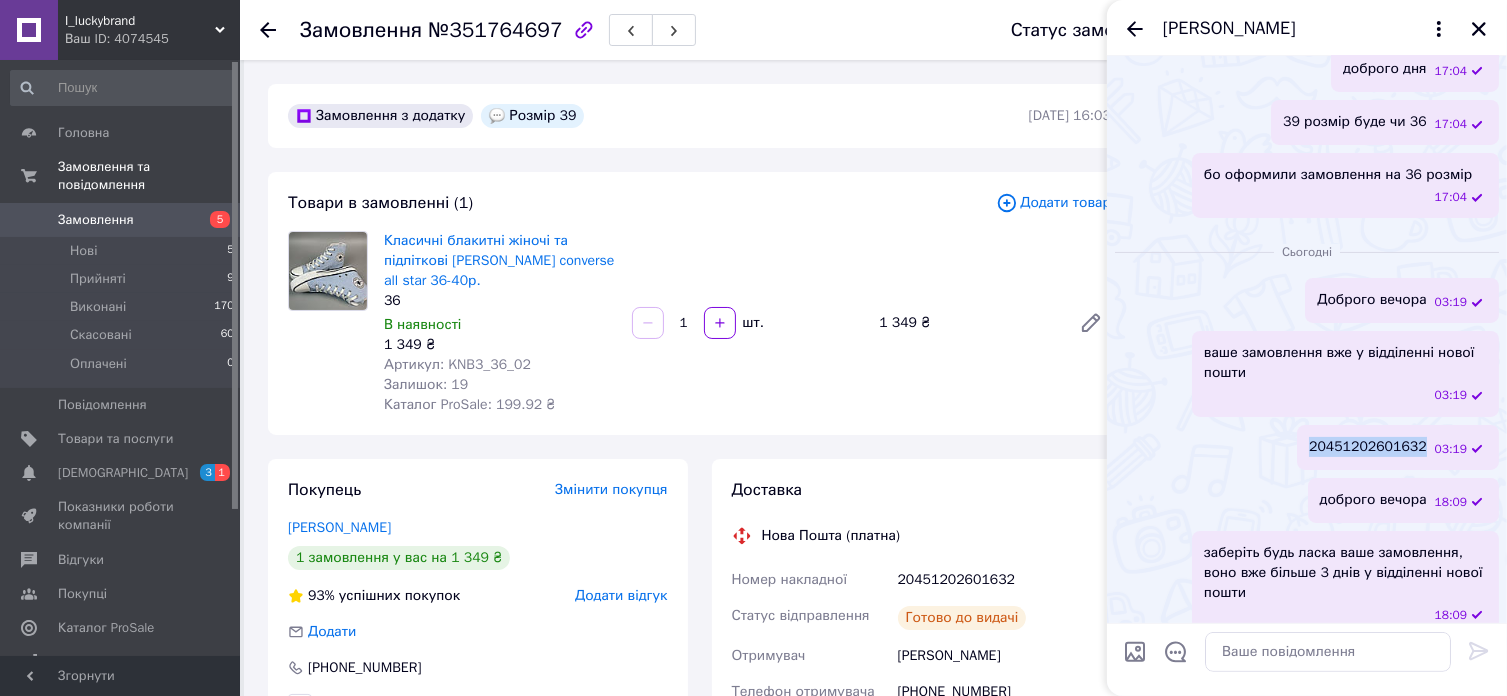 drag, startPoint x: 1430, startPoint y: 447, endPoint x: 1328, endPoint y: 450, distance: 102.044106 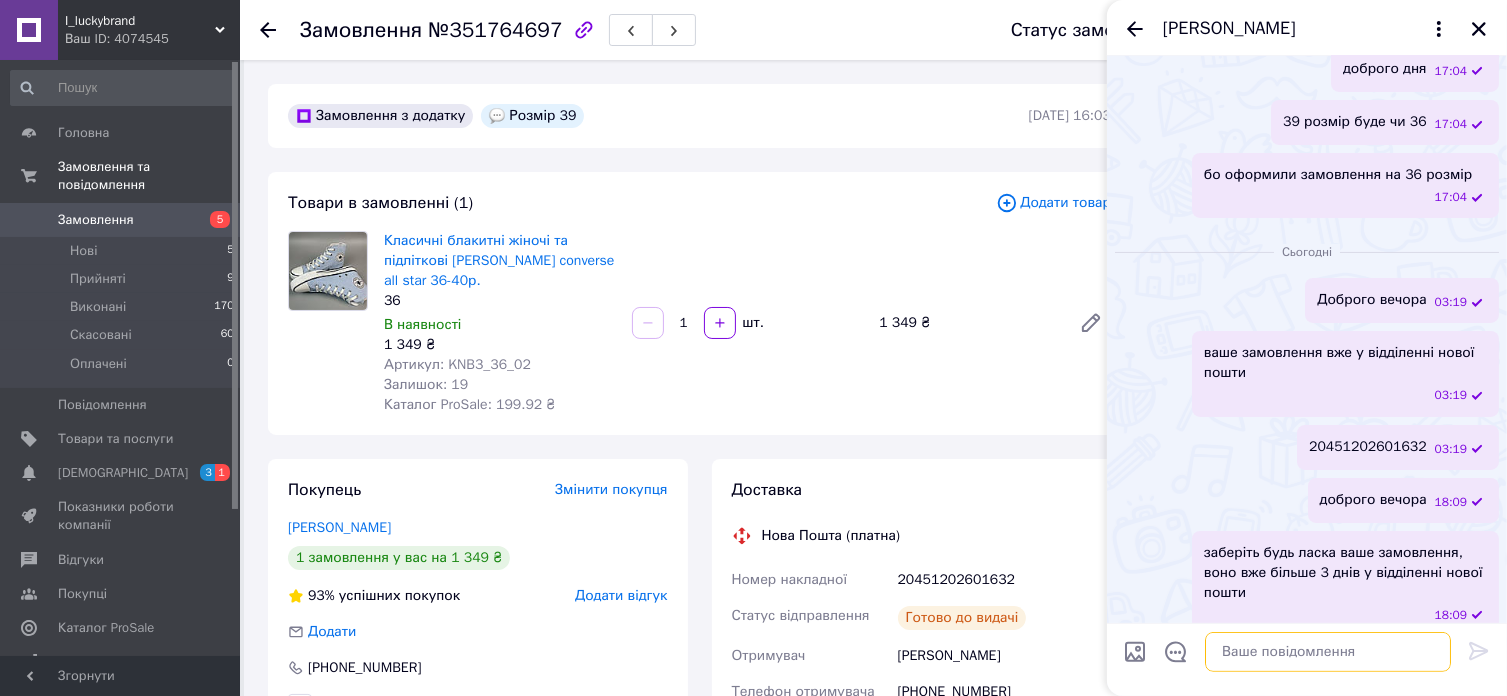 click at bounding box center [1328, 652] 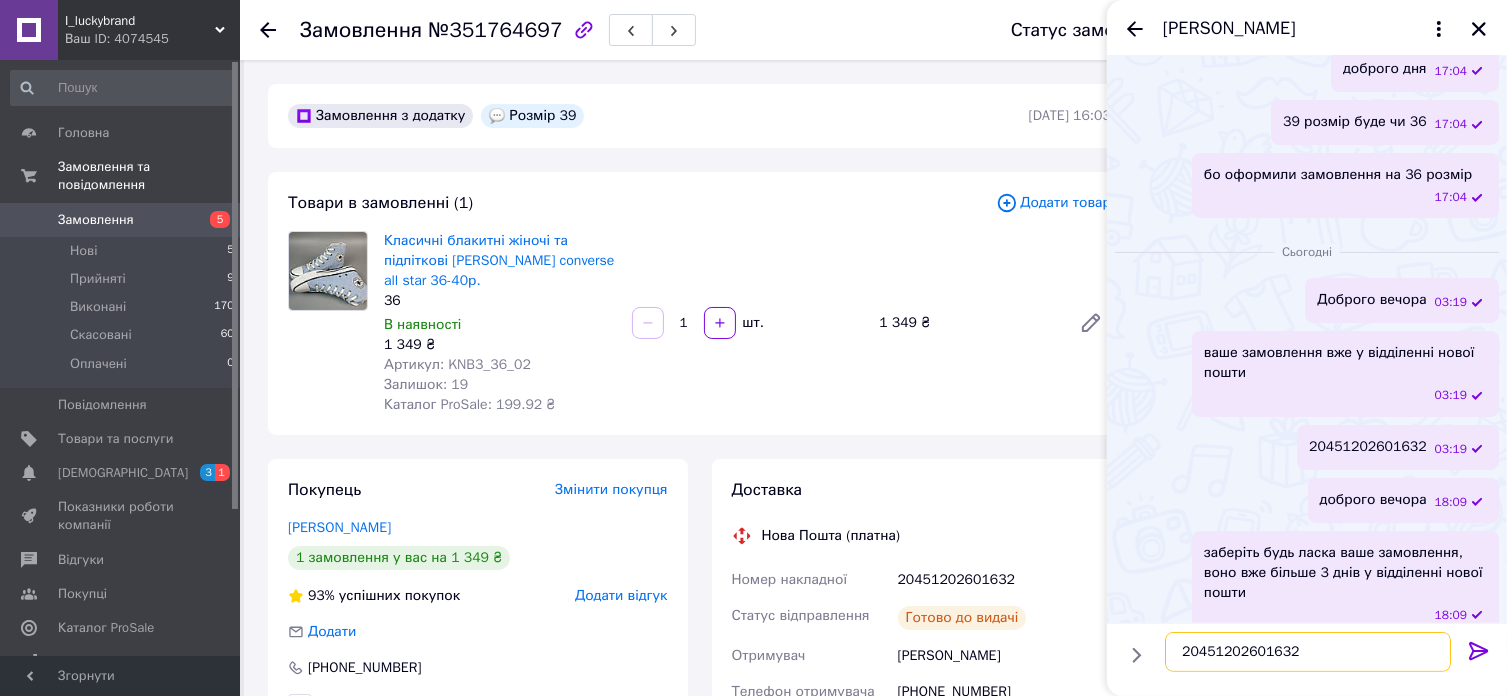 type 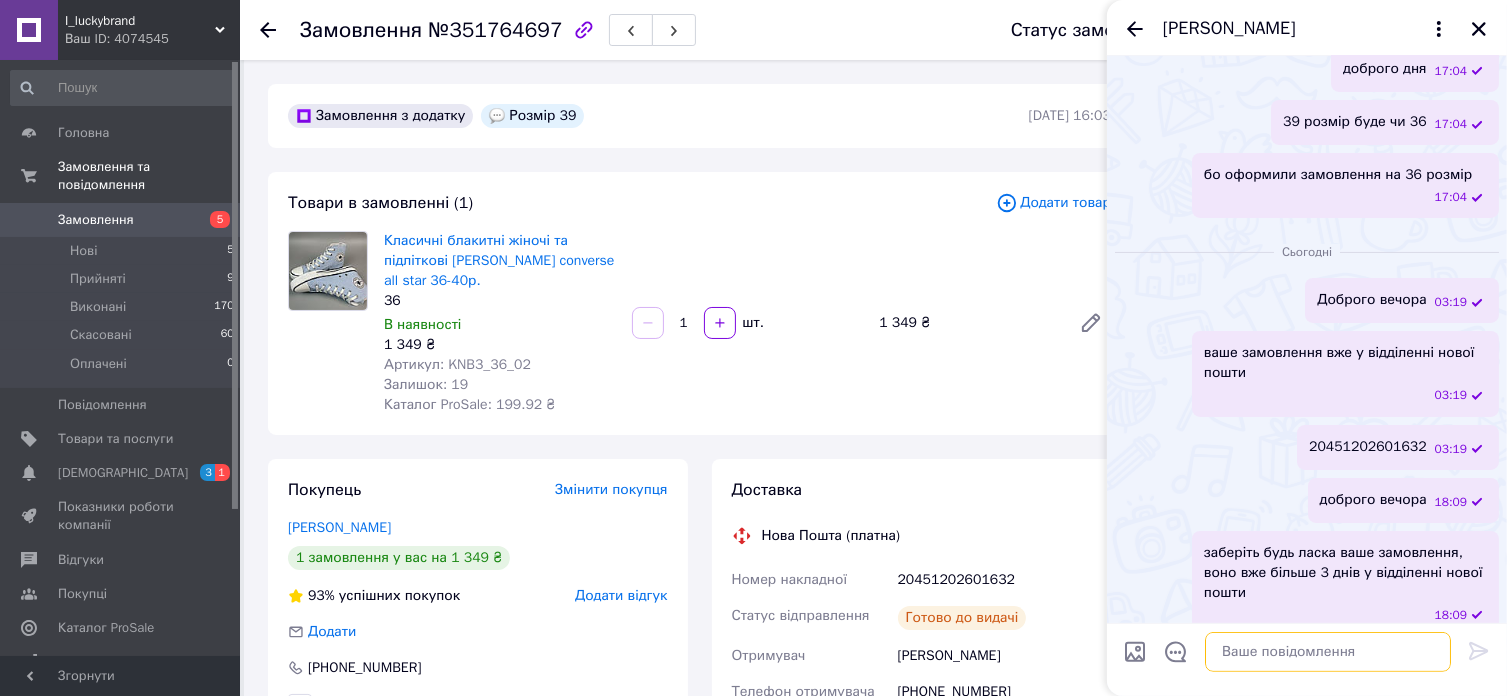 scroll, scrollTop: 418, scrollLeft: 0, axis: vertical 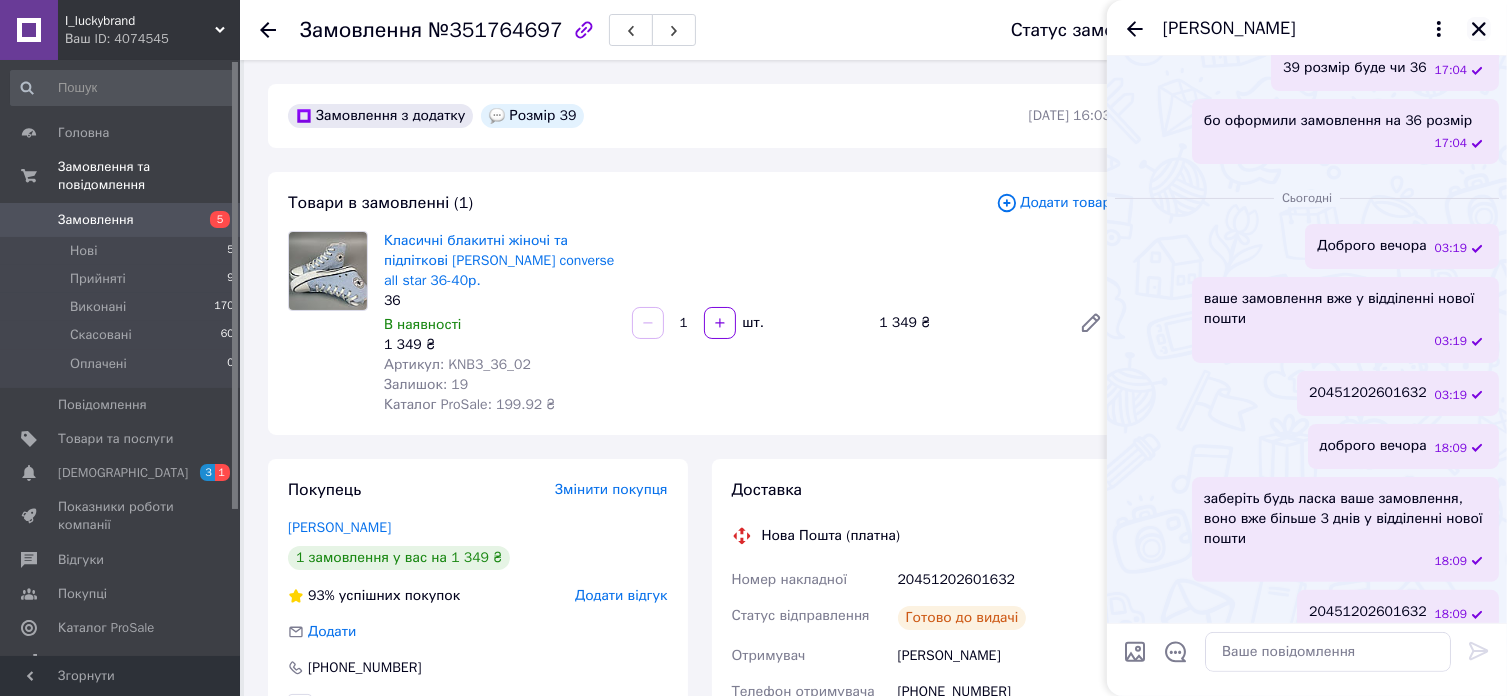click 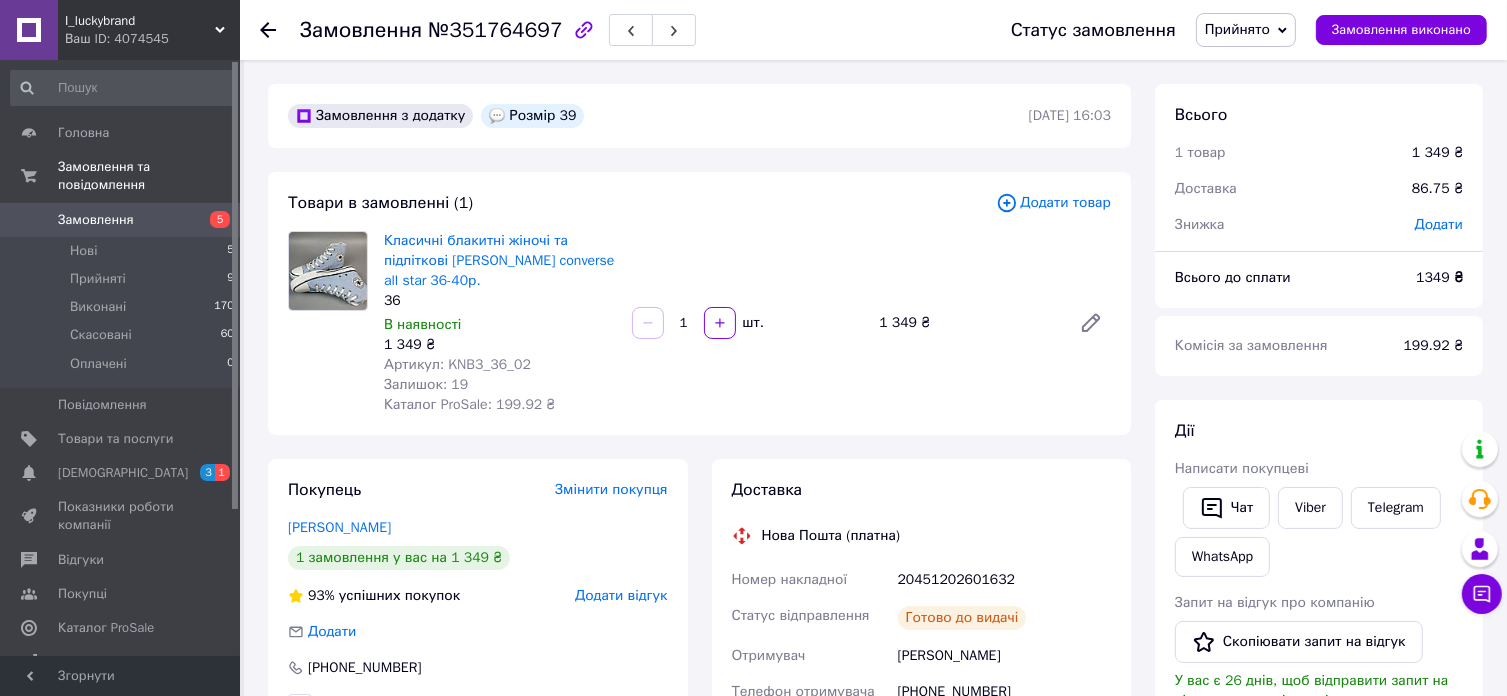 click on "Telegram" at bounding box center [1396, 508] 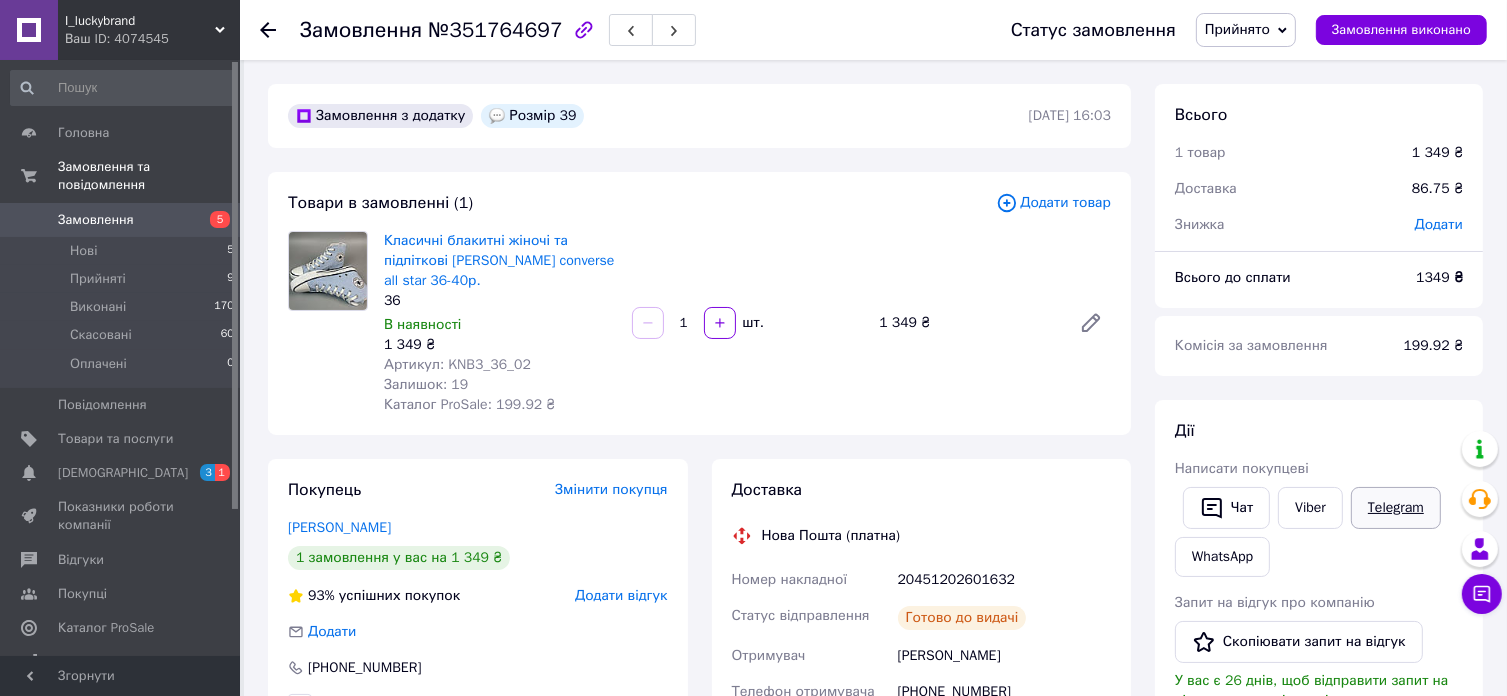 click on "Telegram" at bounding box center [1396, 508] 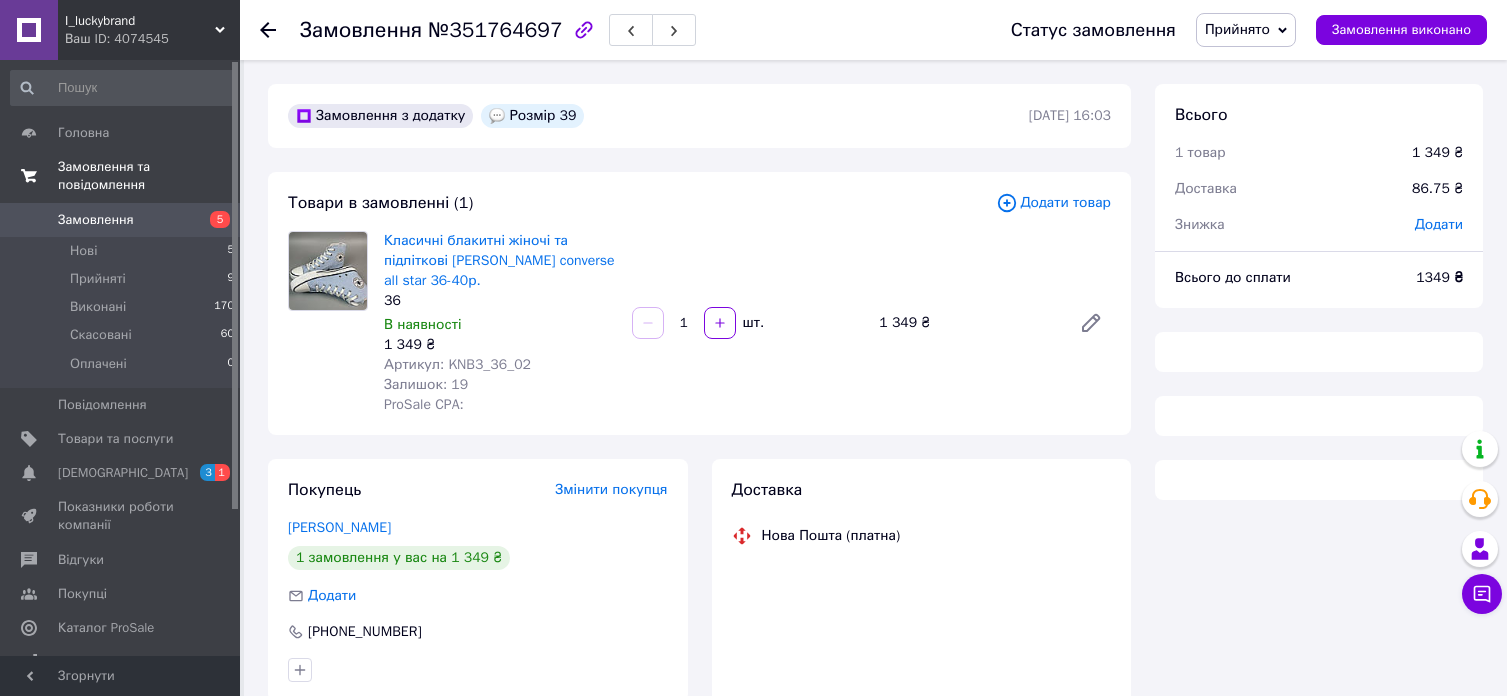 scroll, scrollTop: 0, scrollLeft: 0, axis: both 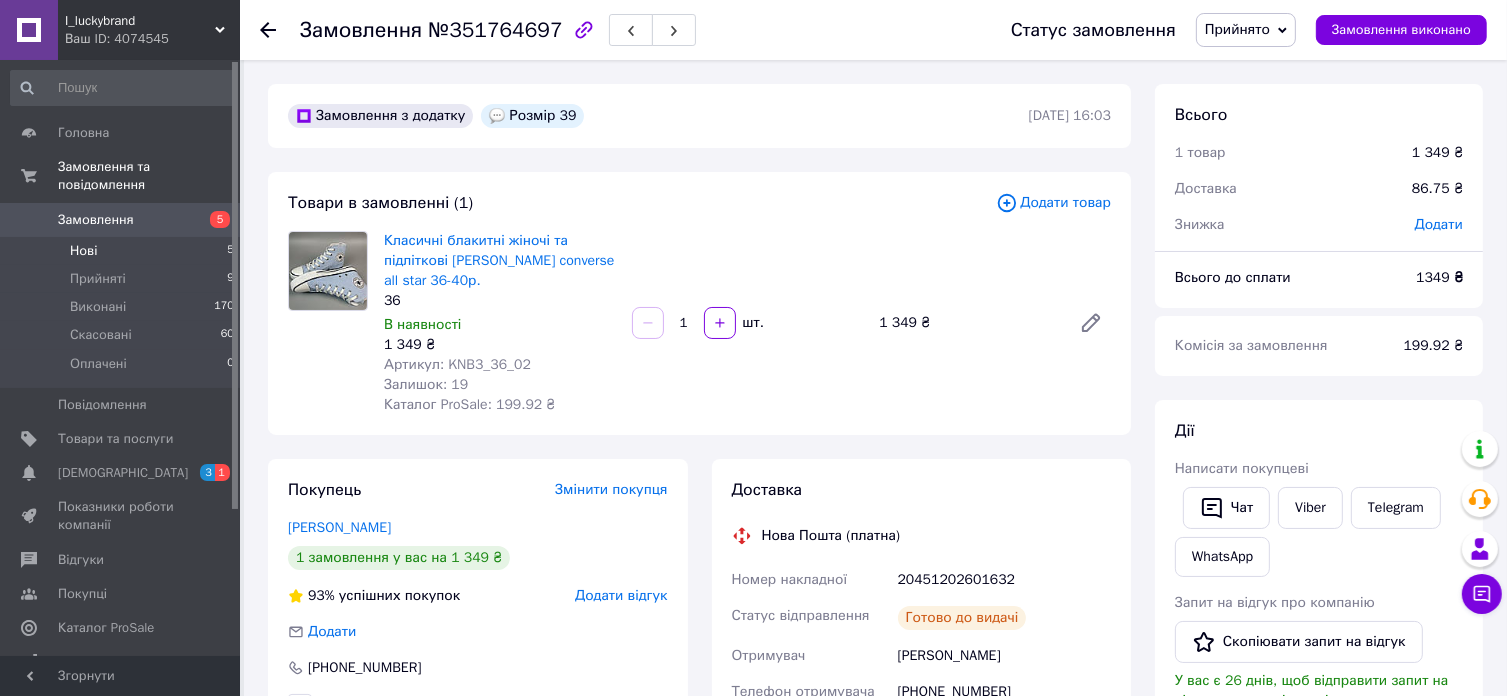 click on "Нові 5" at bounding box center [123, 251] 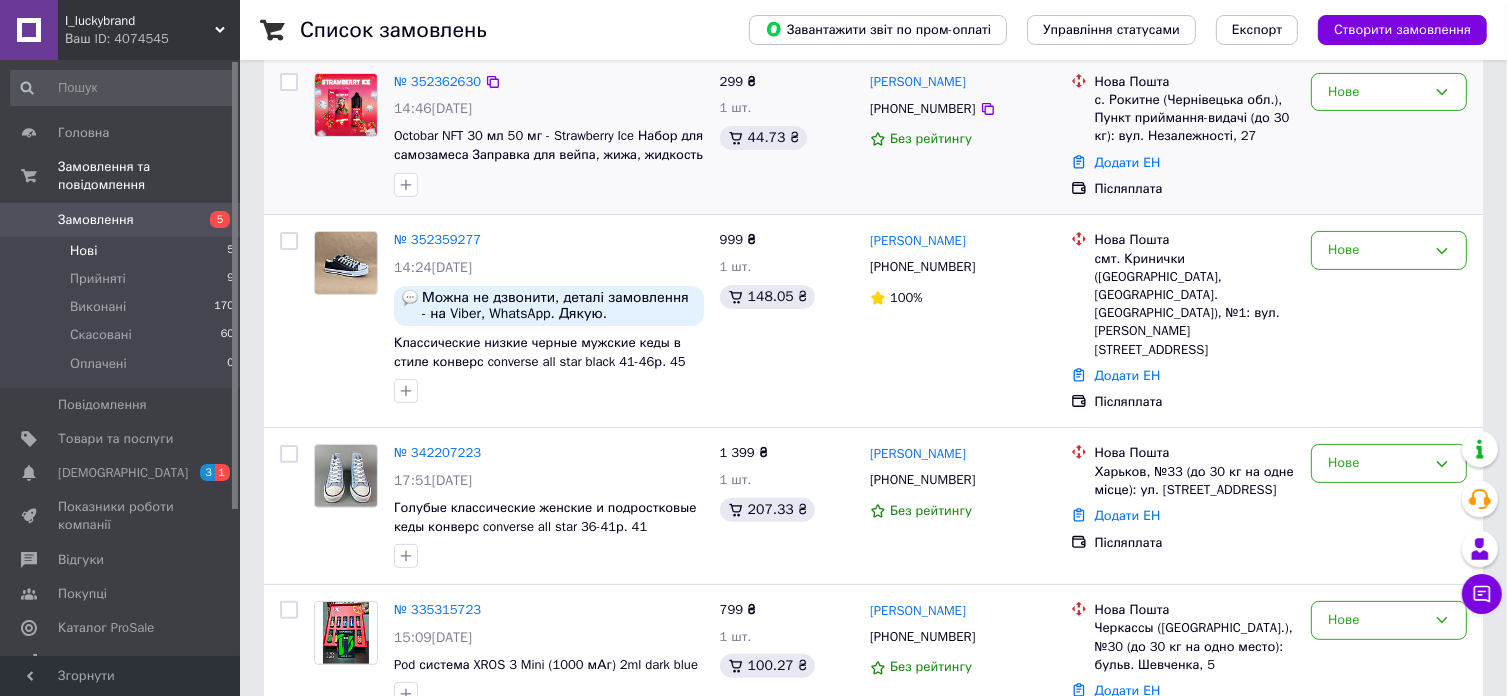 scroll, scrollTop: 500, scrollLeft: 0, axis: vertical 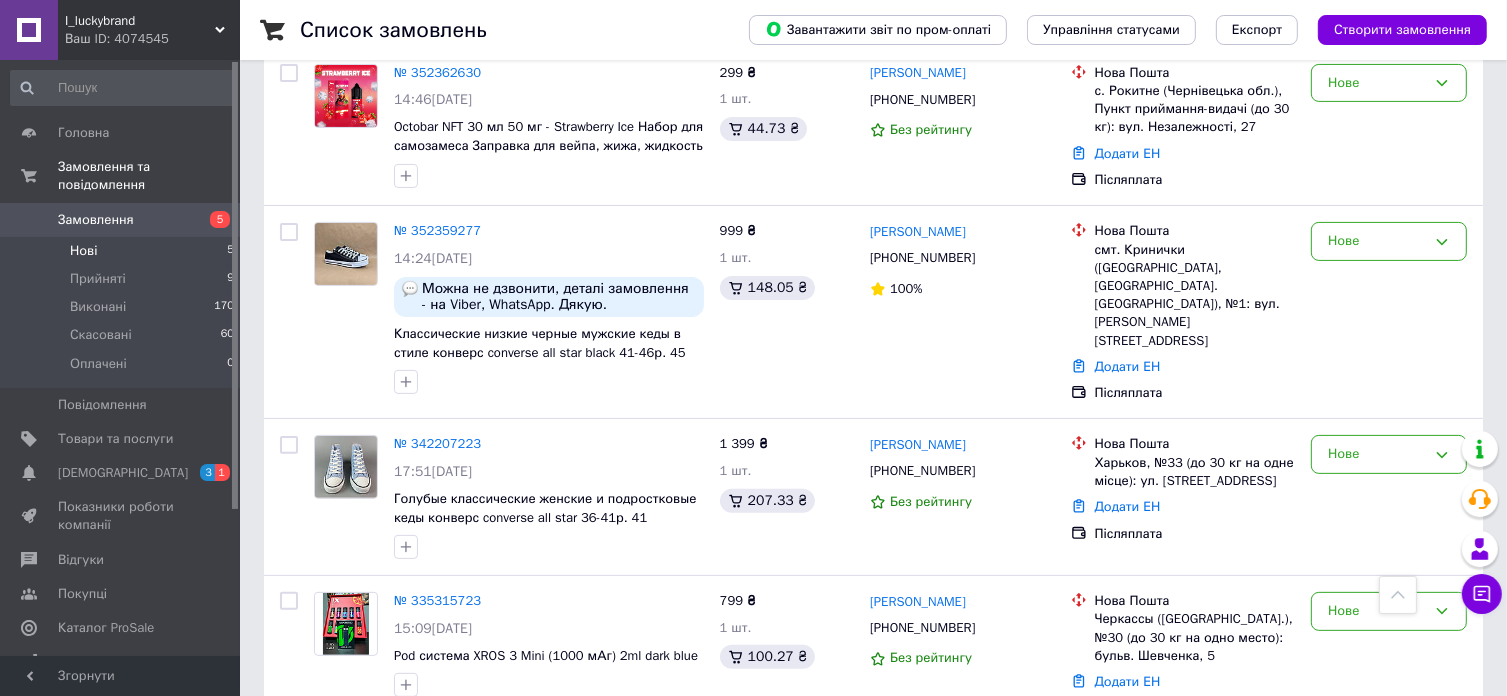 click on "Нові 5" at bounding box center [123, 251] 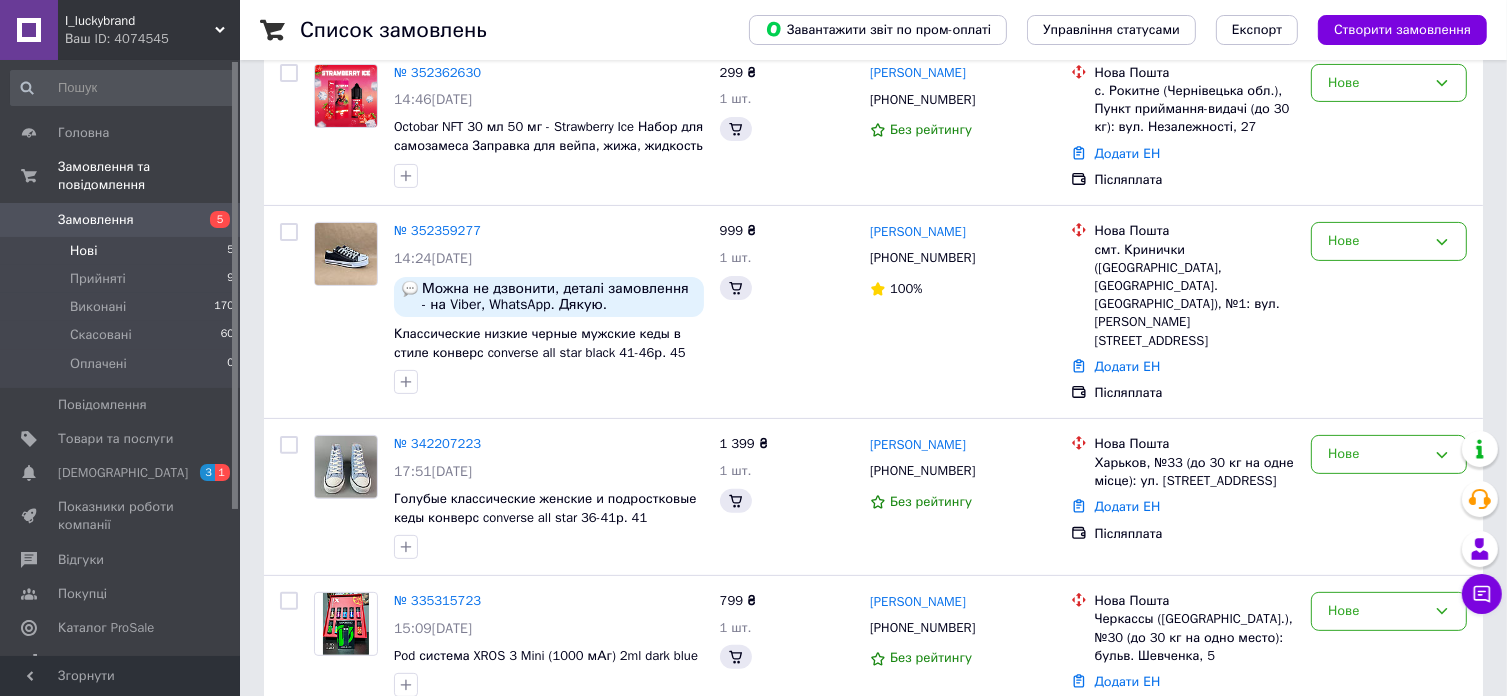 scroll, scrollTop: 0, scrollLeft: 0, axis: both 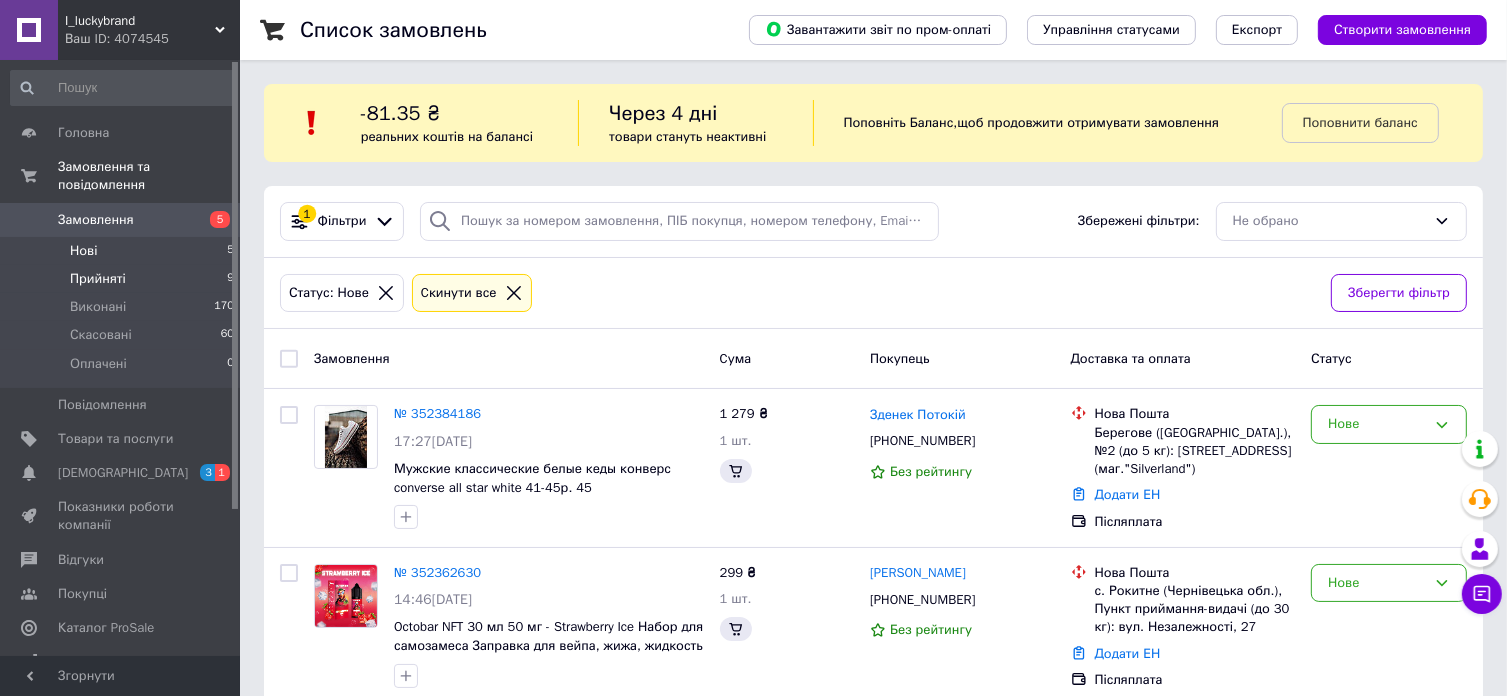 click on "Прийняті 9" at bounding box center (123, 279) 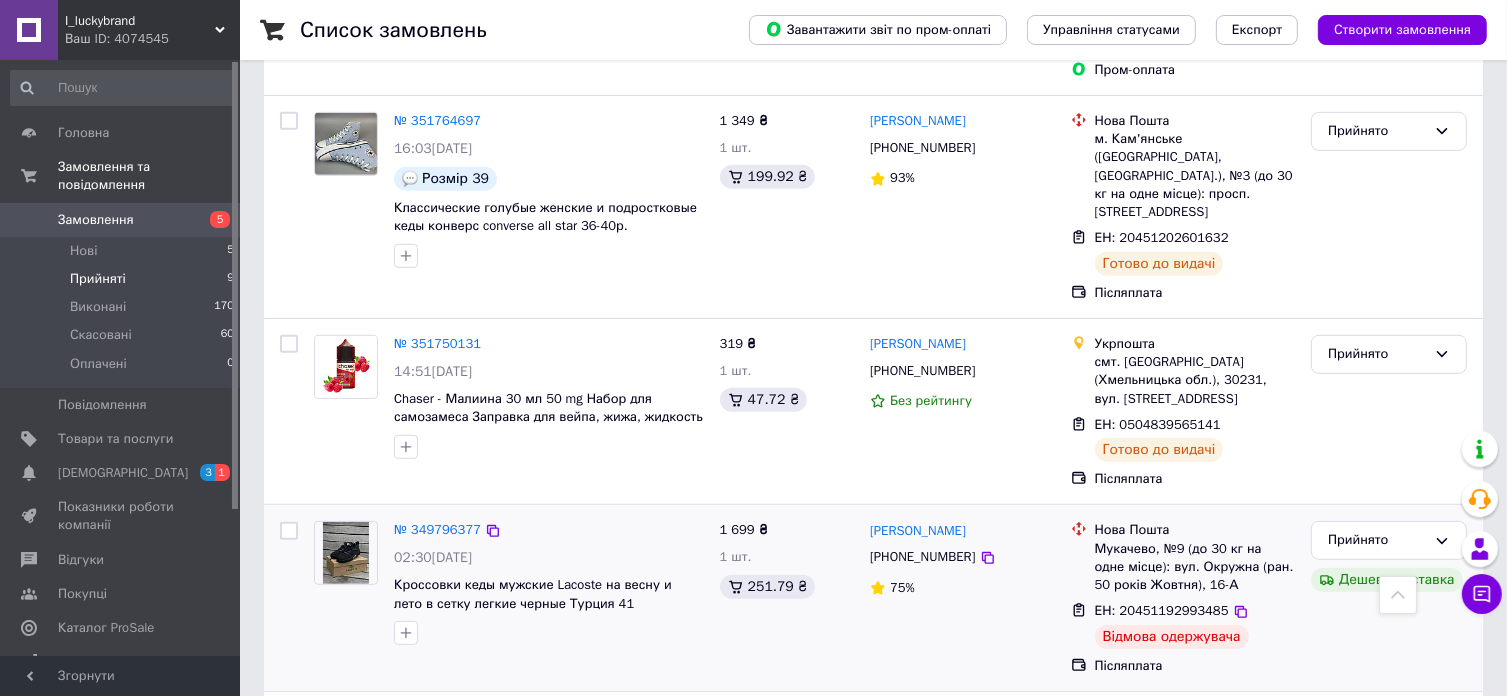 scroll, scrollTop: 838, scrollLeft: 0, axis: vertical 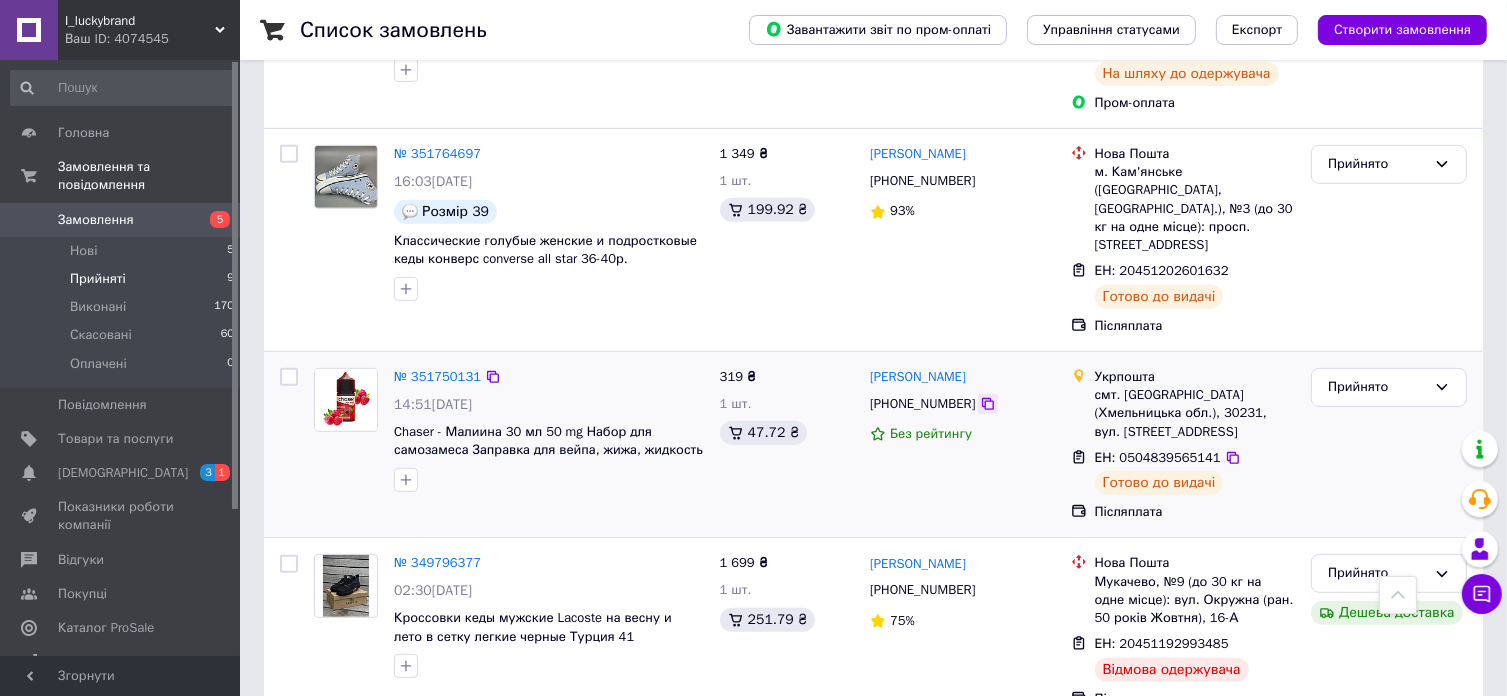 click 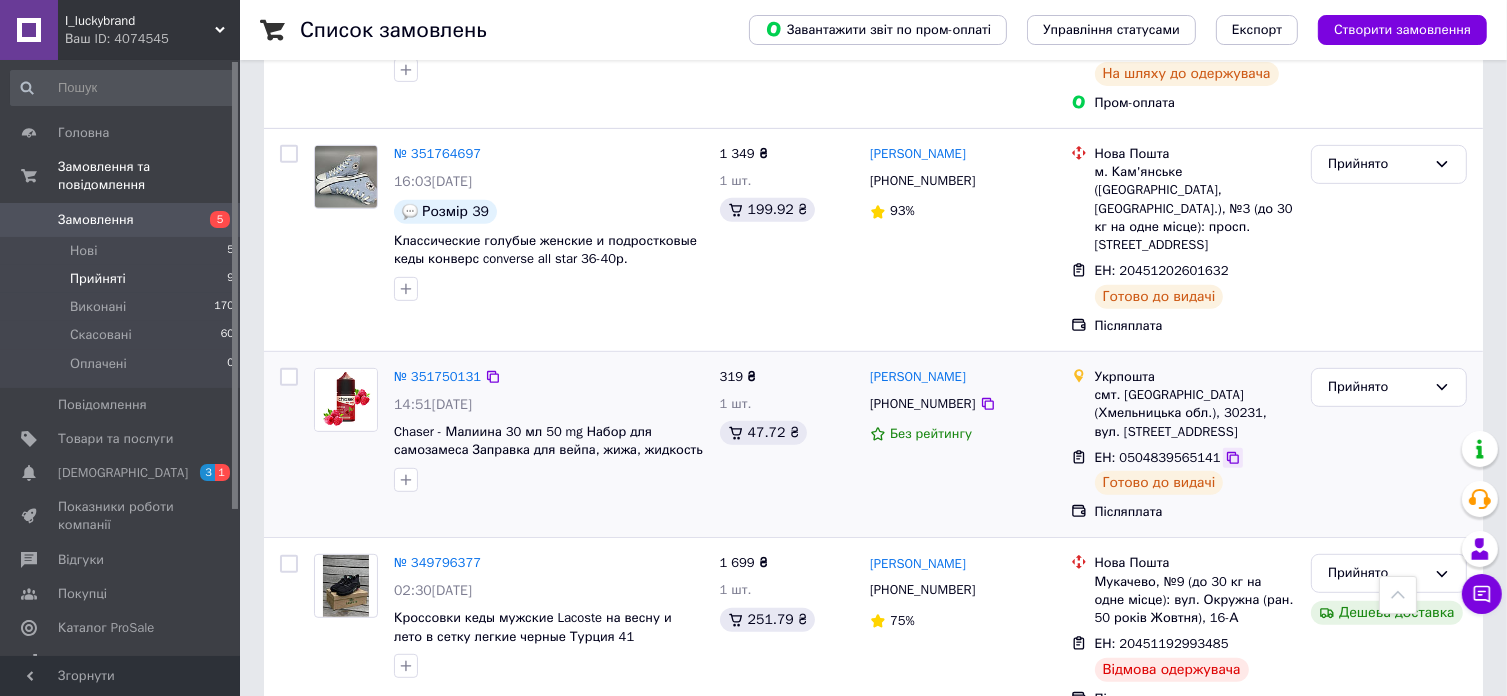 click 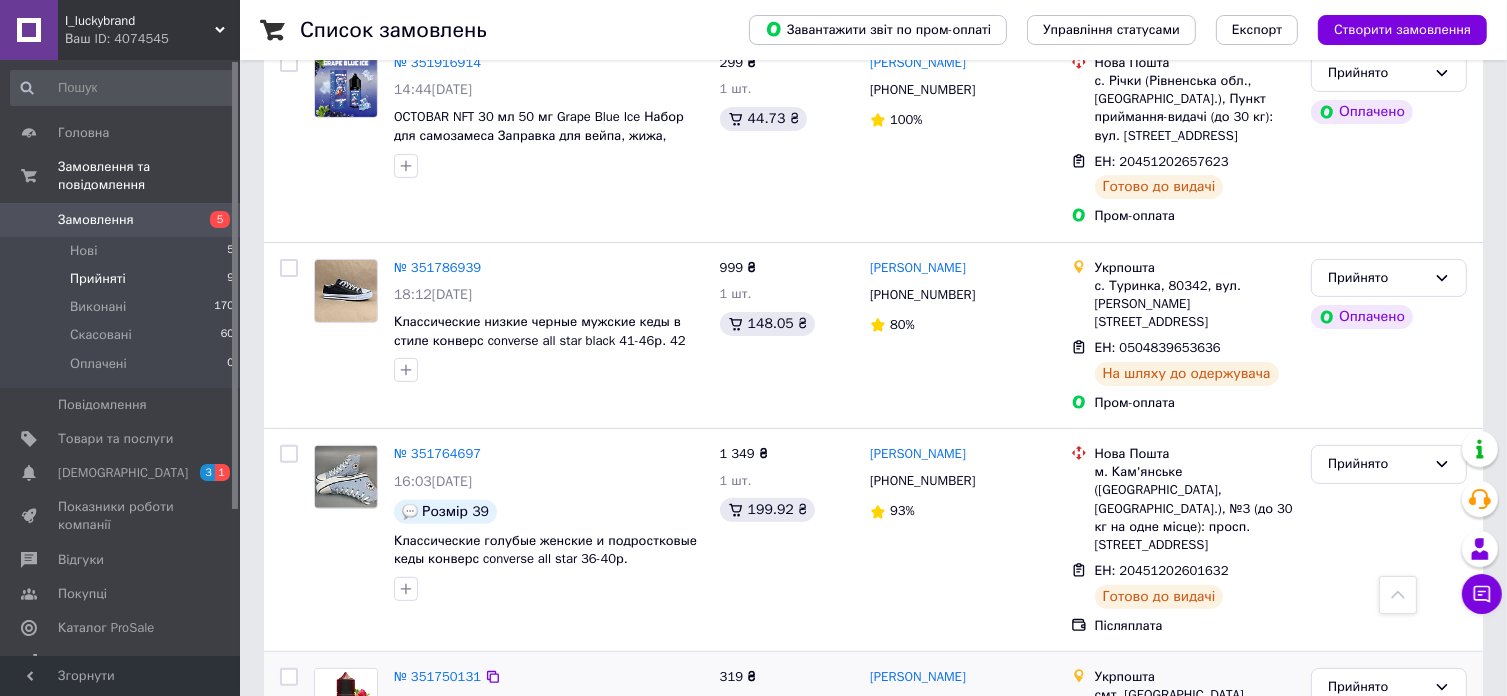 scroll, scrollTop: 338, scrollLeft: 0, axis: vertical 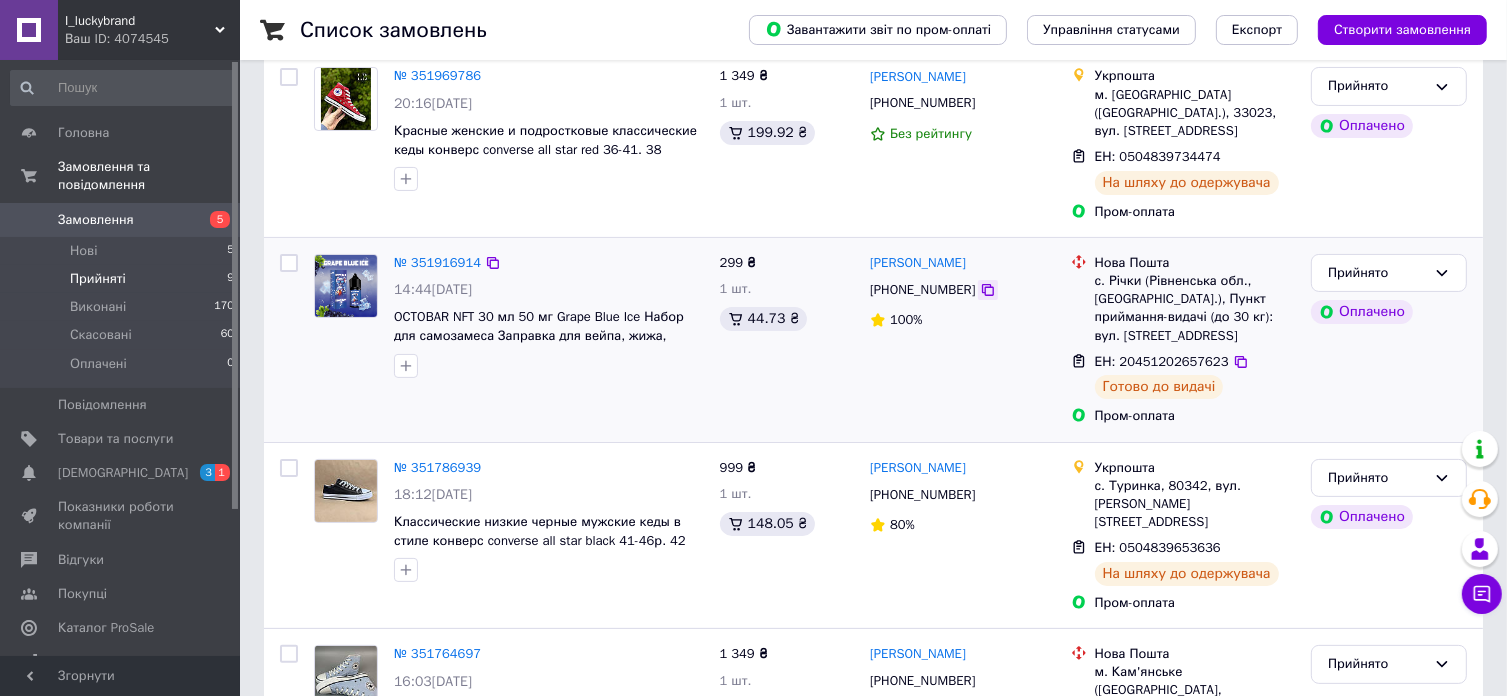 click 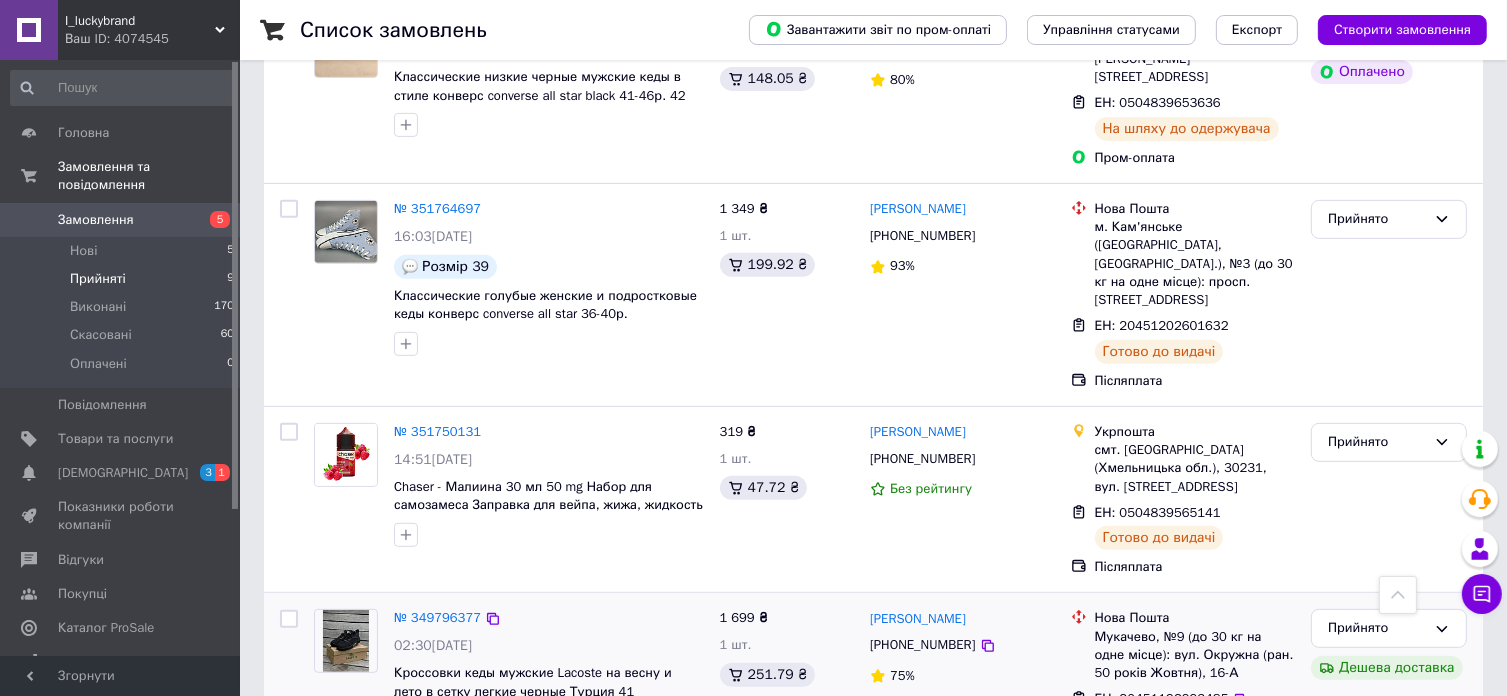 scroll, scrollTop: 738, scrollLeft: 0, axis: vertical 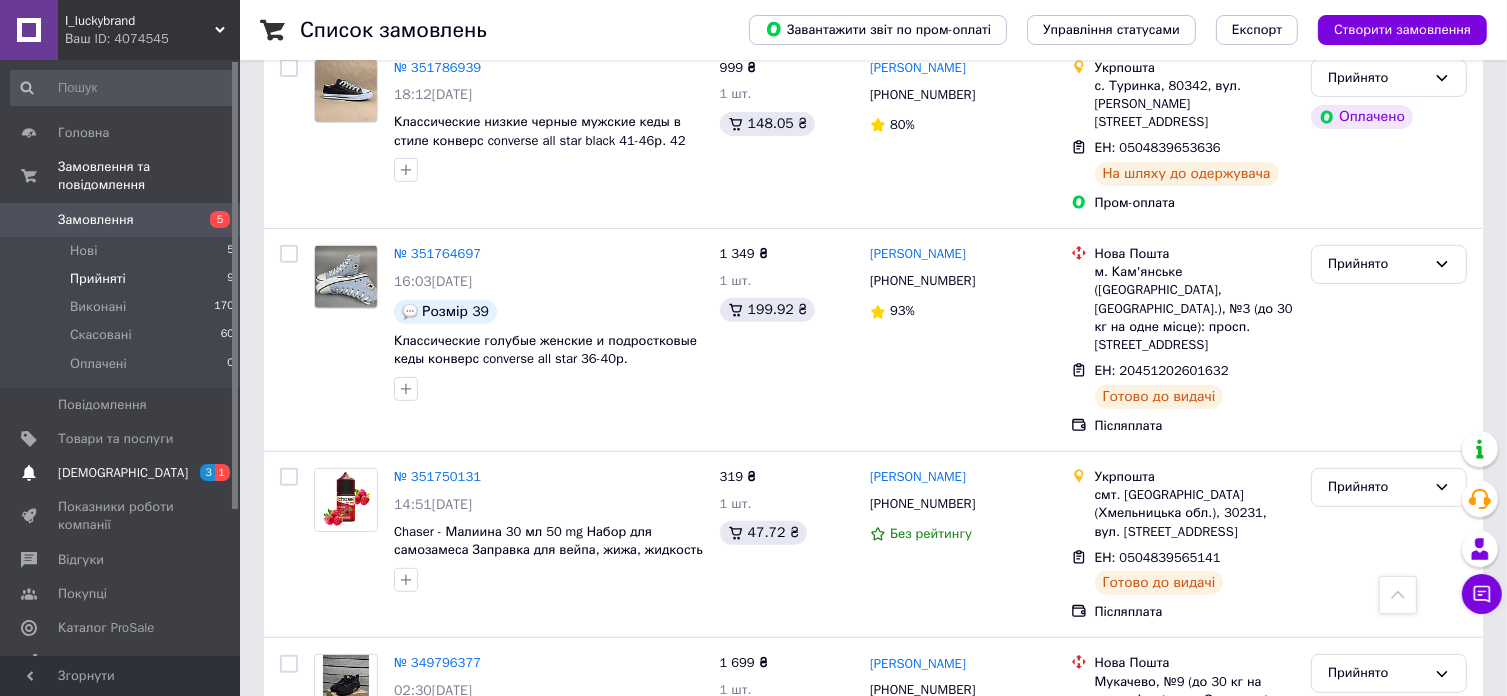 click on "[DEMOGRAPHIC_DATA]" at bounding box center [123, 473] 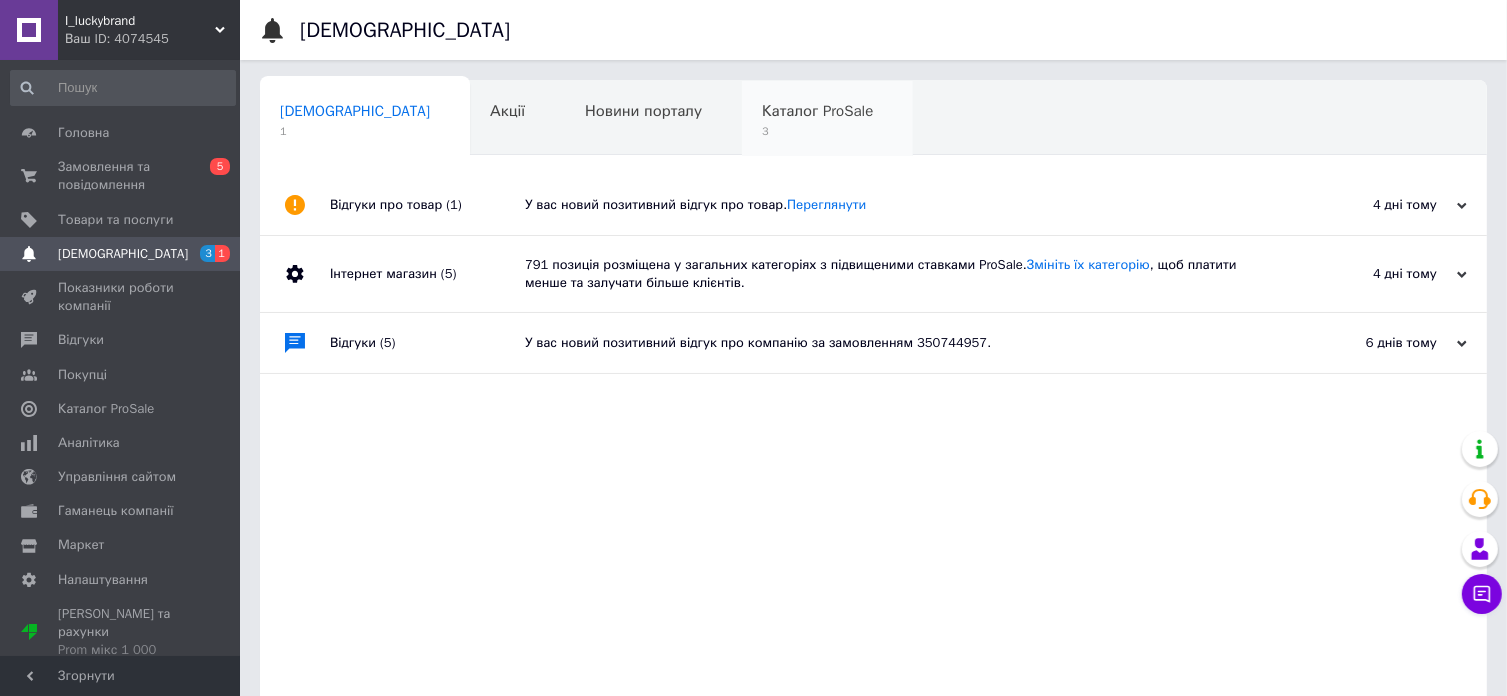 click on "Каталог ProSale" at bounding box center (817, 111) 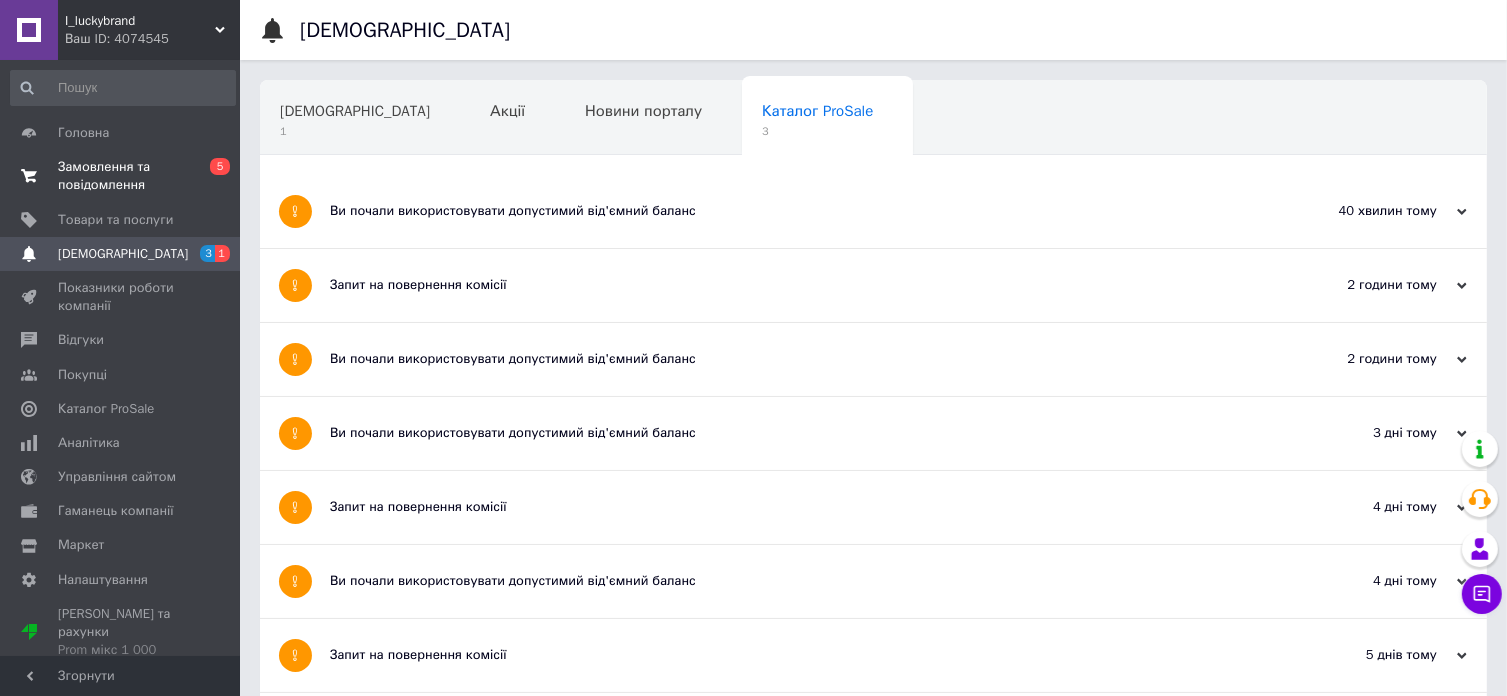 click on "Замовлення та повідомлення" at bounding box center [121, 176] 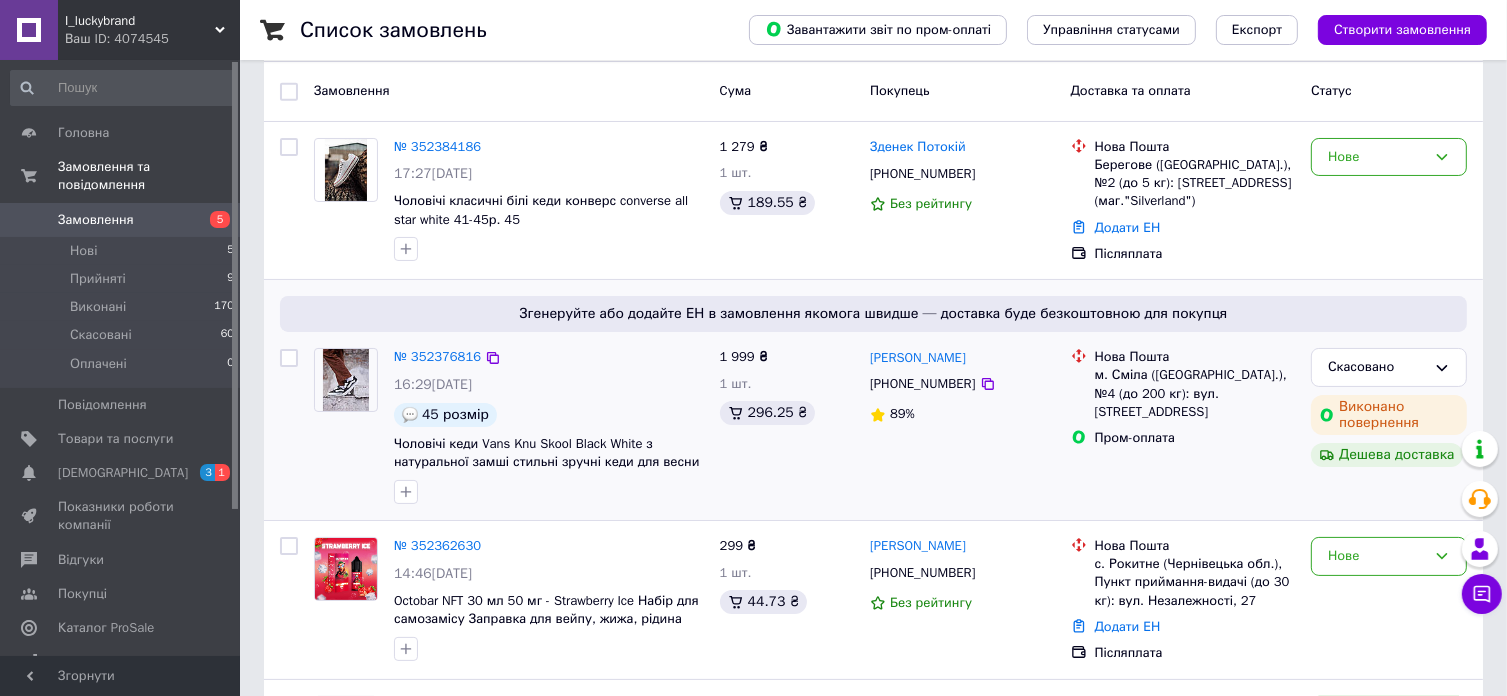 scroll, scrollTop: 200, scrollLeft: 0, axis: vertical 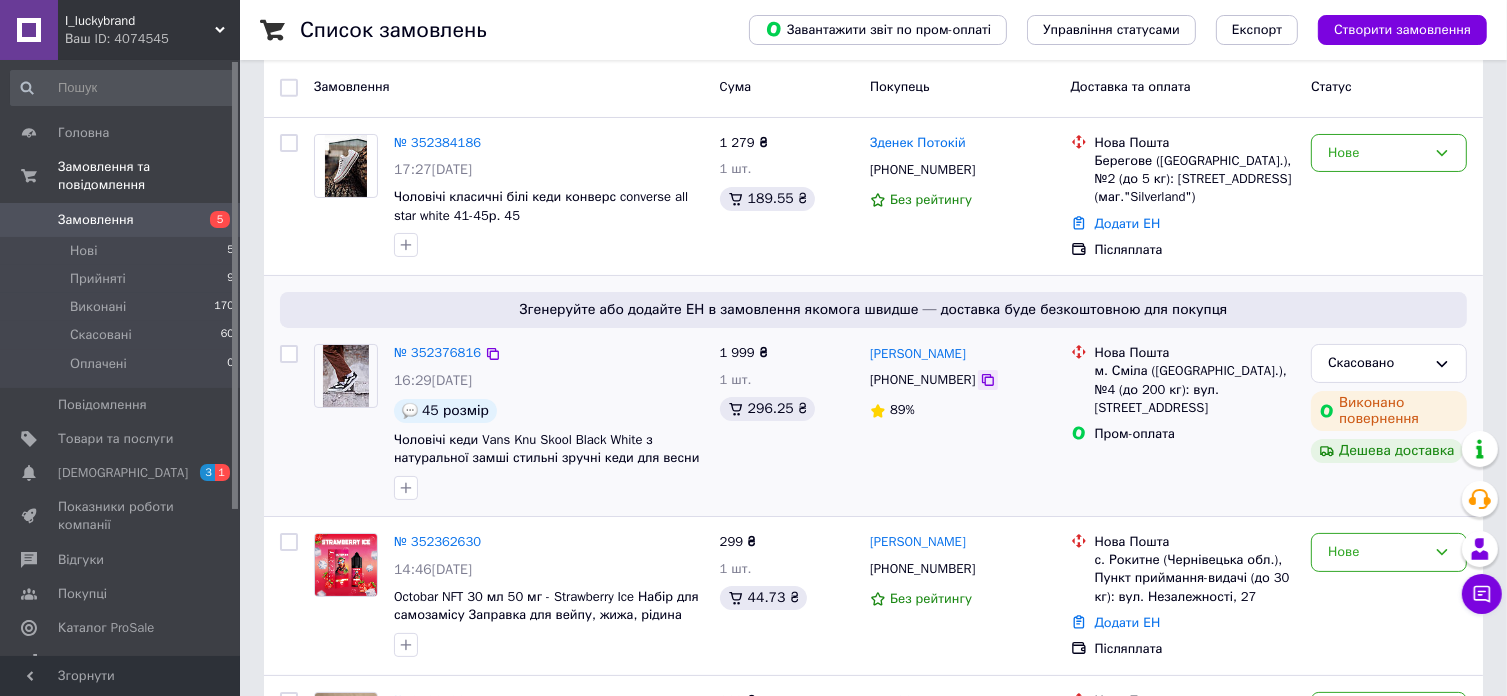 click 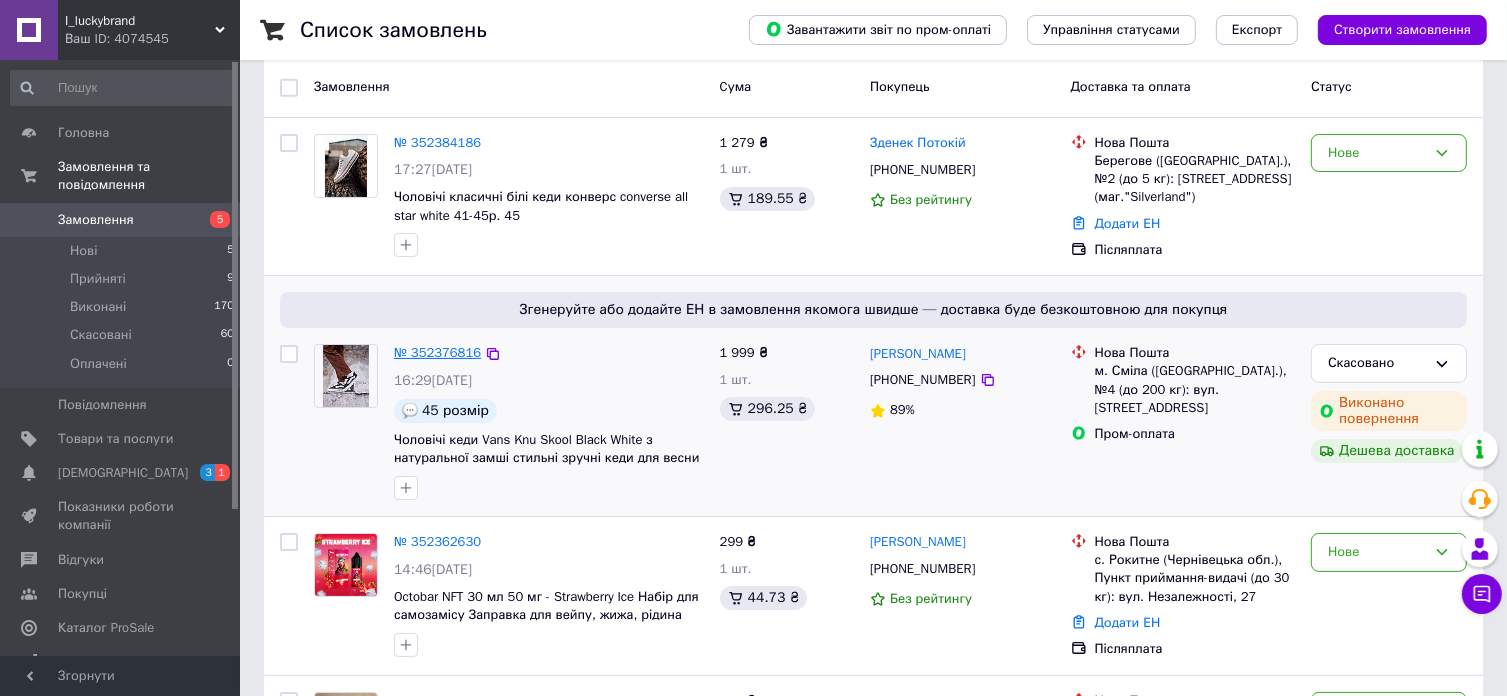 click on "№ 352376816" at bounding box center [437, 352] 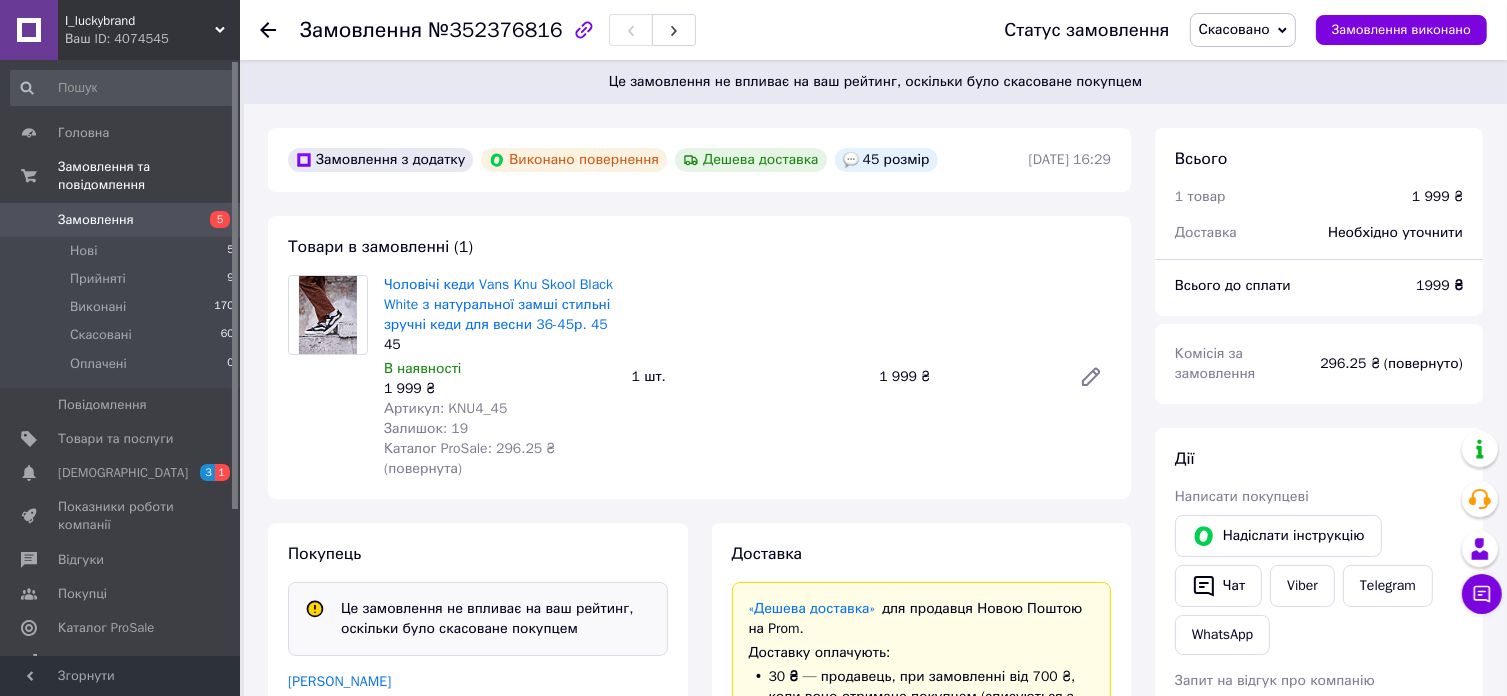 scroll, scrollTop: 200, scrollLeft: 0, axis: vertical 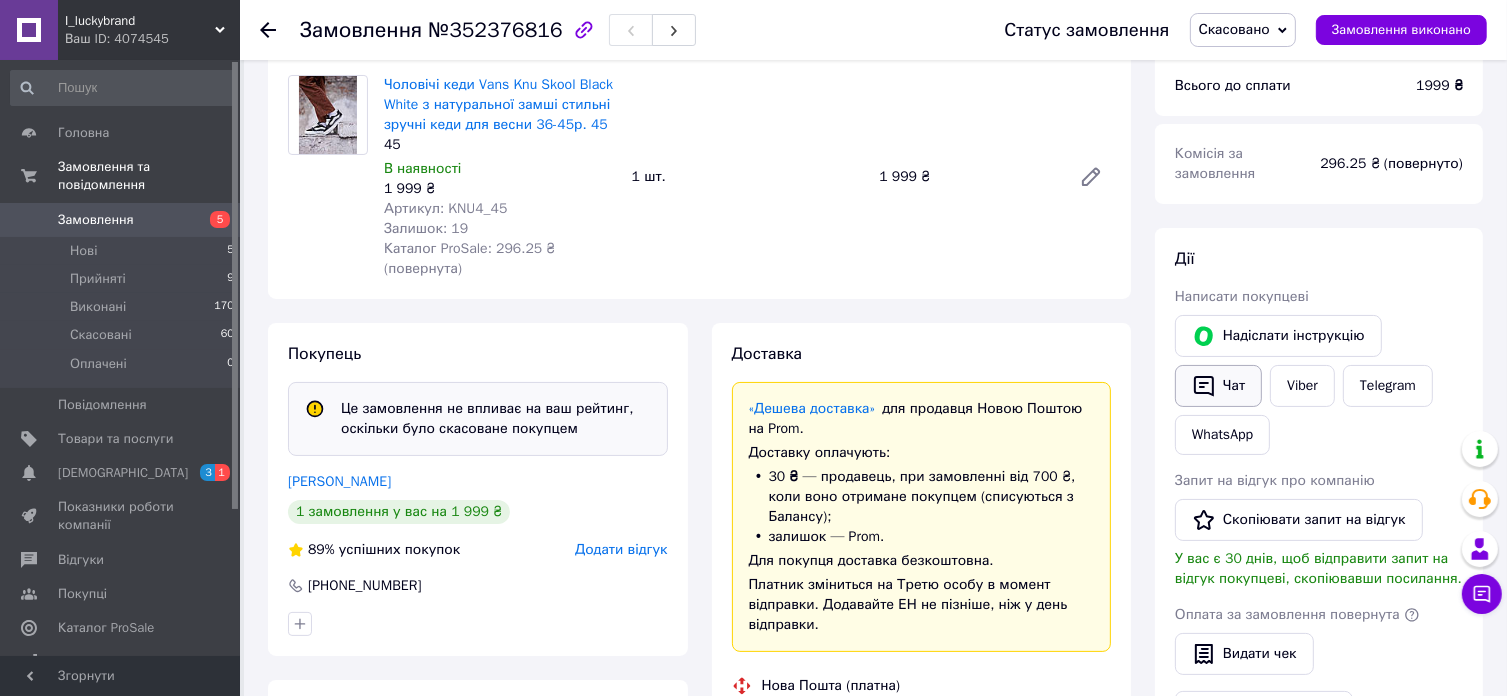 click on "Чат" at bounding box center (1218, 386) 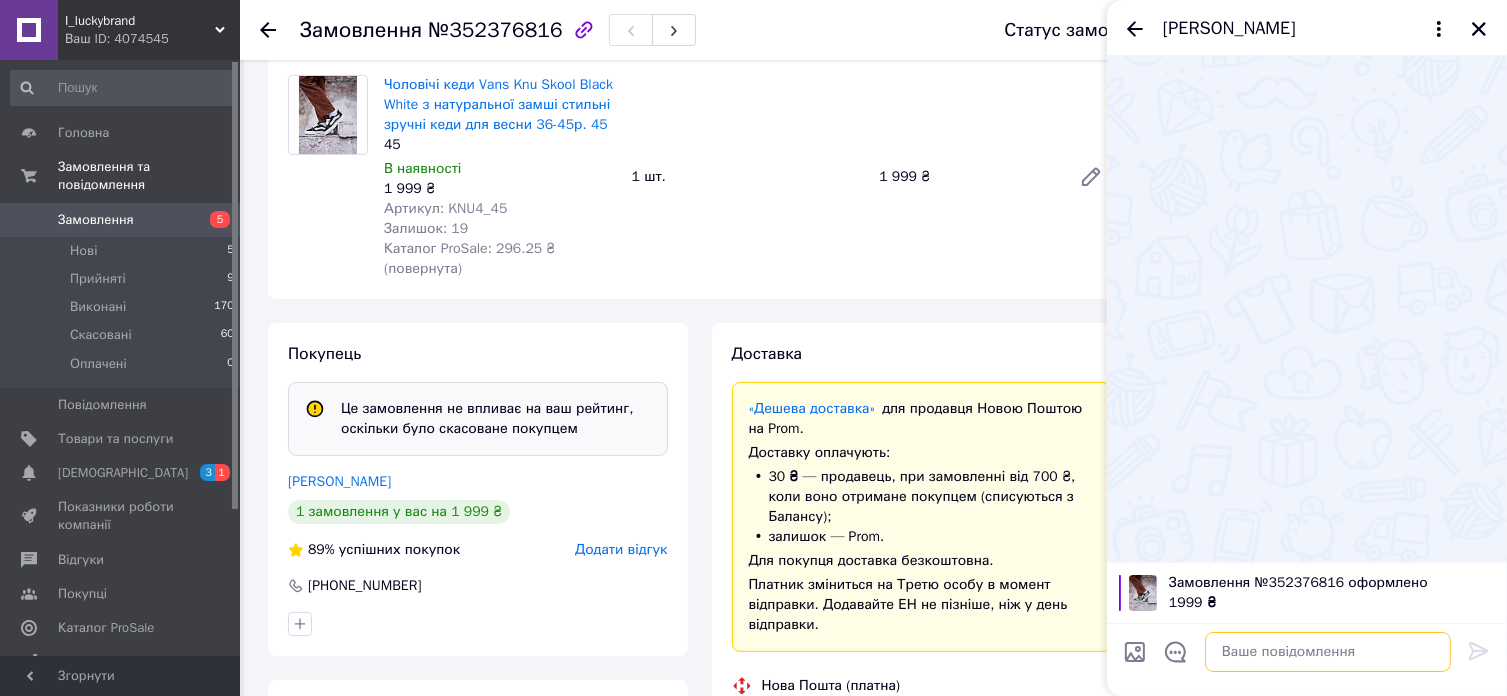 click at bounding box center (1328, 652) 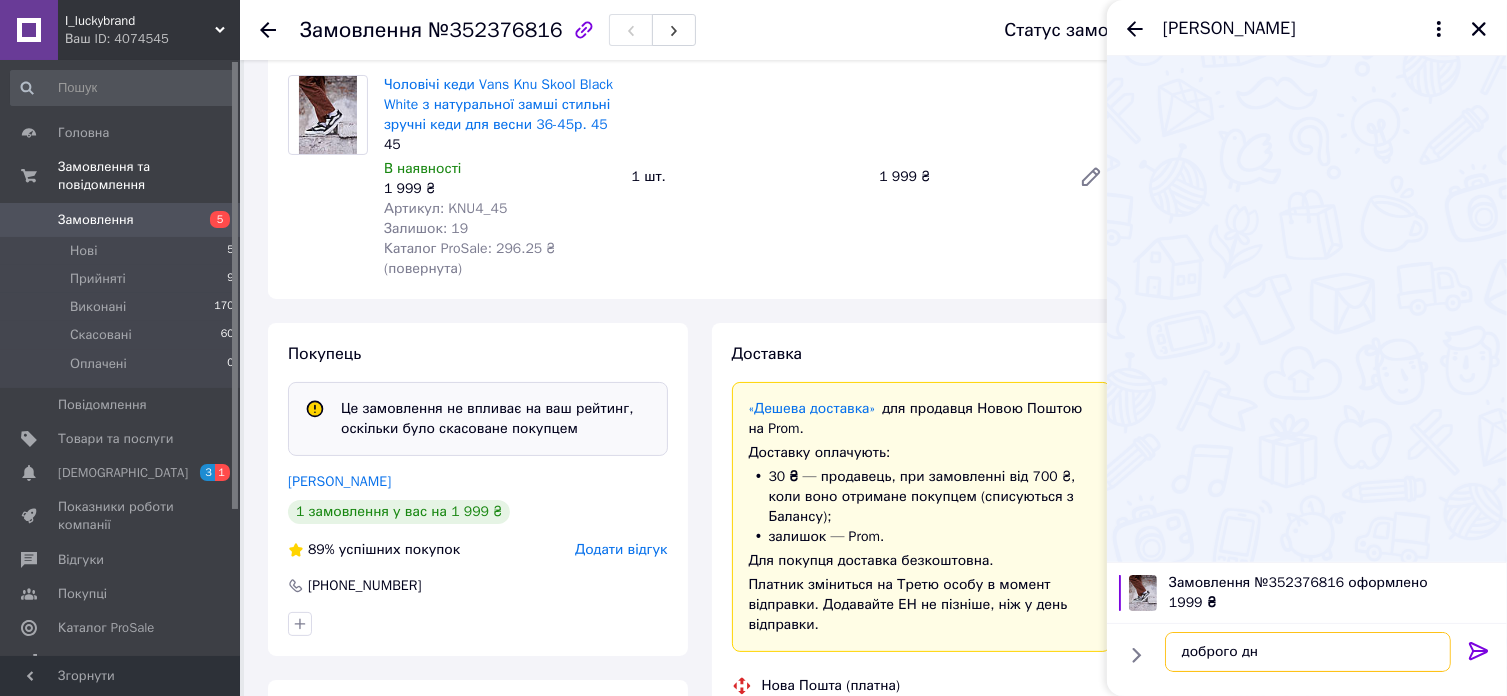 type on "доброго дня" 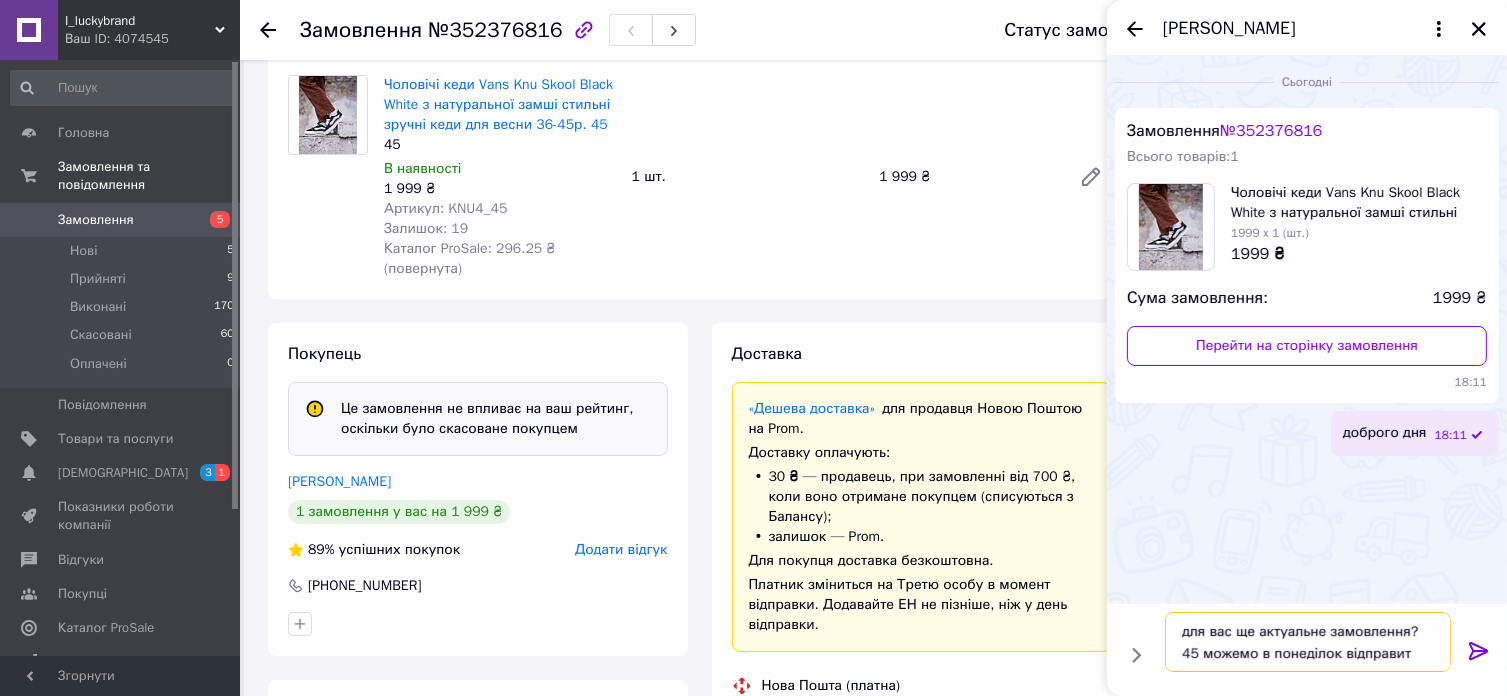 type on "для вас ще актуальне замовлення? 45 можемо в понеділок відправити" 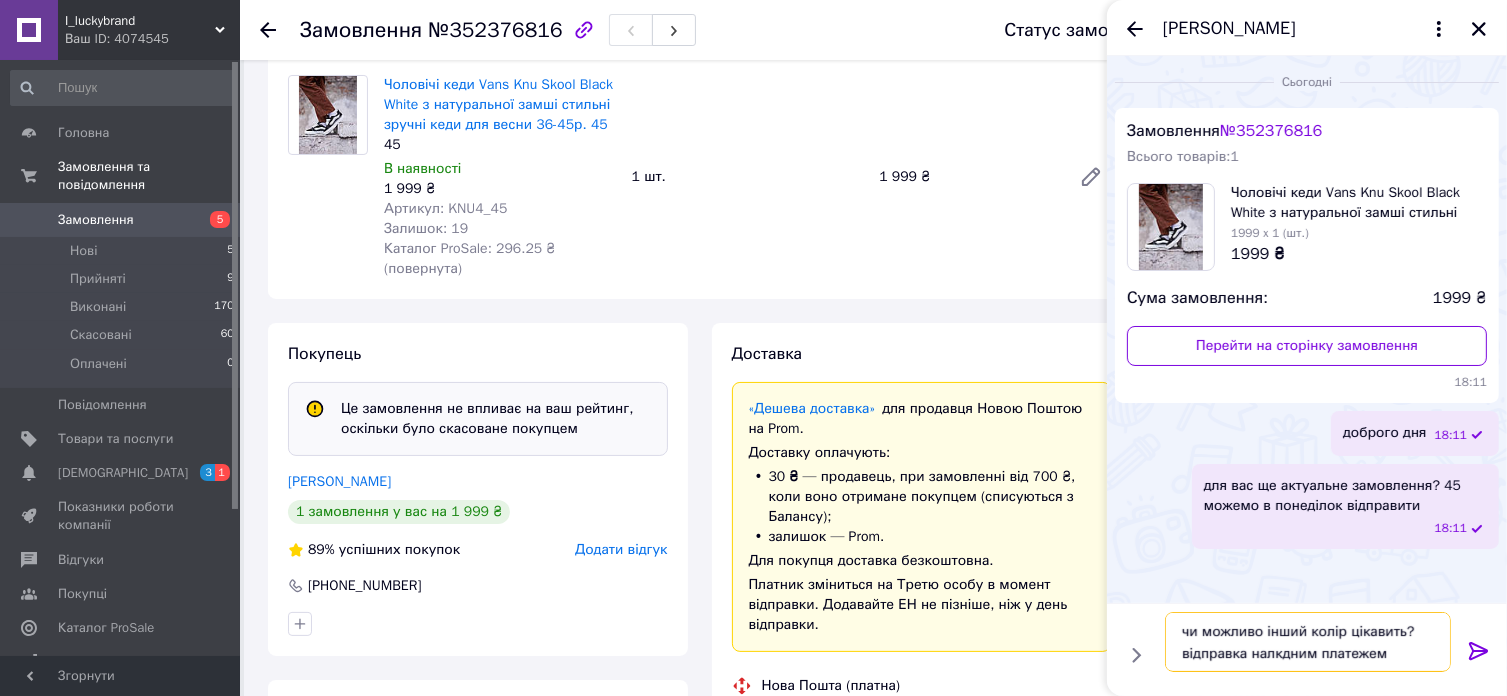 click on "чи можливо інший колір цікавить? відправка налкдним платежем" at bounding box center [1308, 642] 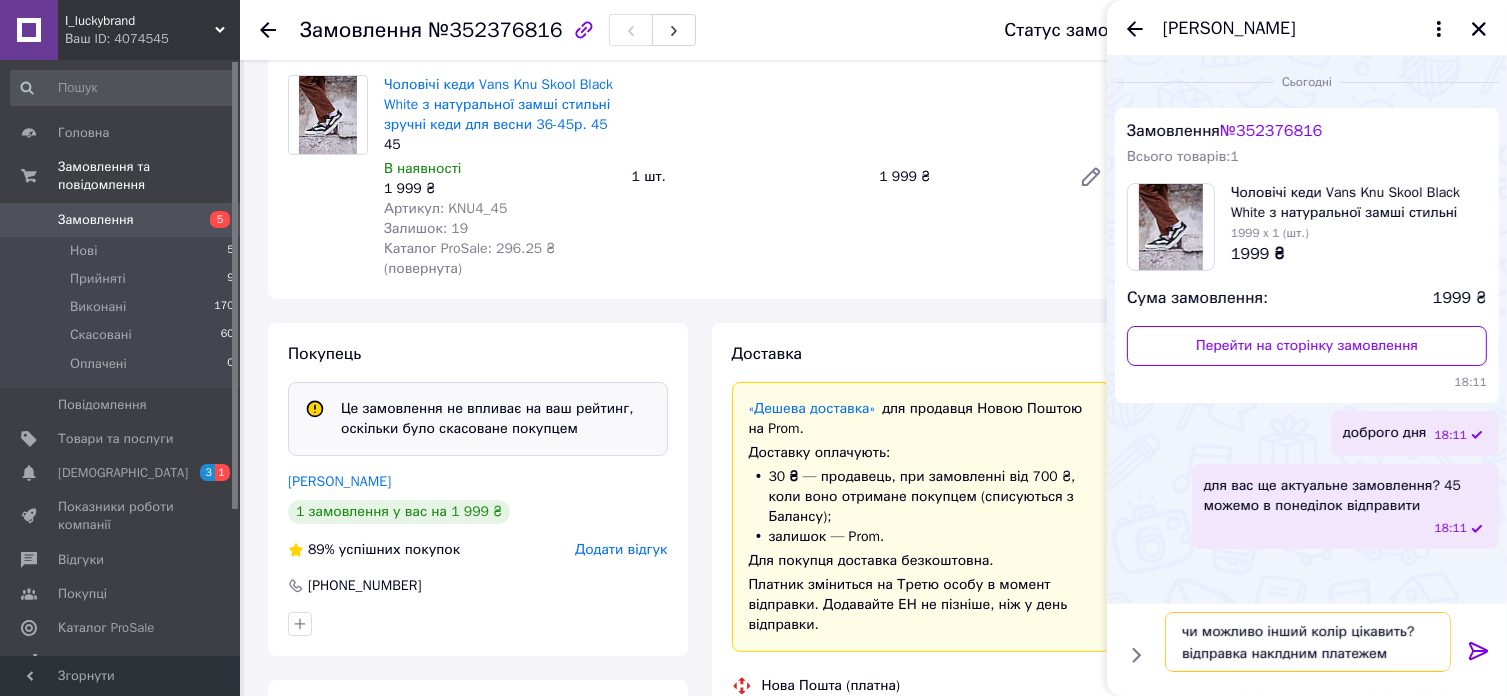type on "чи можливо інший колір цікавить? відправка накладним платежем" 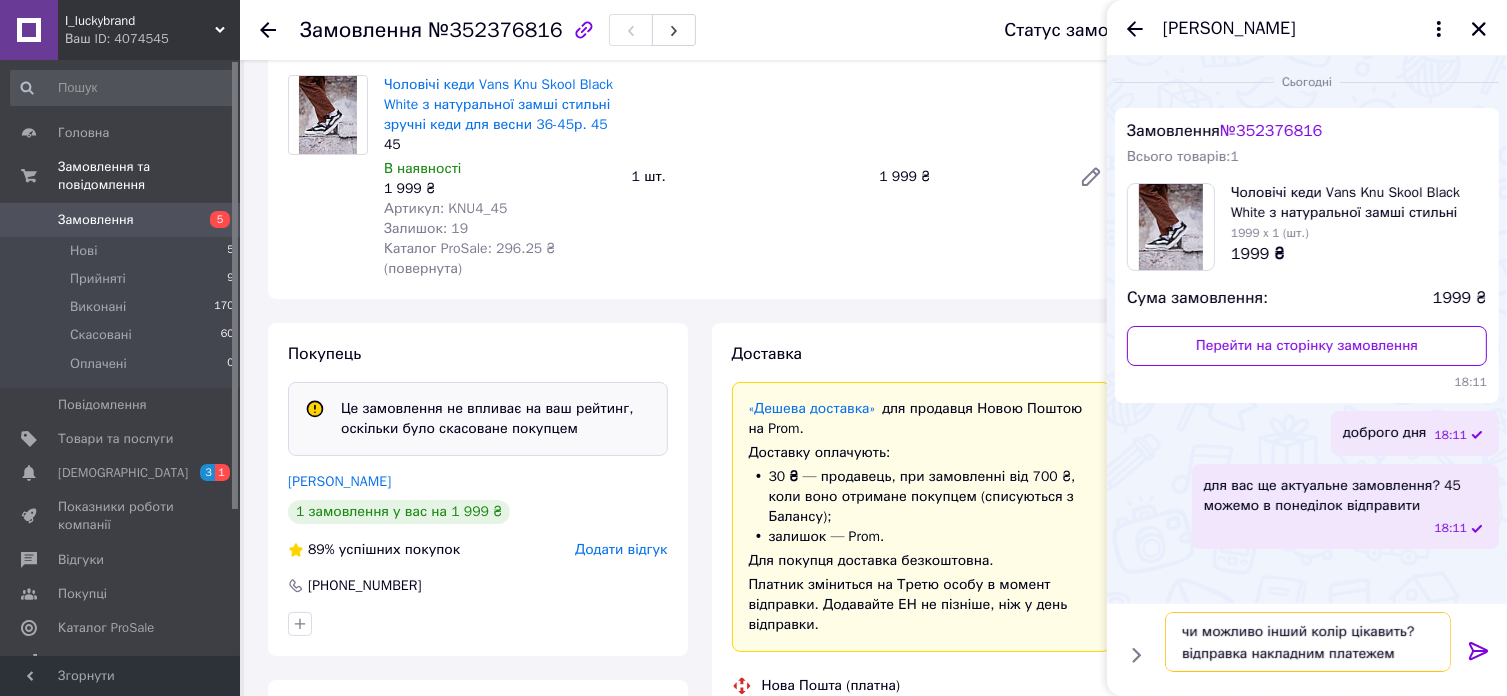 type 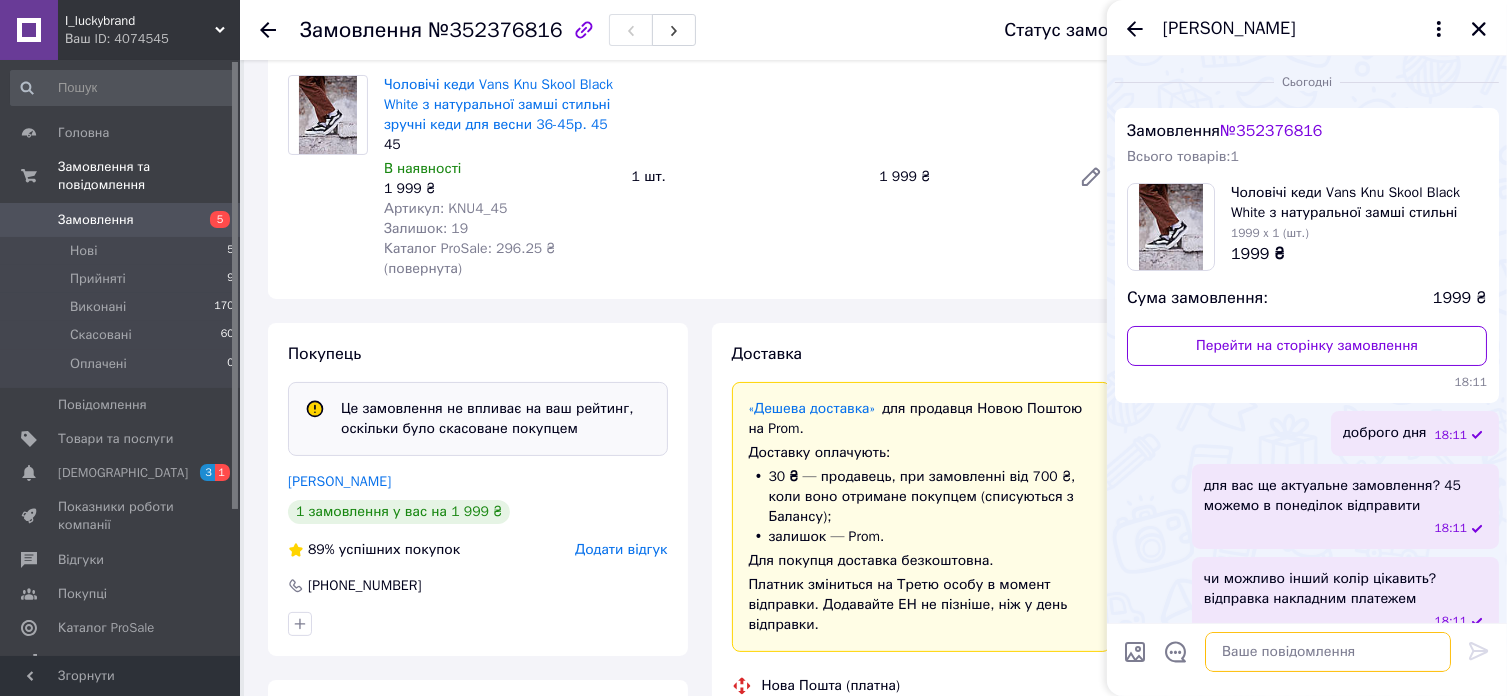 scroll, scrollTop: 27, scrollLeft: 0, axis: vertical 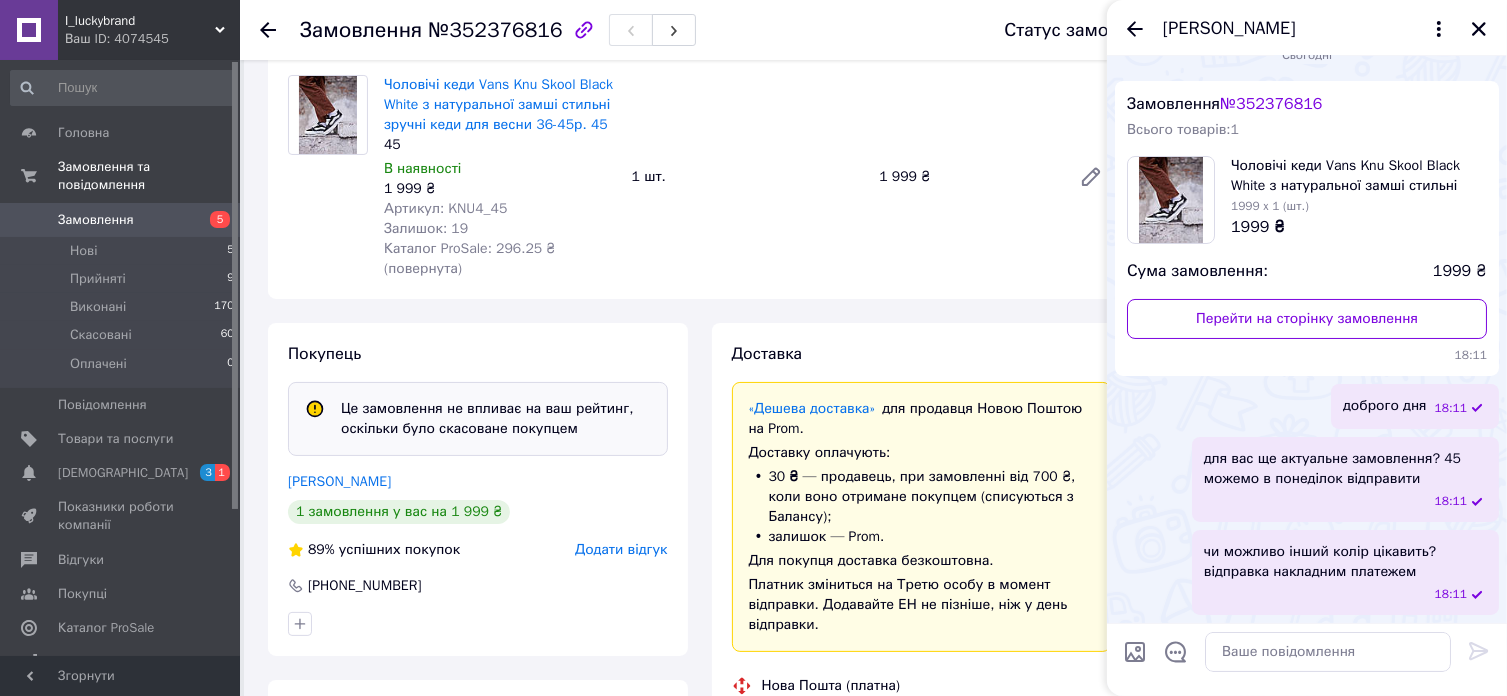click on "Чоловічі кеди Vans Knu Skool Black White з натуральної замші стильні зручні кеди для весни 36-45р. 45 45 В наявності 1 999 ₴ Артикул: KNU4_45 Залишок: 19 Каталог ProSale: 296.25 ₴ (повернута) 1 шт. 1 999 ₴" at bounding box center (747, 177) 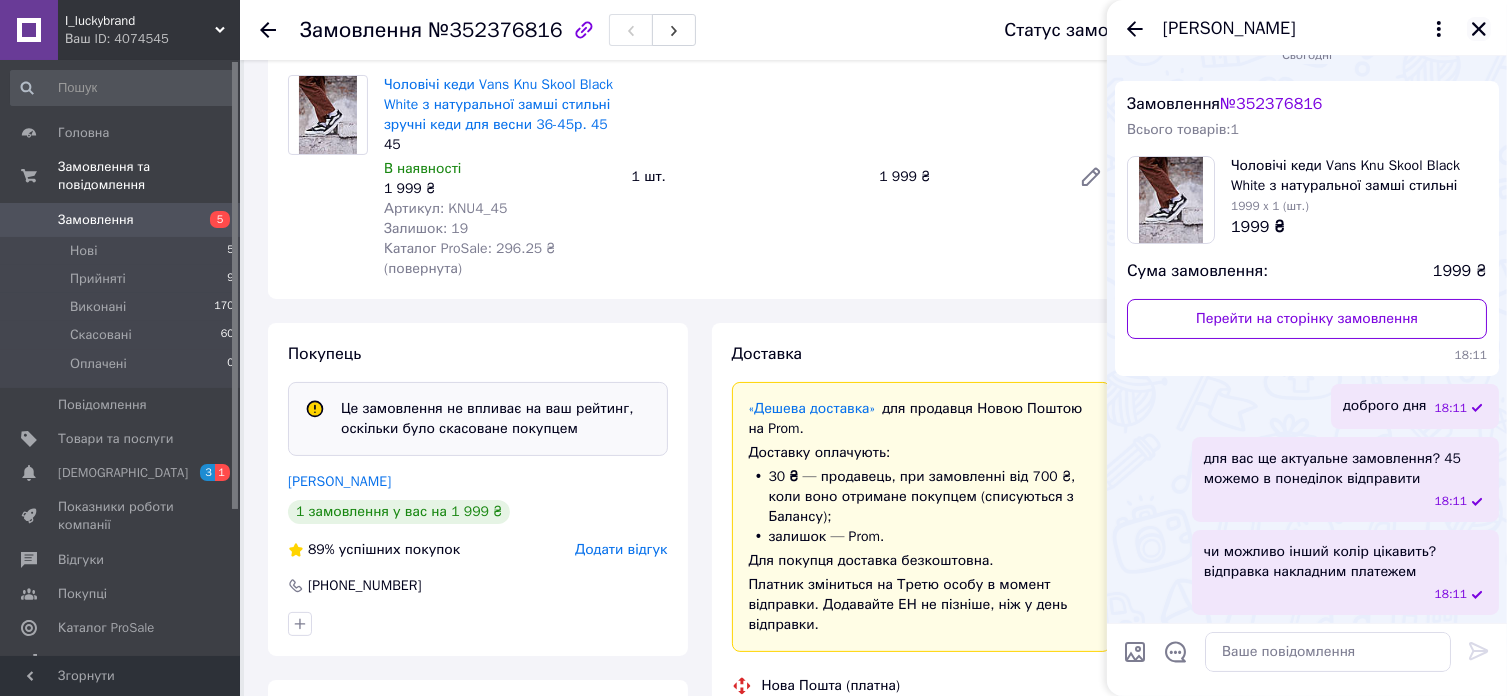 click 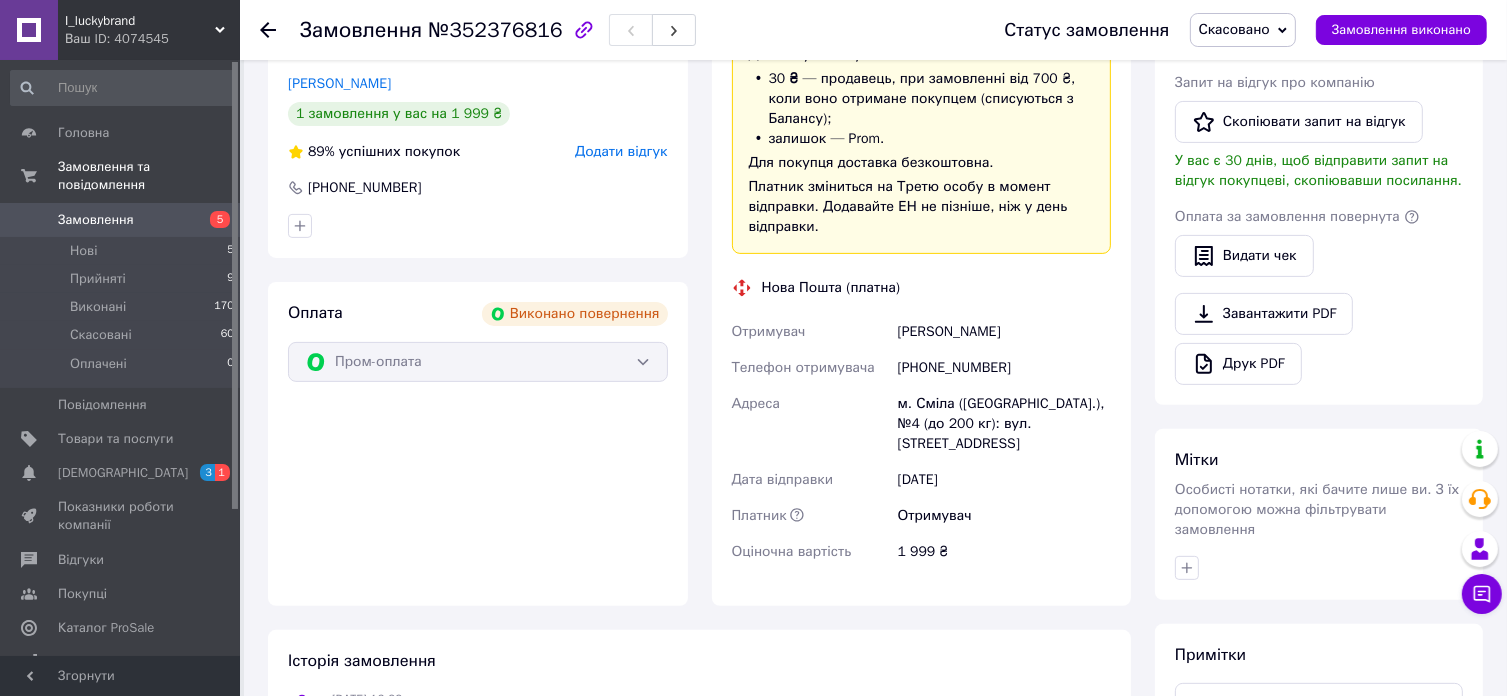 scroll, scrollTop: 600, scrollLeft: 0, axis: vertical 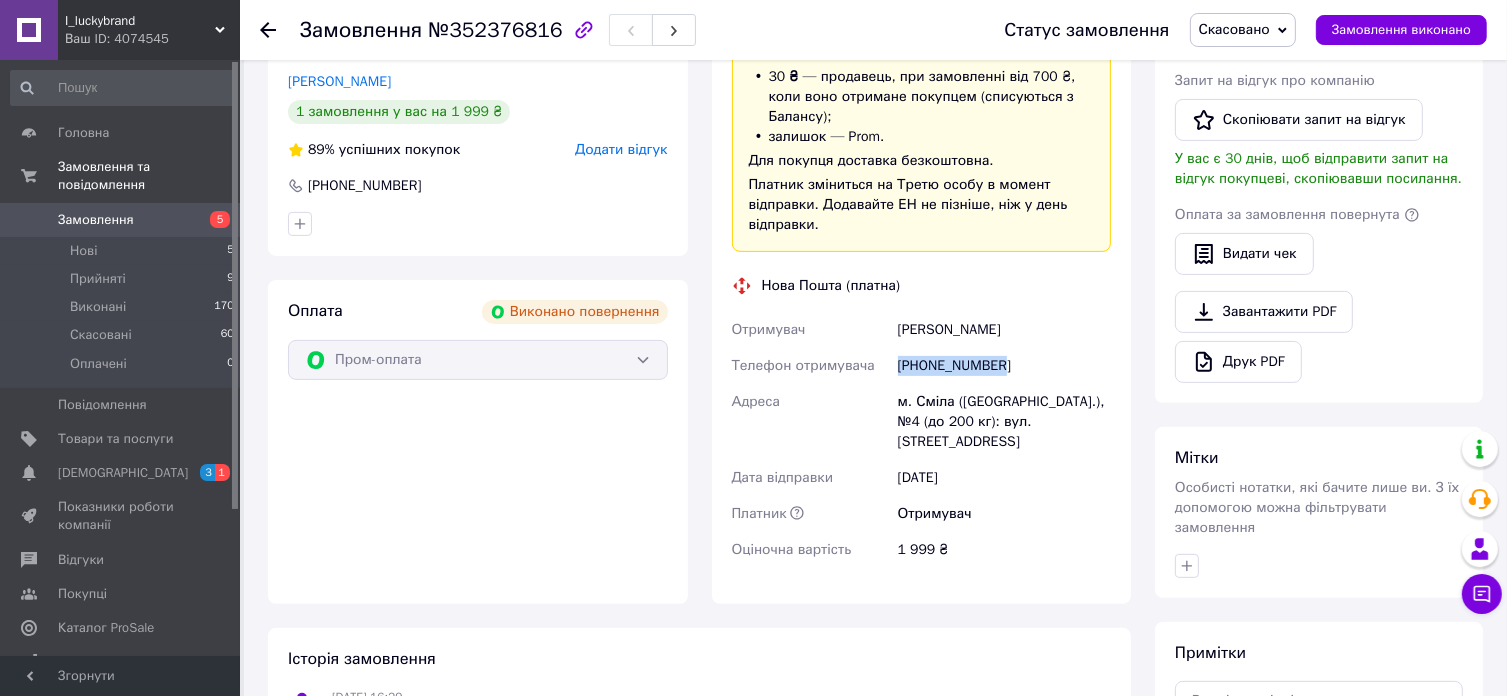 drag, startPoint x: 1005, startPoint y: 361, endPoint x: 899, endPoint y: 366, distance: 106.11786 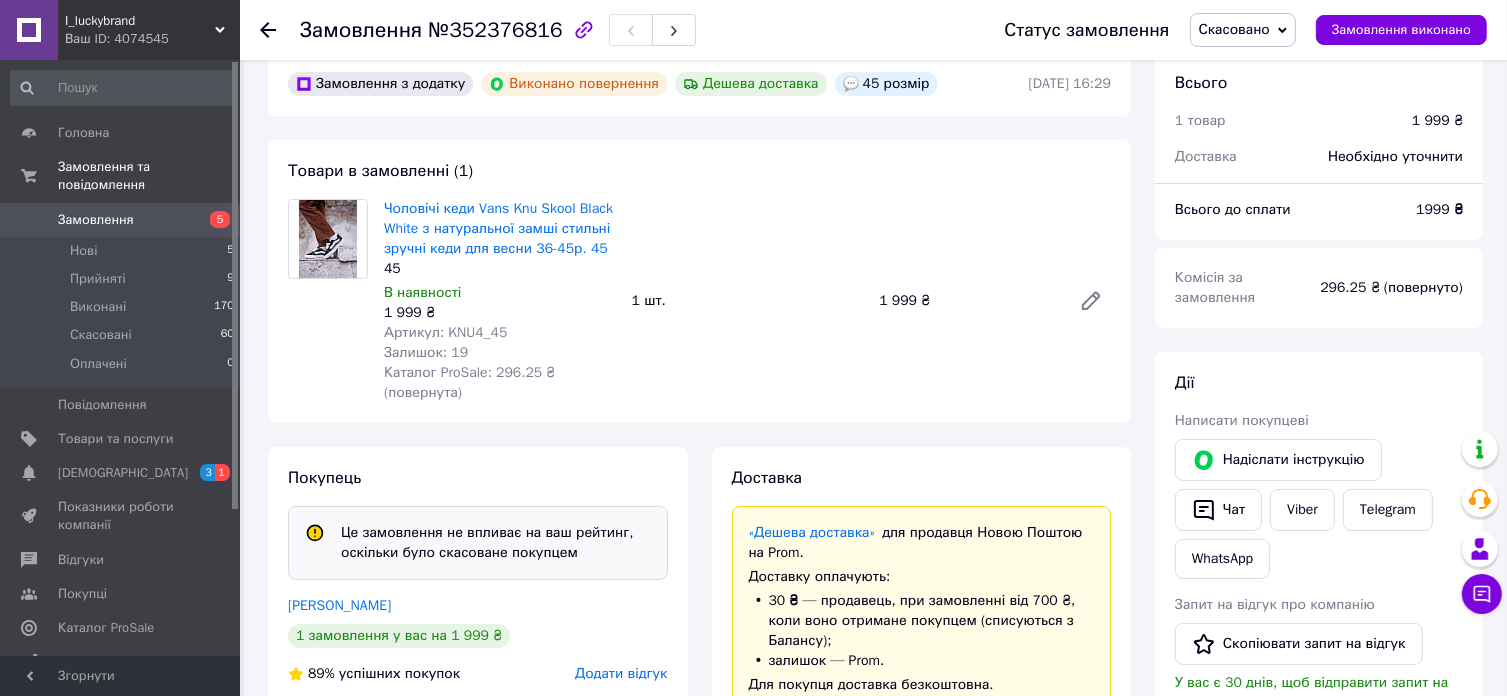 scroll, scrollTop: 0, scrollLeft: 0, axis: both 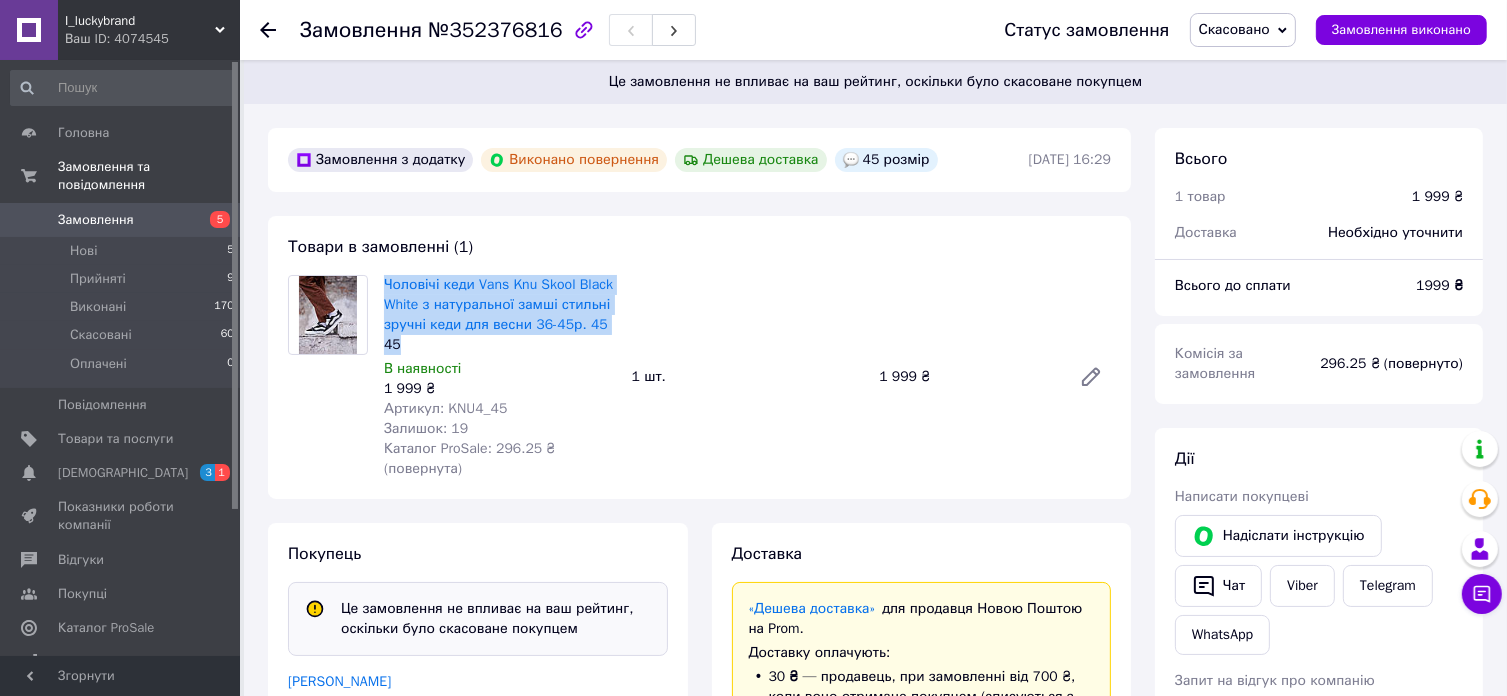 copy on "Чоловічі кеди Vans Knu Skool Black White з натуральної замші стильні зручні кеди для весни 36-45р. 45 45" 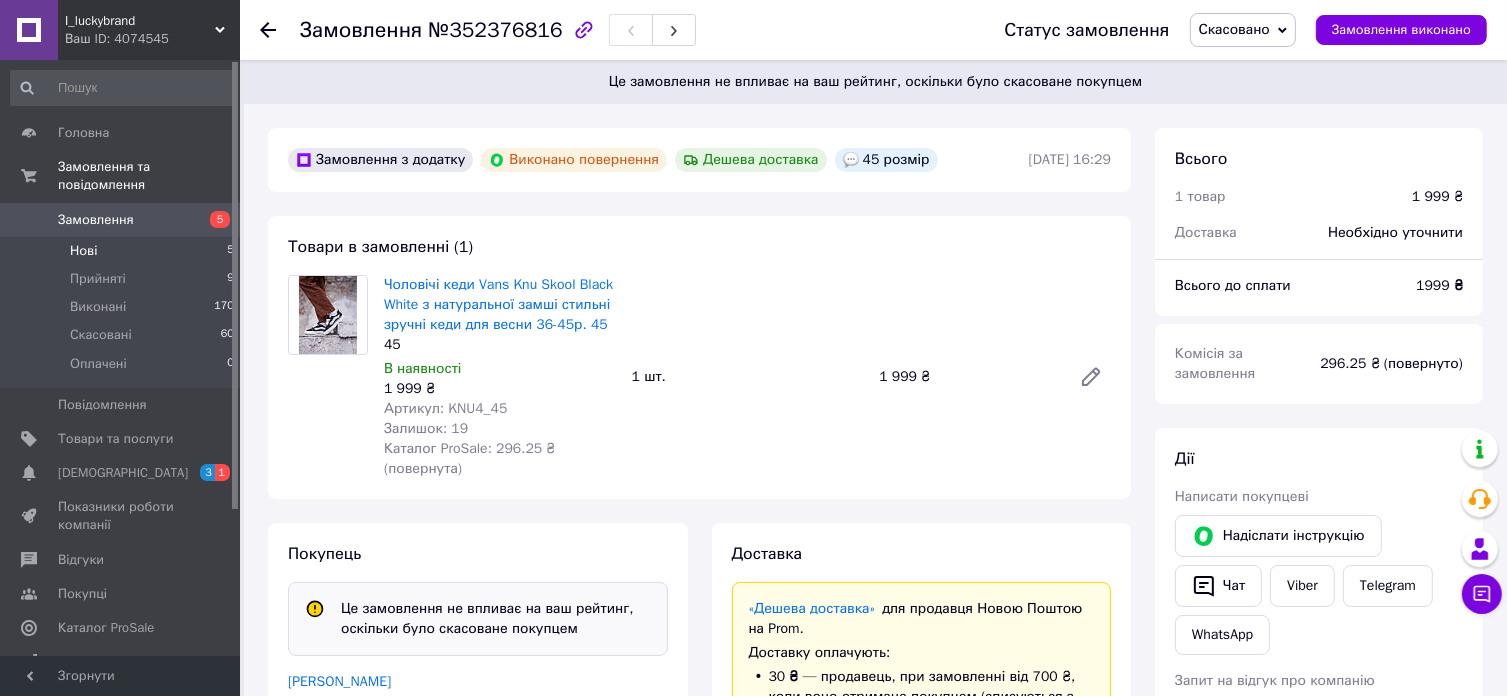 click on "Нові 5" at bounding box center [123, 251] 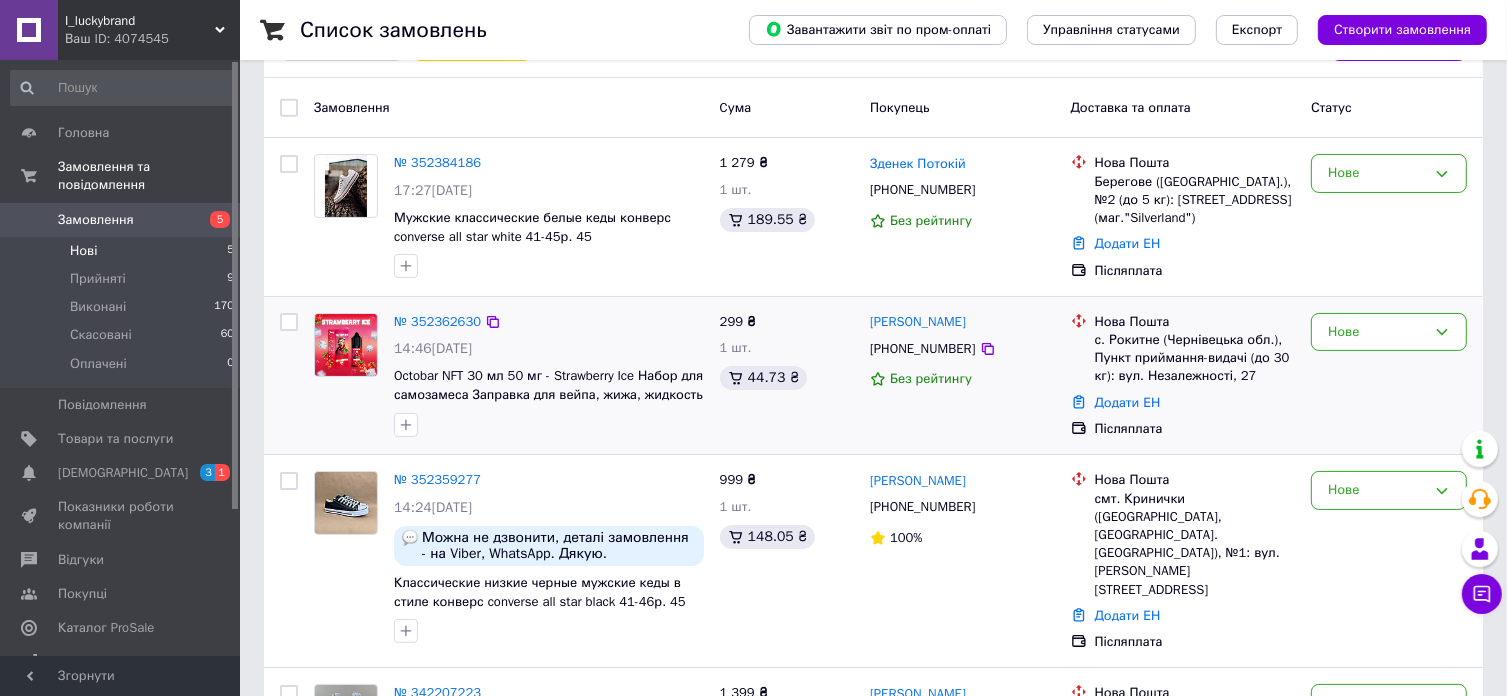 scroll, scrollTop: 300, scrollLeft: 0, axis: vertical 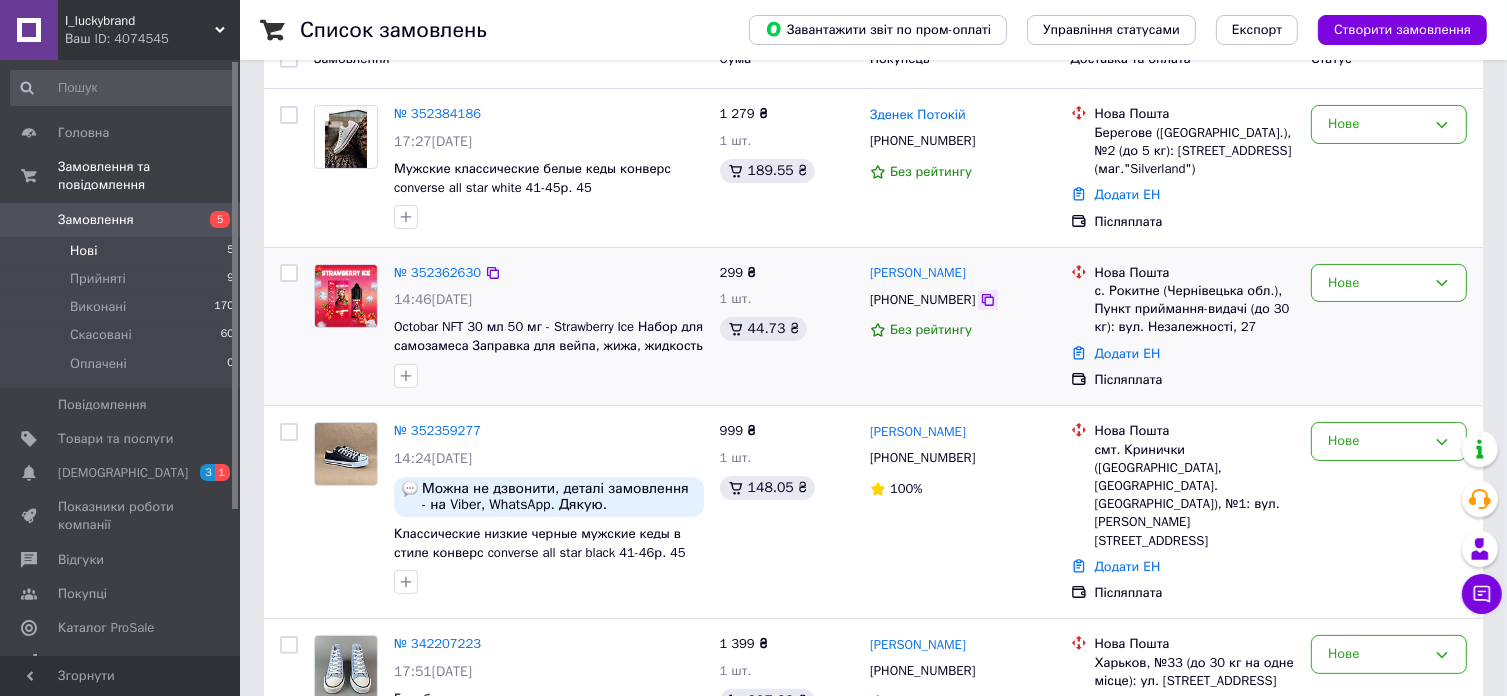 click 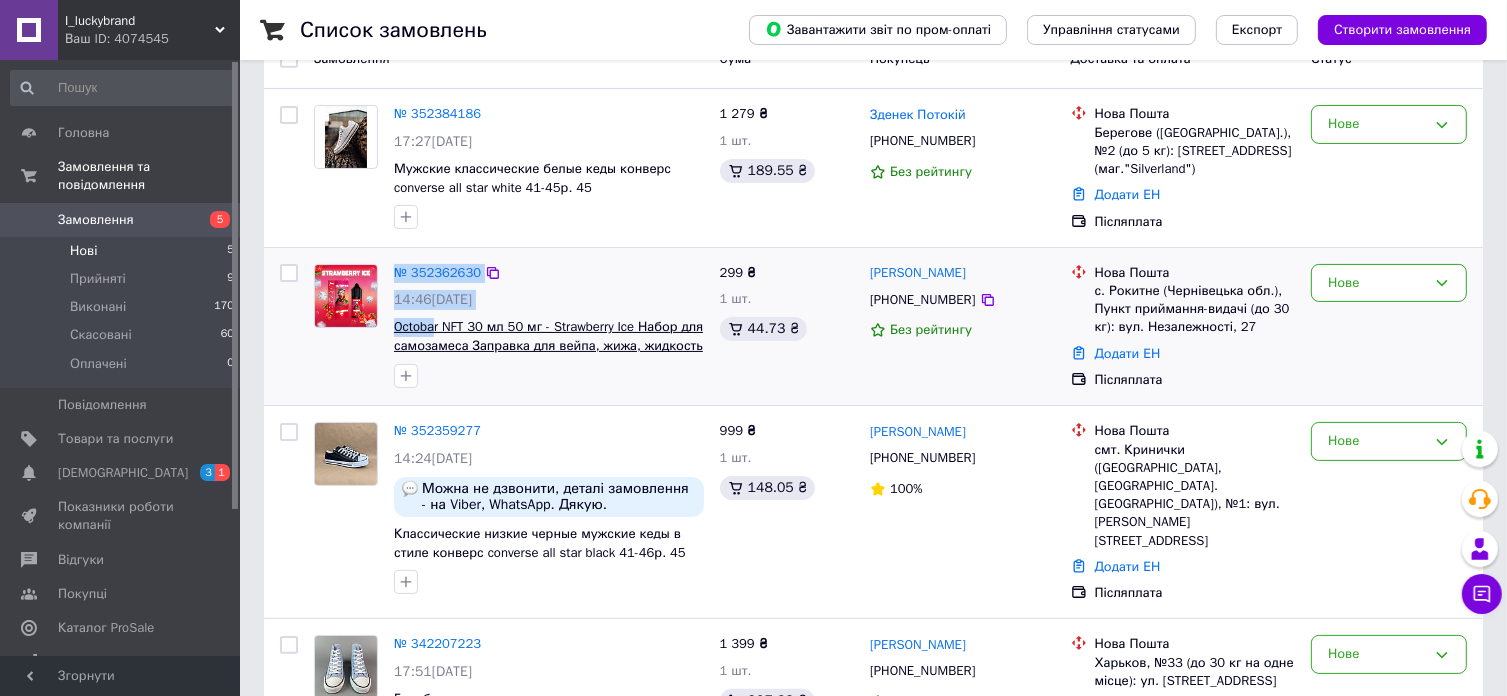 drag, startPoint x: 384, startPoint y: 326, endPoint x: 436, endPoint y: 323, distance: 52.086468 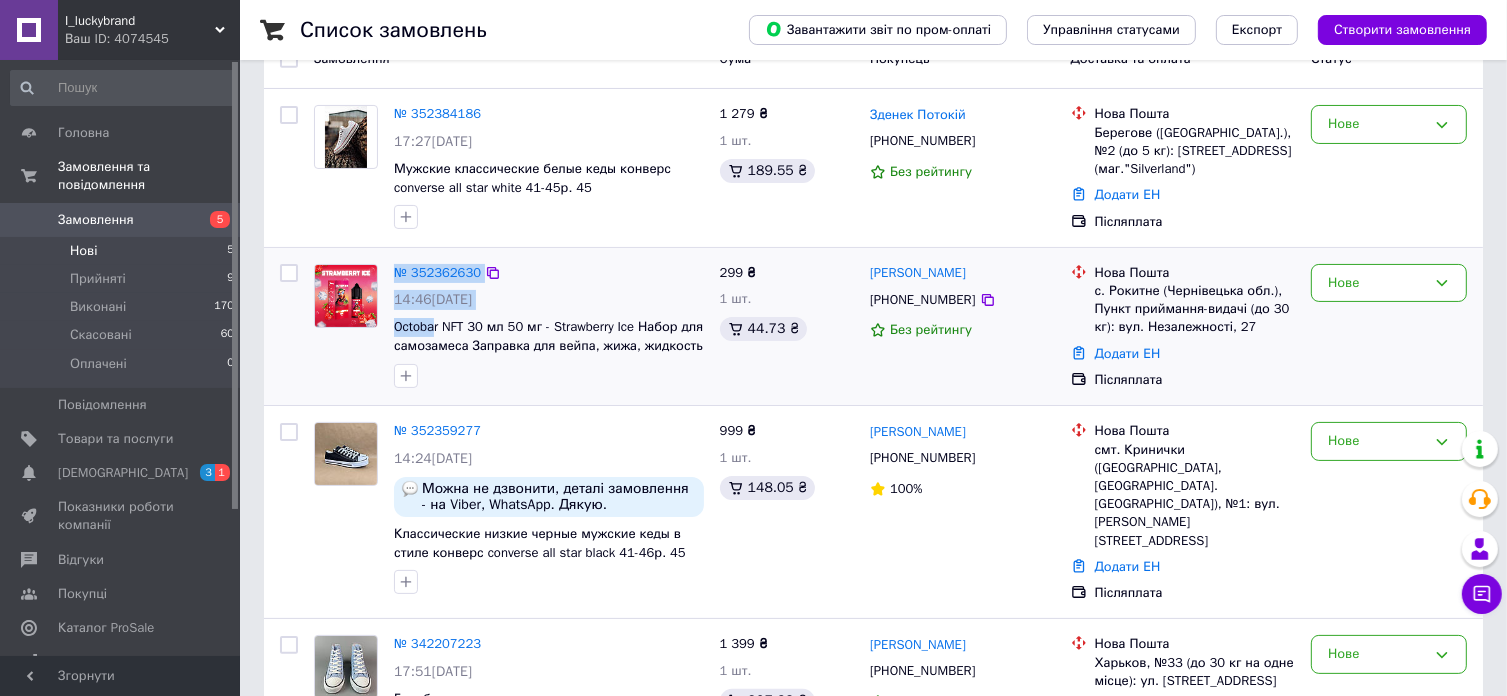 click on "№ 352362630" at bounding box center [549, 273] 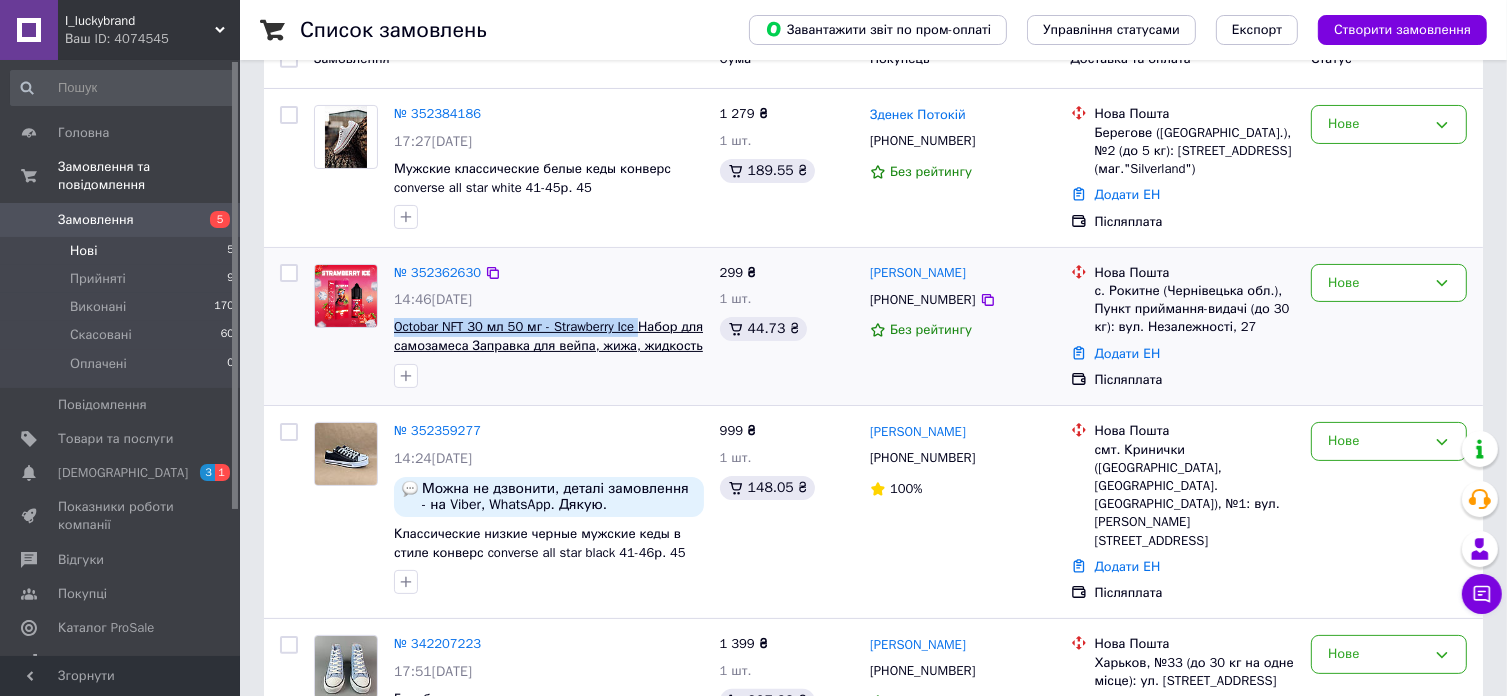 drag, startPoint x: 389, startPoint y: 323, endPoint x: 635, endPoint y: 319, distance: 246.03252 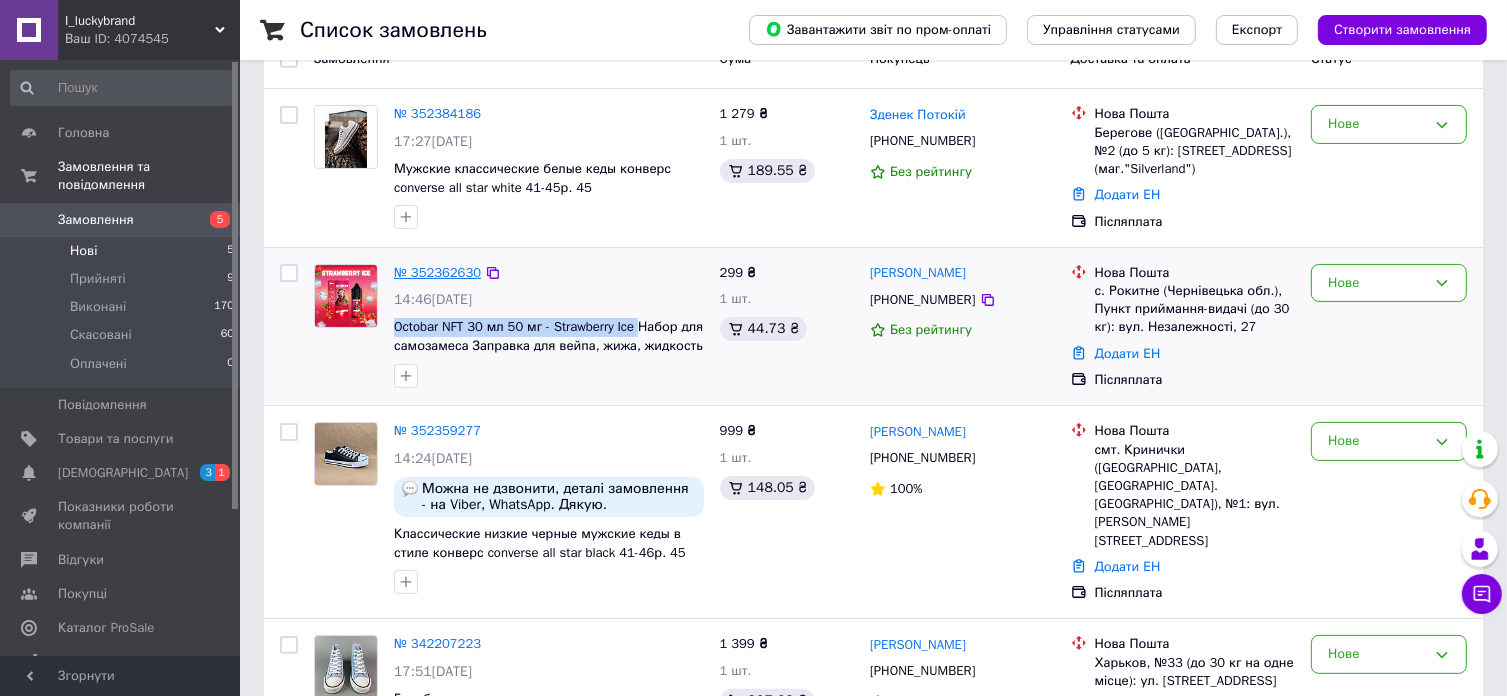 click on "№ 352362630" at bounding box center (437, 272) 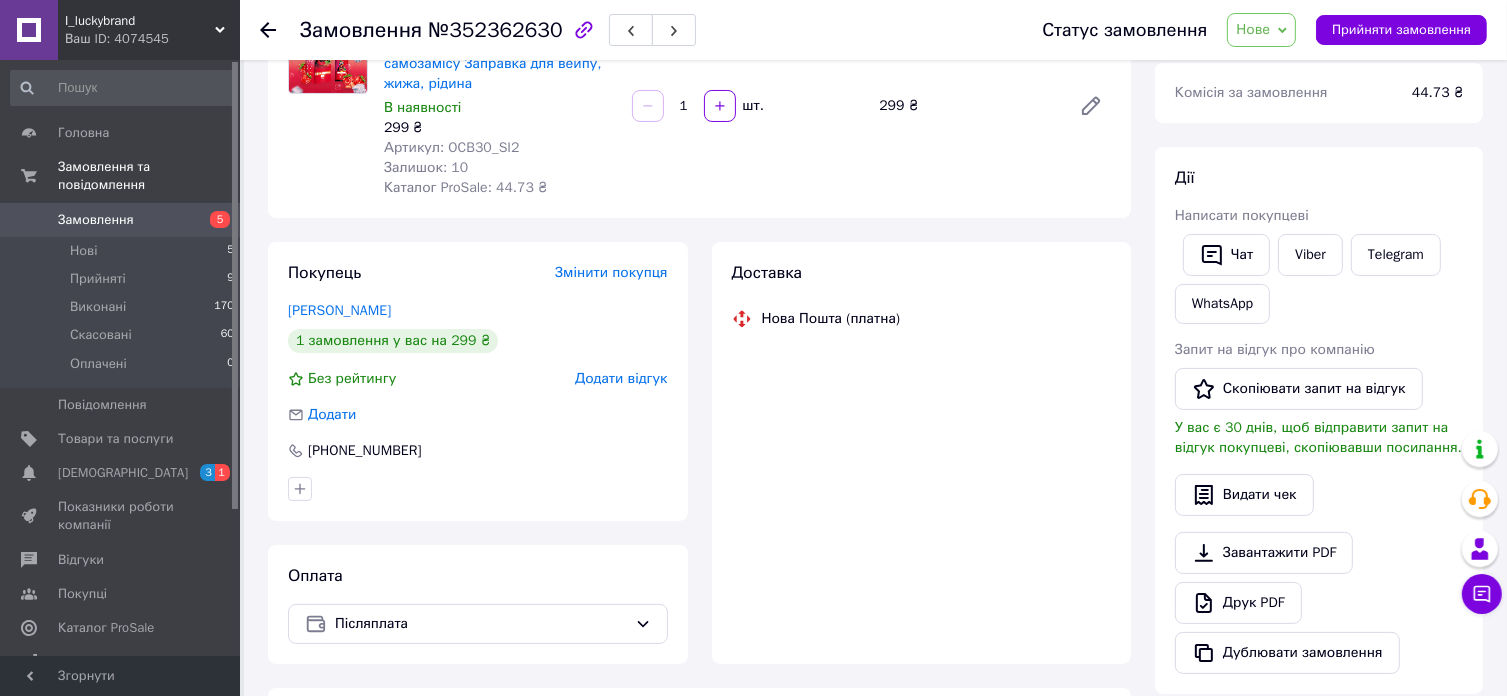 scroll, scrollTop: 300, scrollLeft: 0, axis: vertical 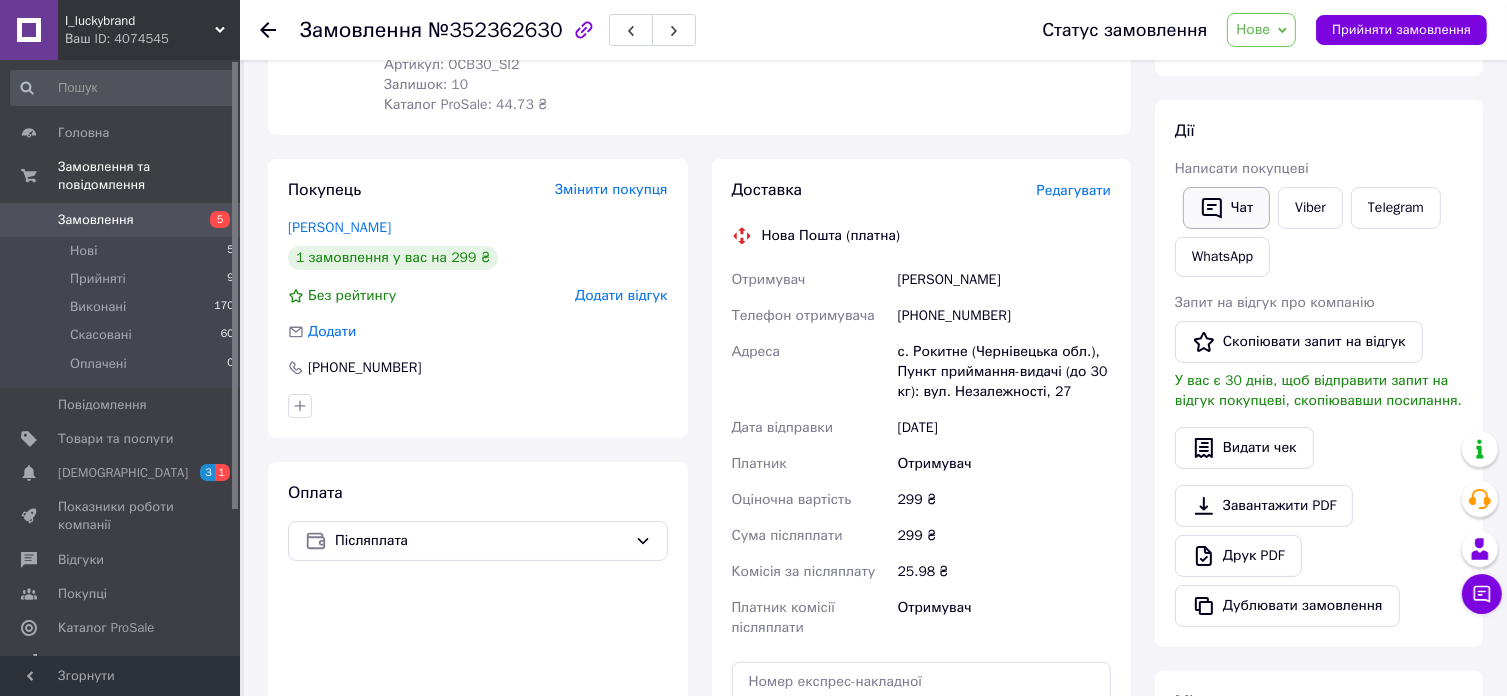 click on "Чат" at bounding box center (1226, 208) 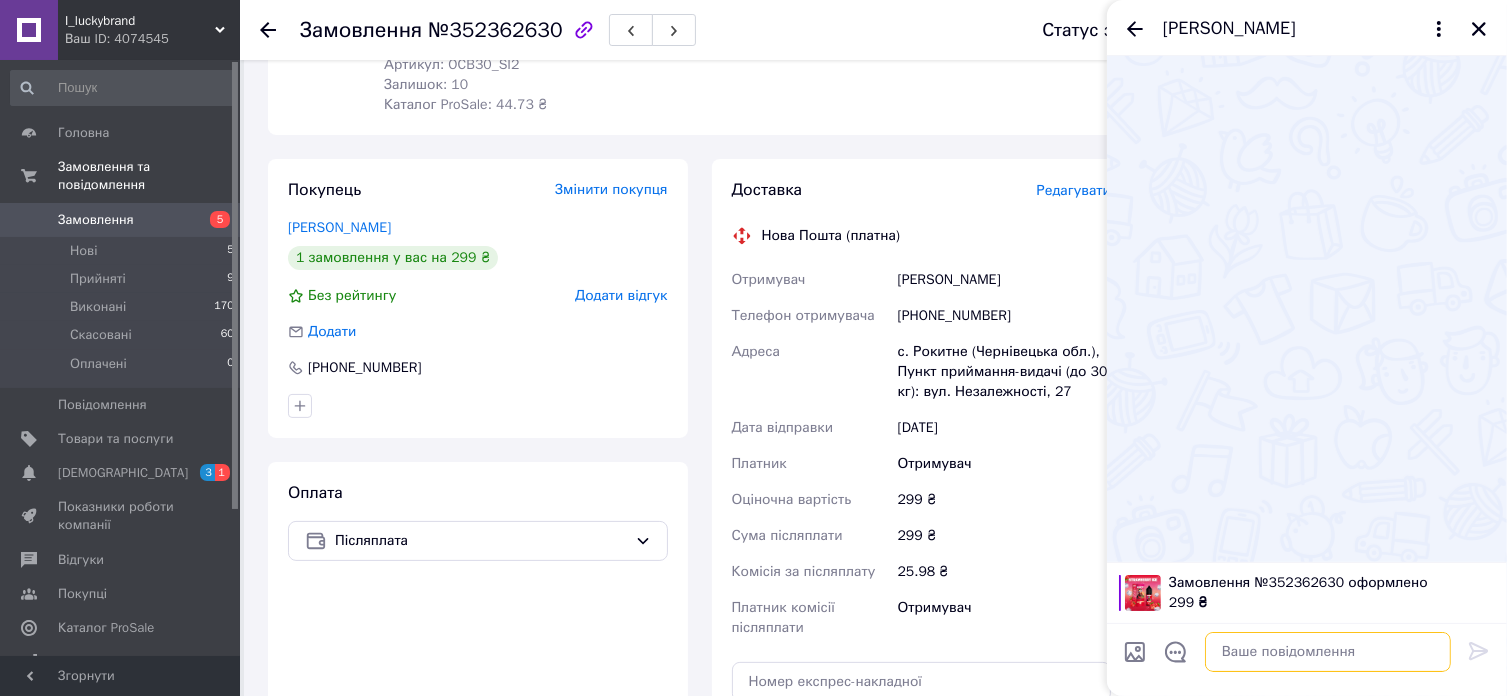 click at bounding box center (1328, 652) 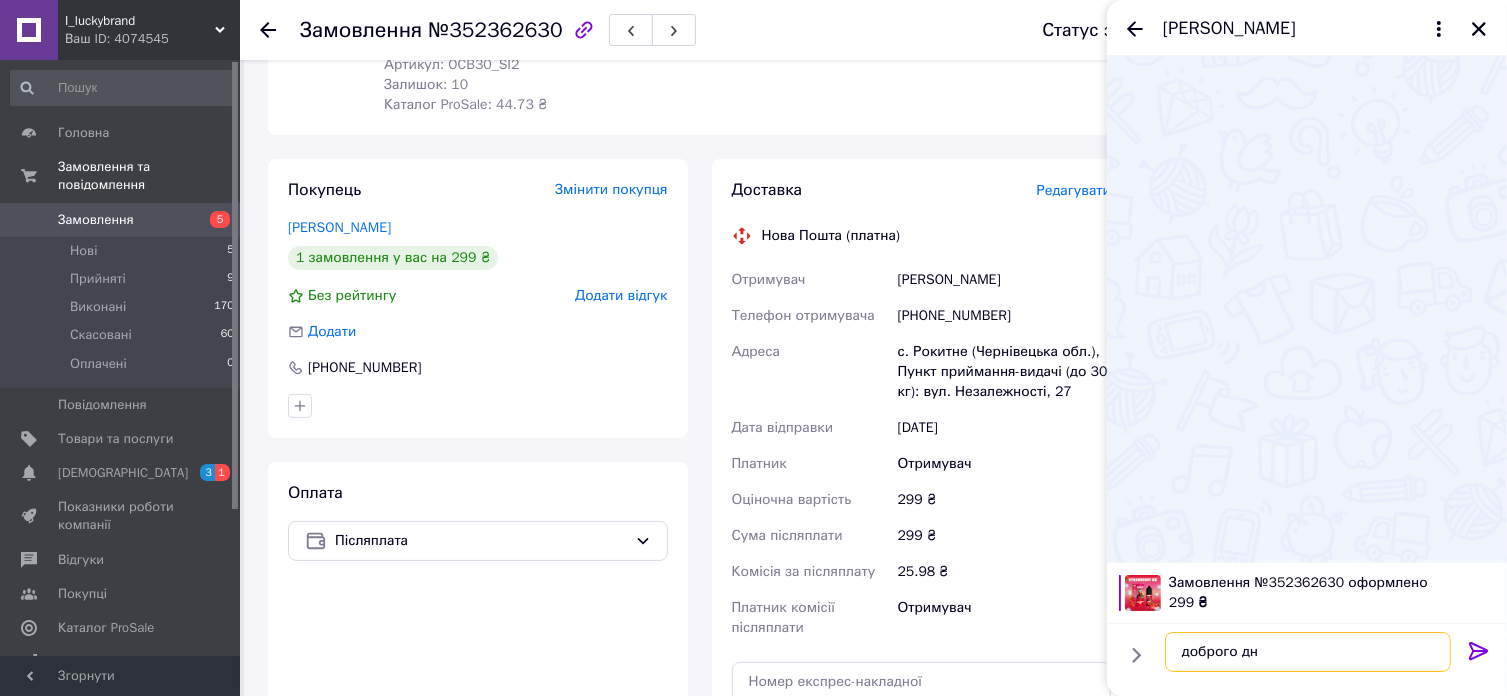 type on "доброго дня" 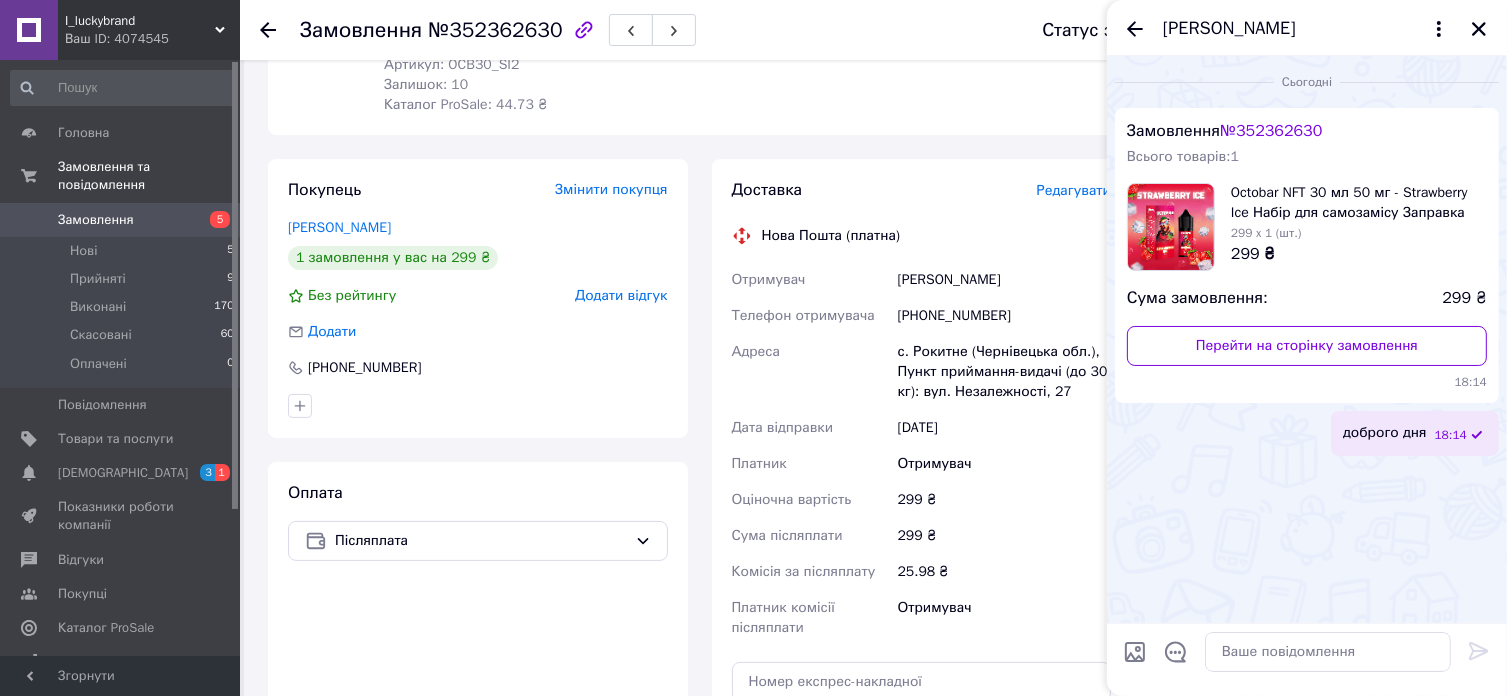 click on "Сьогодні Замовлення  № 352362630 Всього товарів:  1 Octobar NFT 30 мл 50 мг - Strawberry Ice Набір для самозамісу Заправка для вейпу, жижа, рідина 299 x 1 (шт.) 299 ₴ Сума замовлення: 299 ₴ Перейти на сторінку замовлення 18:14 доброго дня 18:14" at bounding box center (1307, 339) 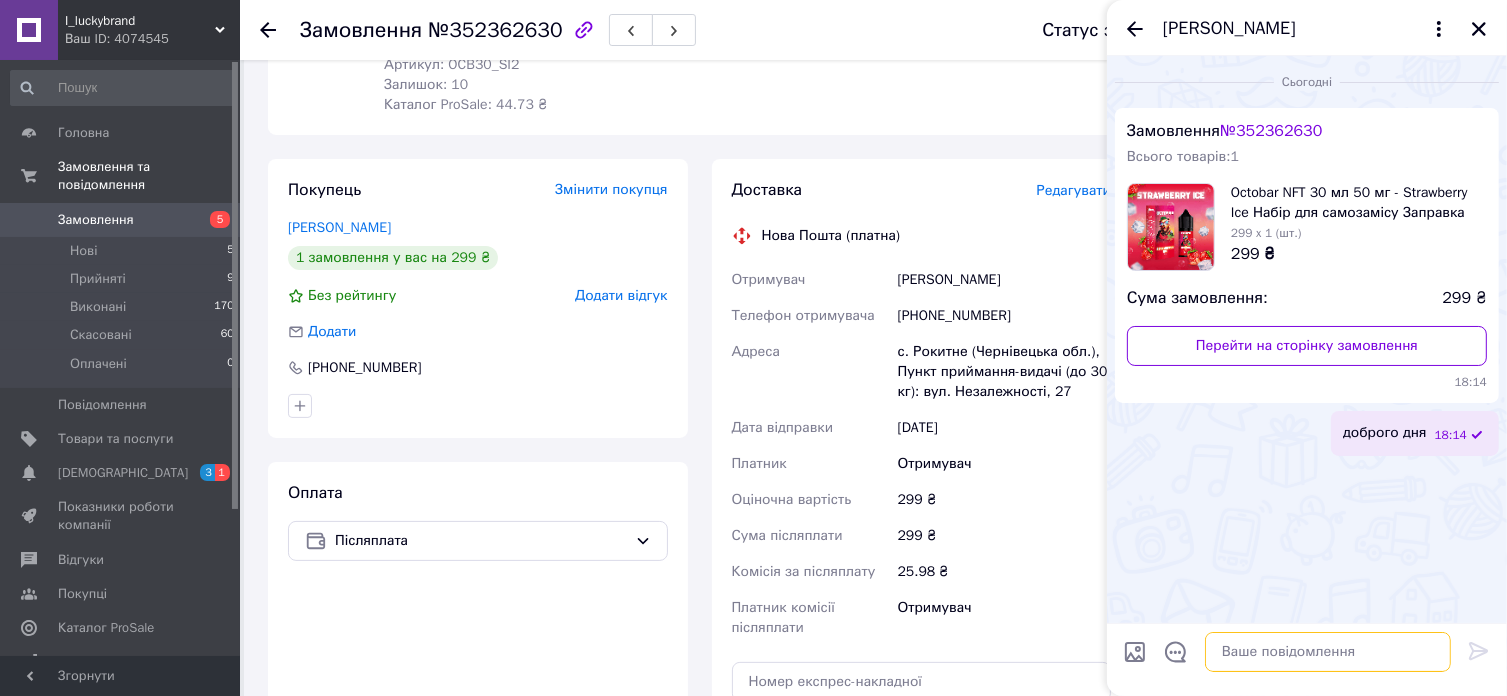 click at bounding box center [1328, 652] 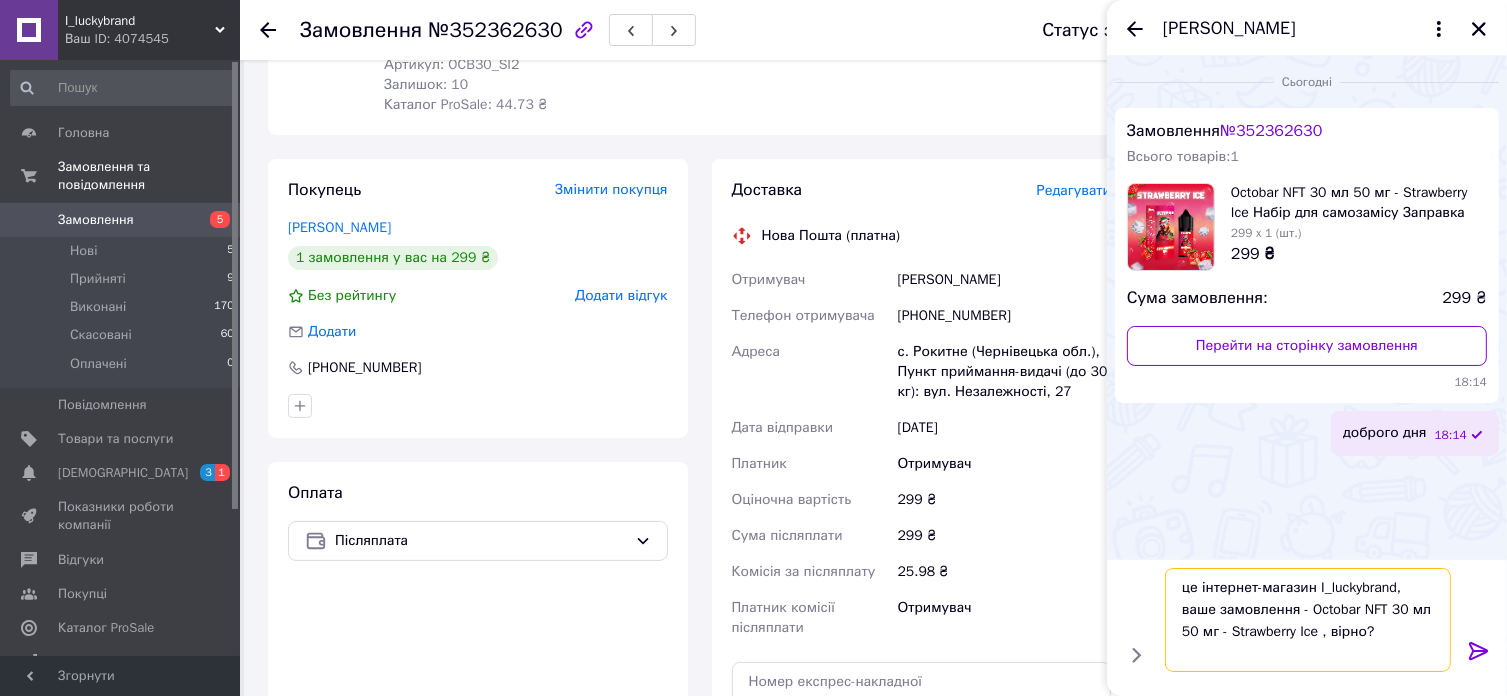 drag, startPoint x: 1364, startPoint y: 630, endPoint x: 1182, endPoint y: 594, distance: 185.52628 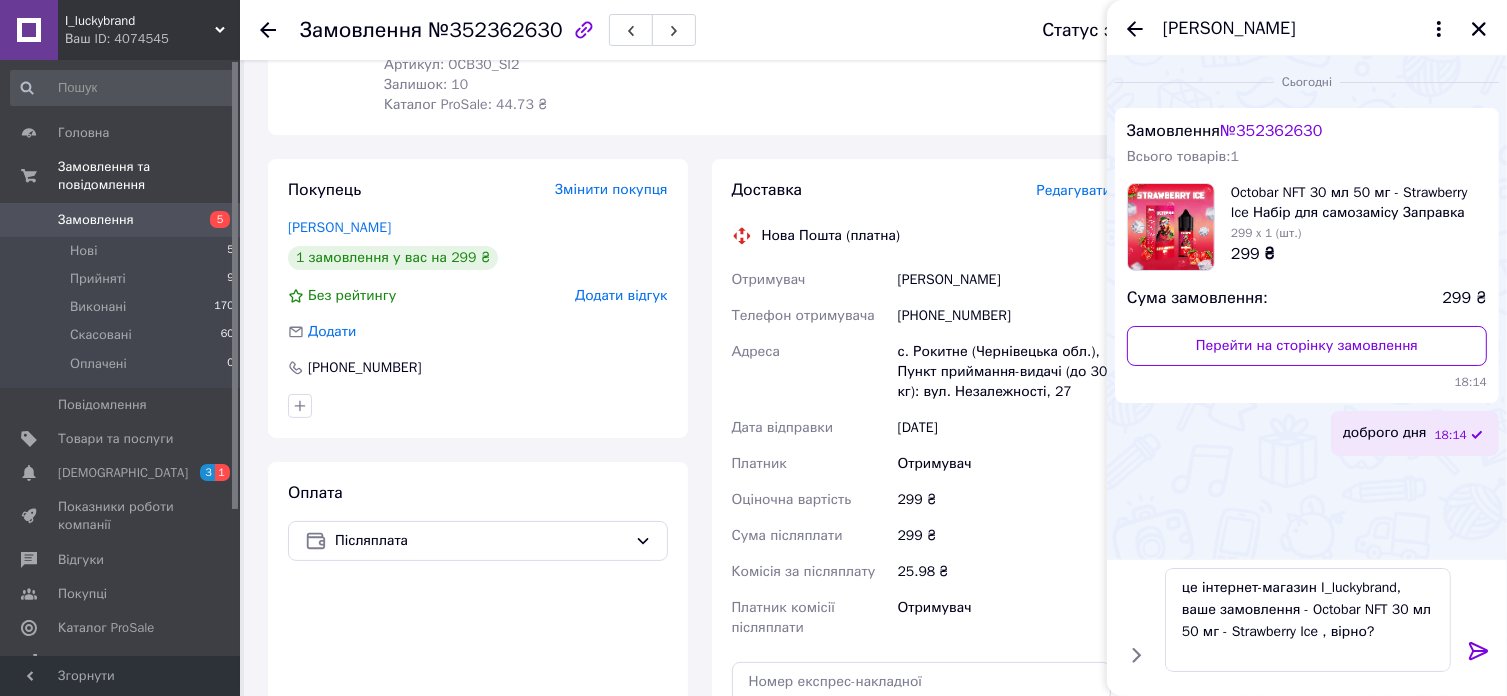 click 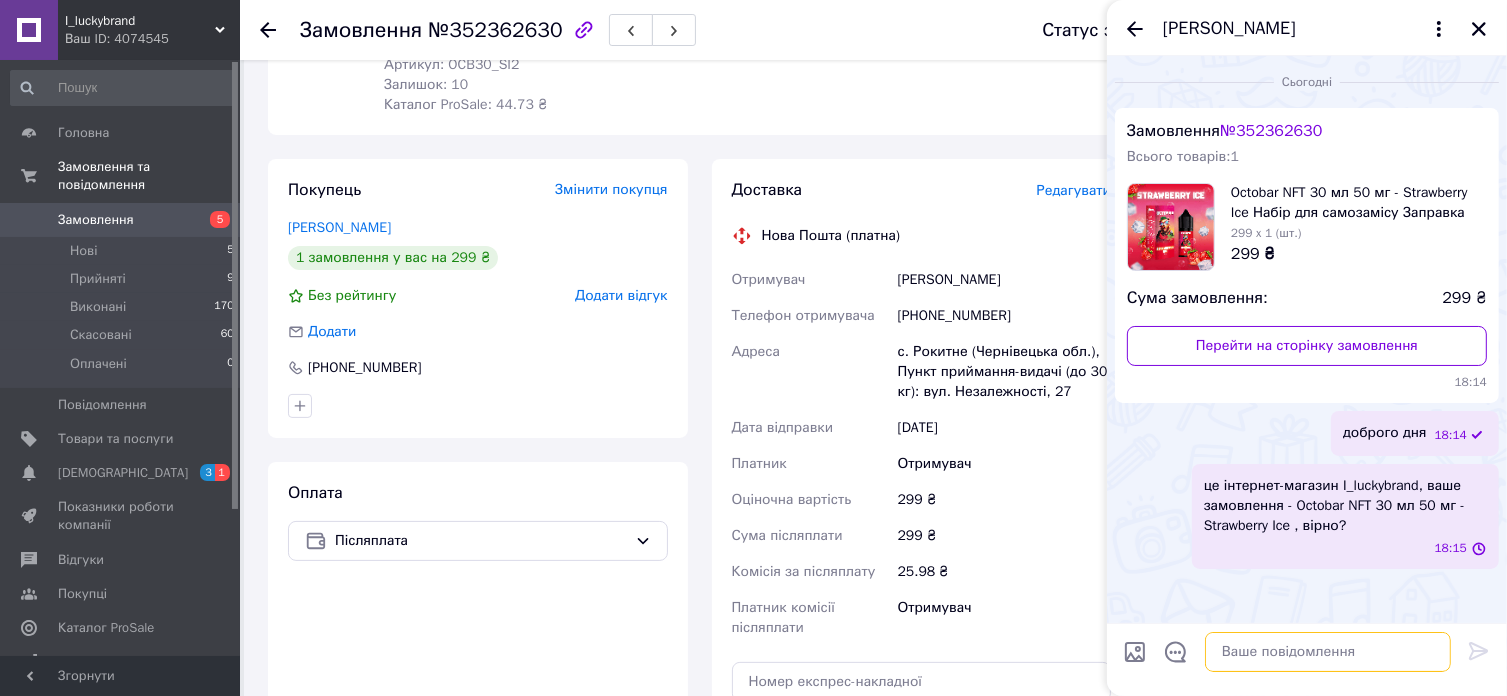 click at bounding box center [1328, 652] 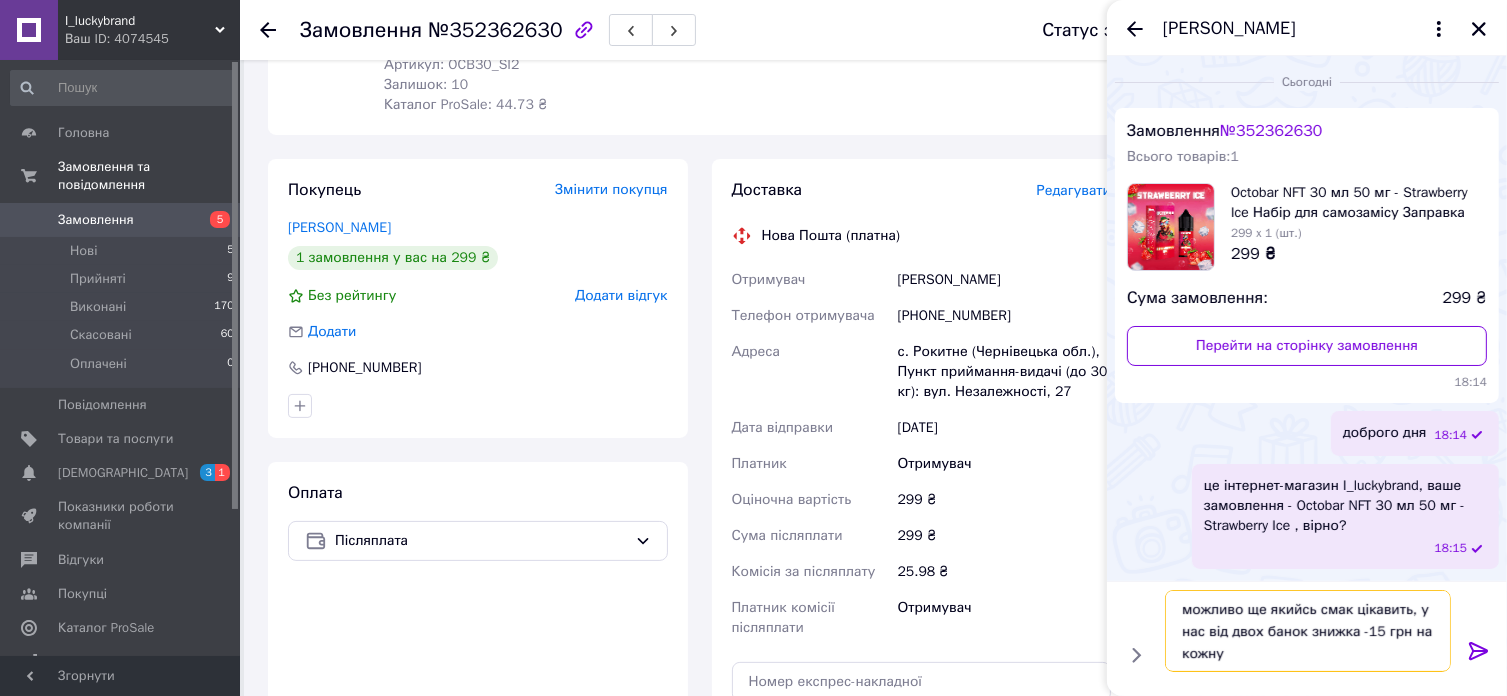 type on "можливо ще якийсь смак цікавить, у нас від двох банок знижка -15 грн на кожну4" 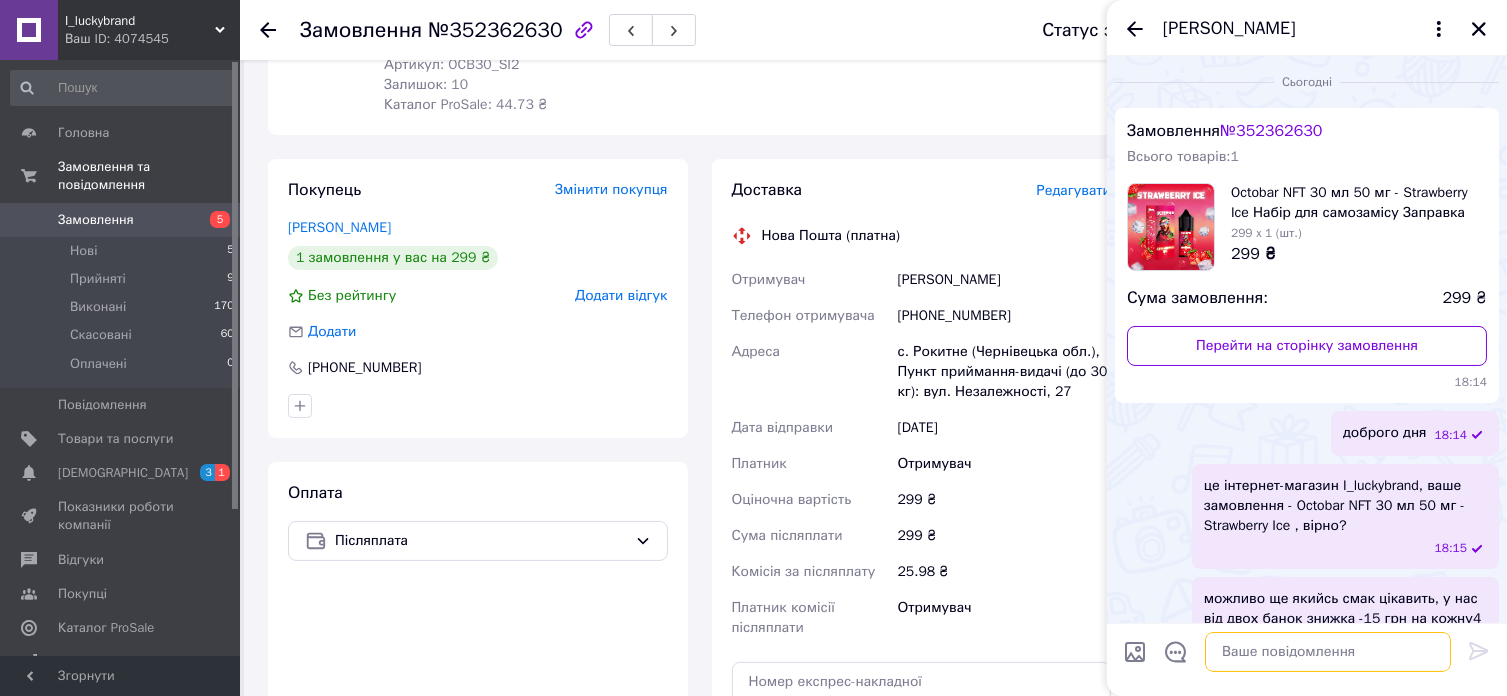 scroll, scrollTop: 47, scrollLeft: 0, axis: vertical 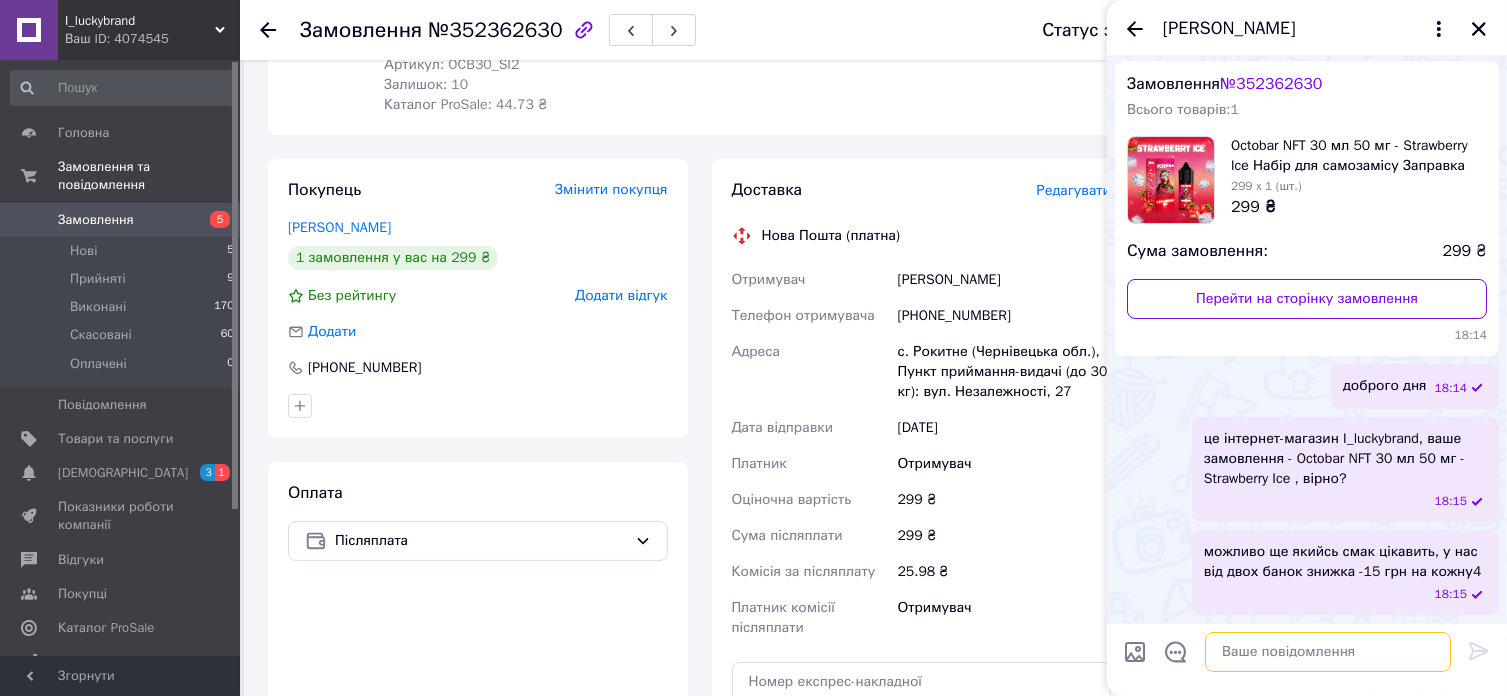 click at bounding box center [1328, 652] 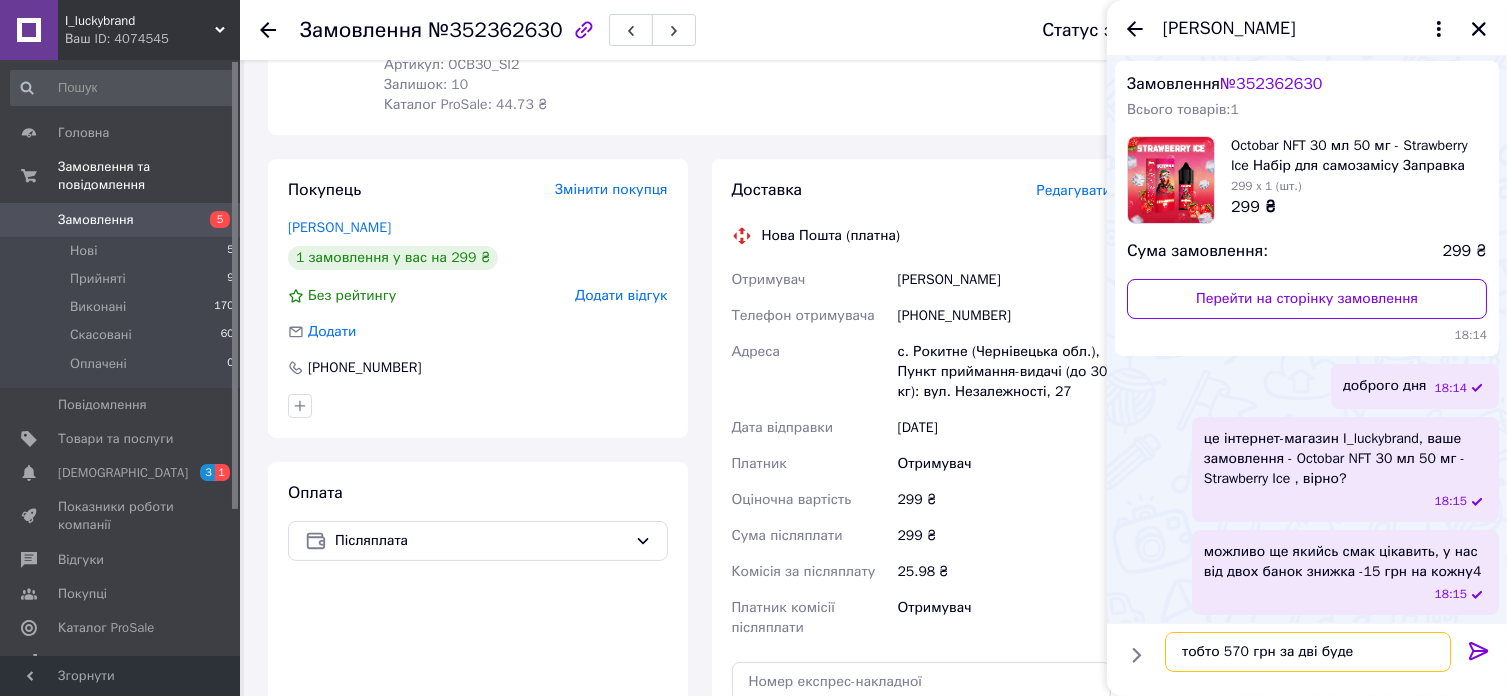 type 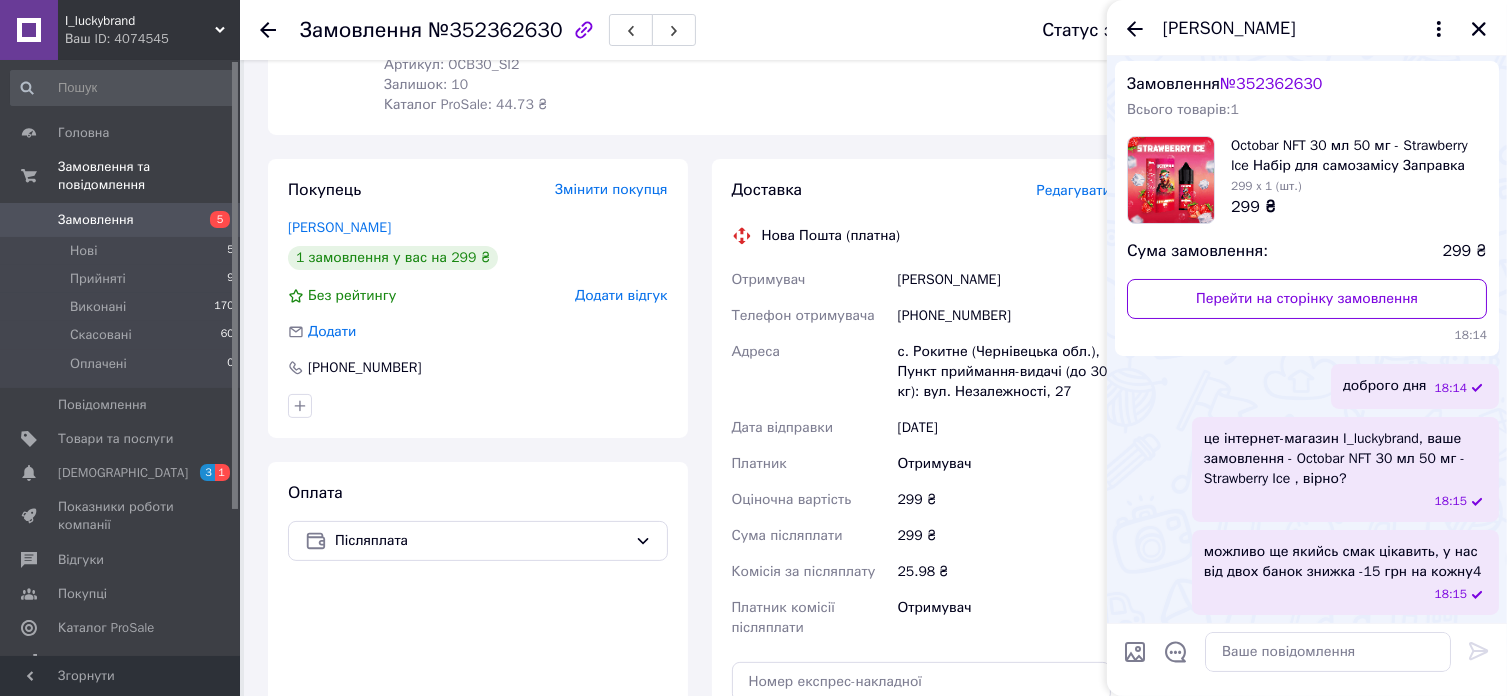 click on "Замовлення" at bounding box center (121, 220) 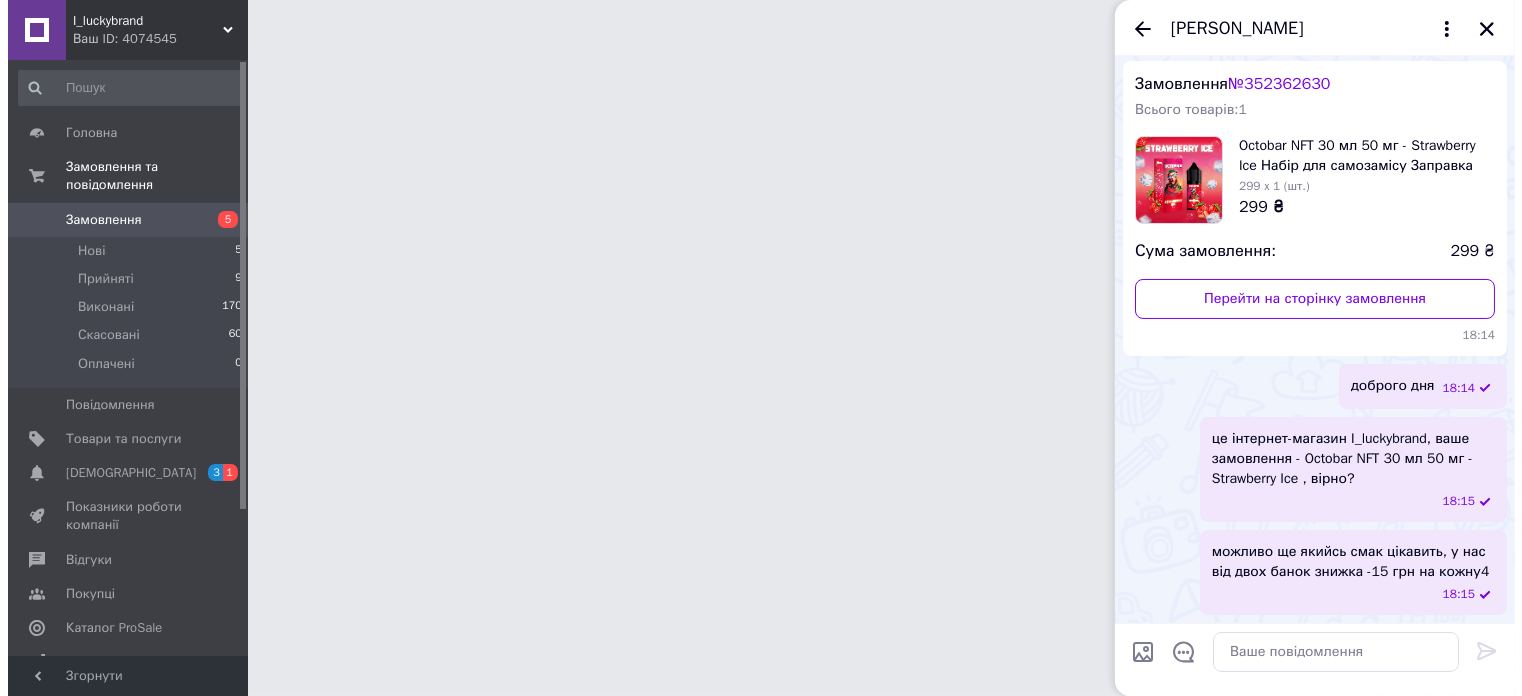 scroll, scrollTop: 0, scrollLeft: 0, axis: both 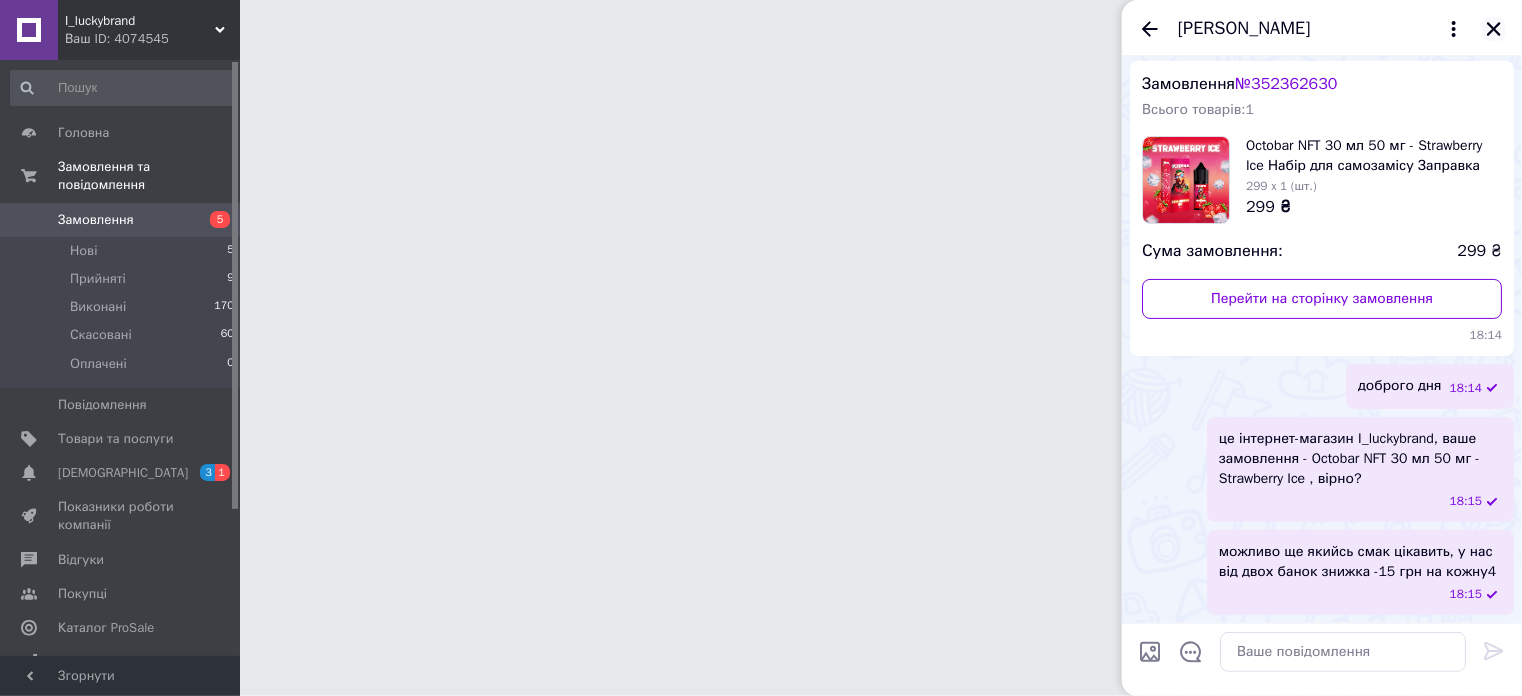 click 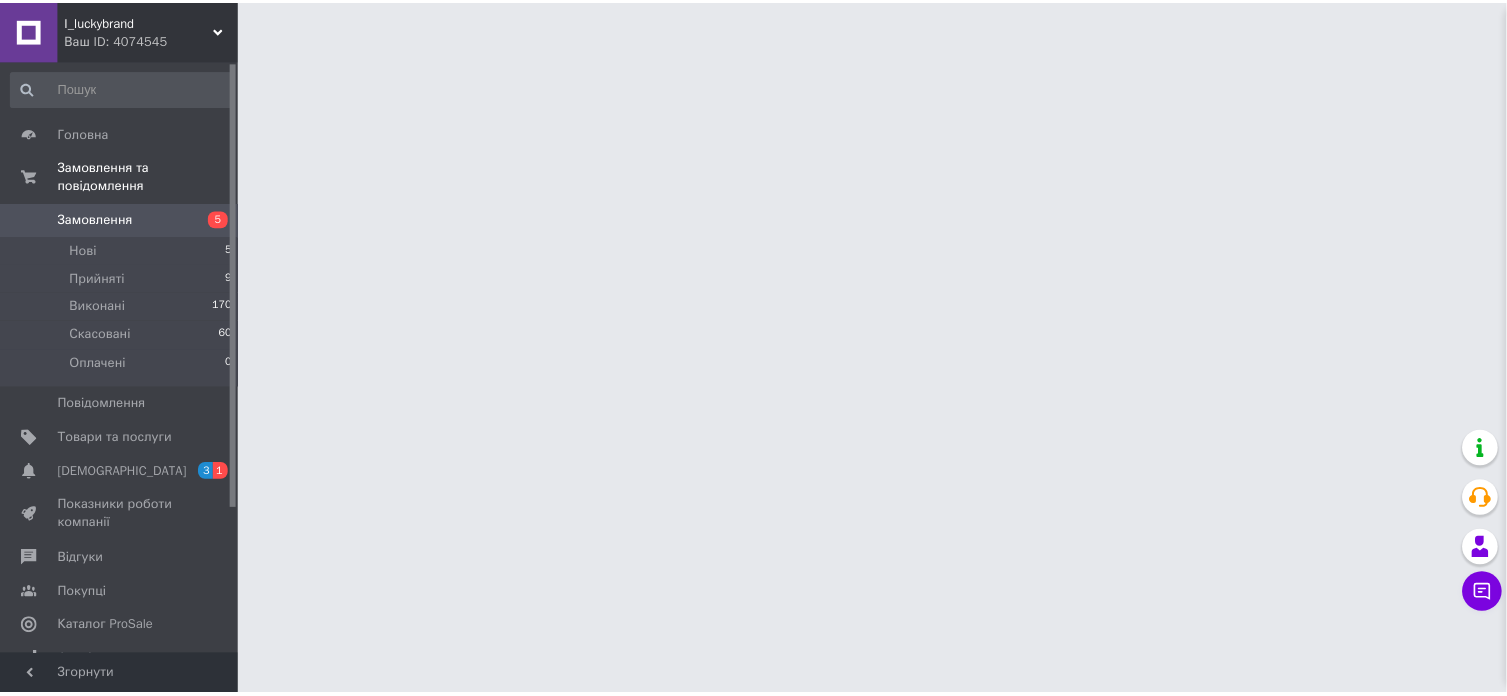 scroll, scrollTop: 100, scrollLeft: 0, axis: vertical 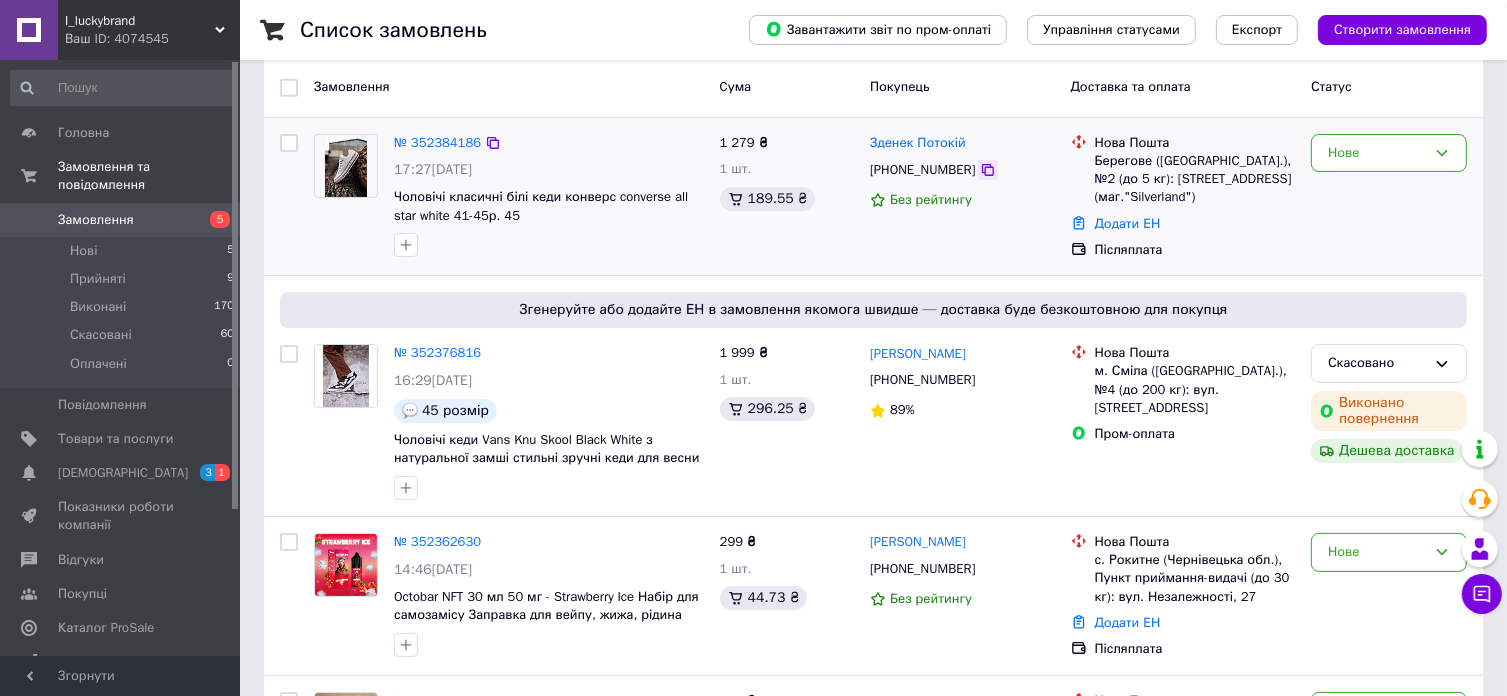 click 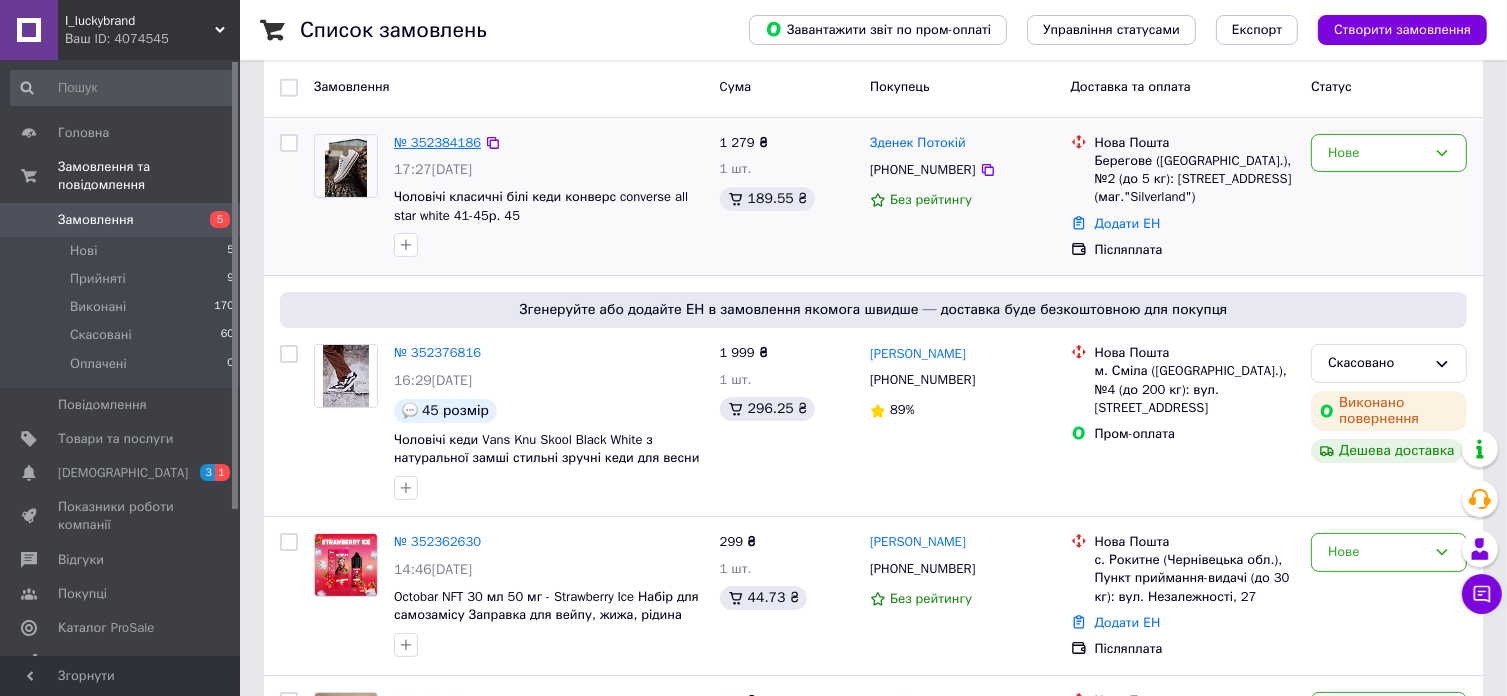 click on "№ 352384186" at bounding box center (437, 142) 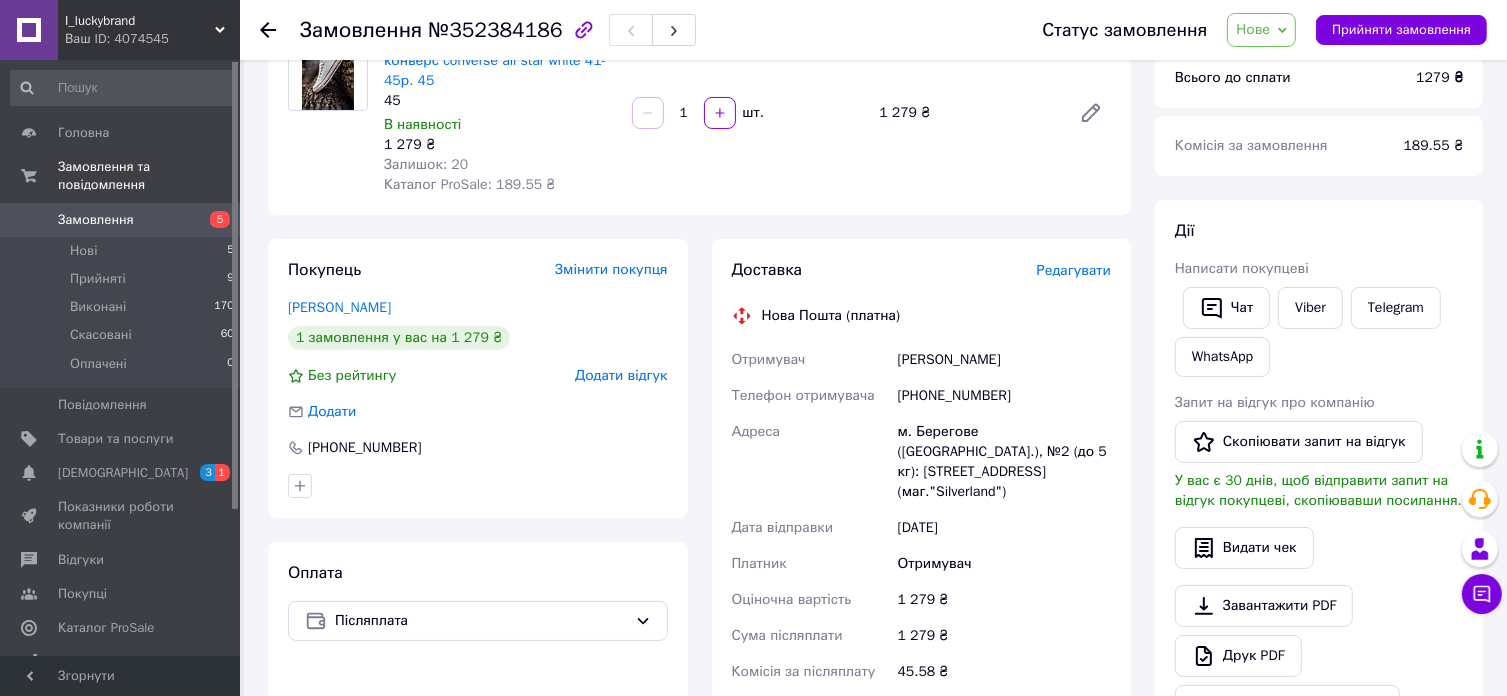 scroll, scrollTop: 400, scrollLeft: 0, axis: vertical 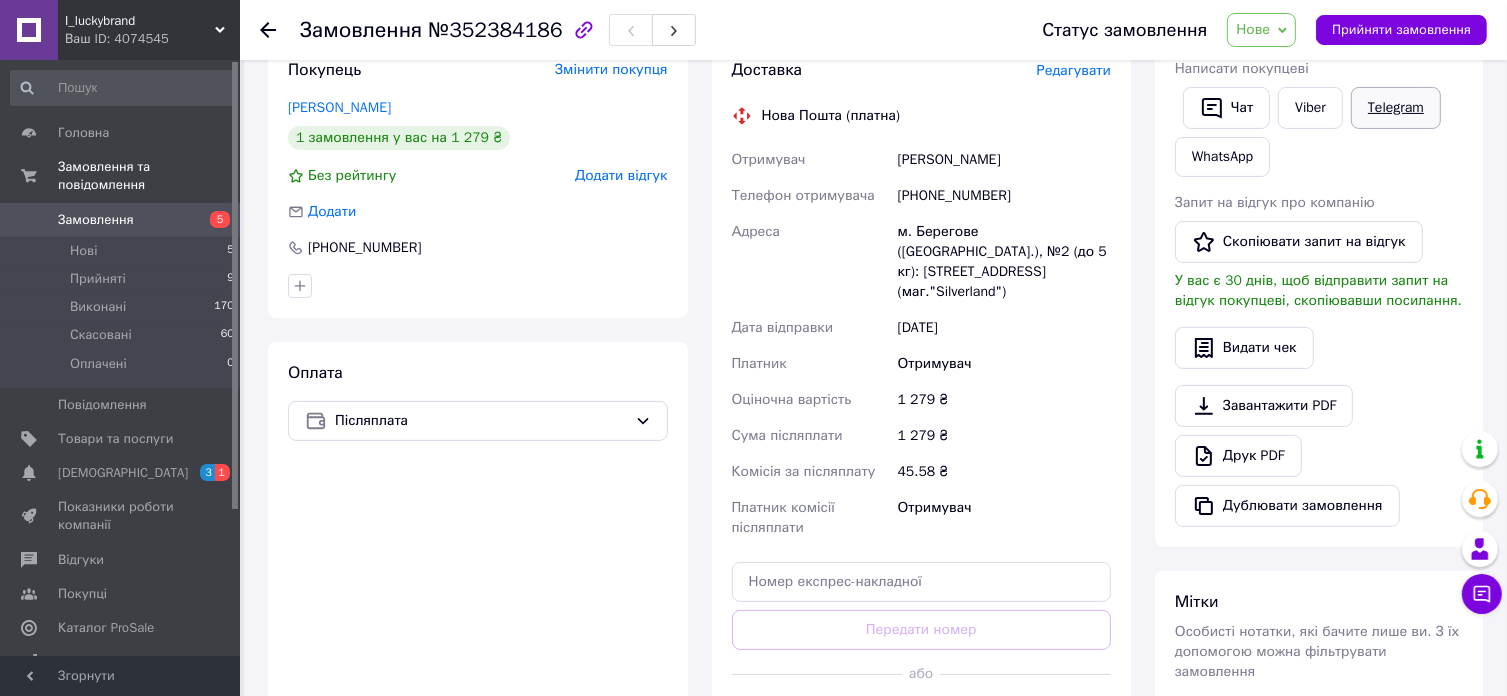 click on "Telegram" at bounding box center (1396, 108) 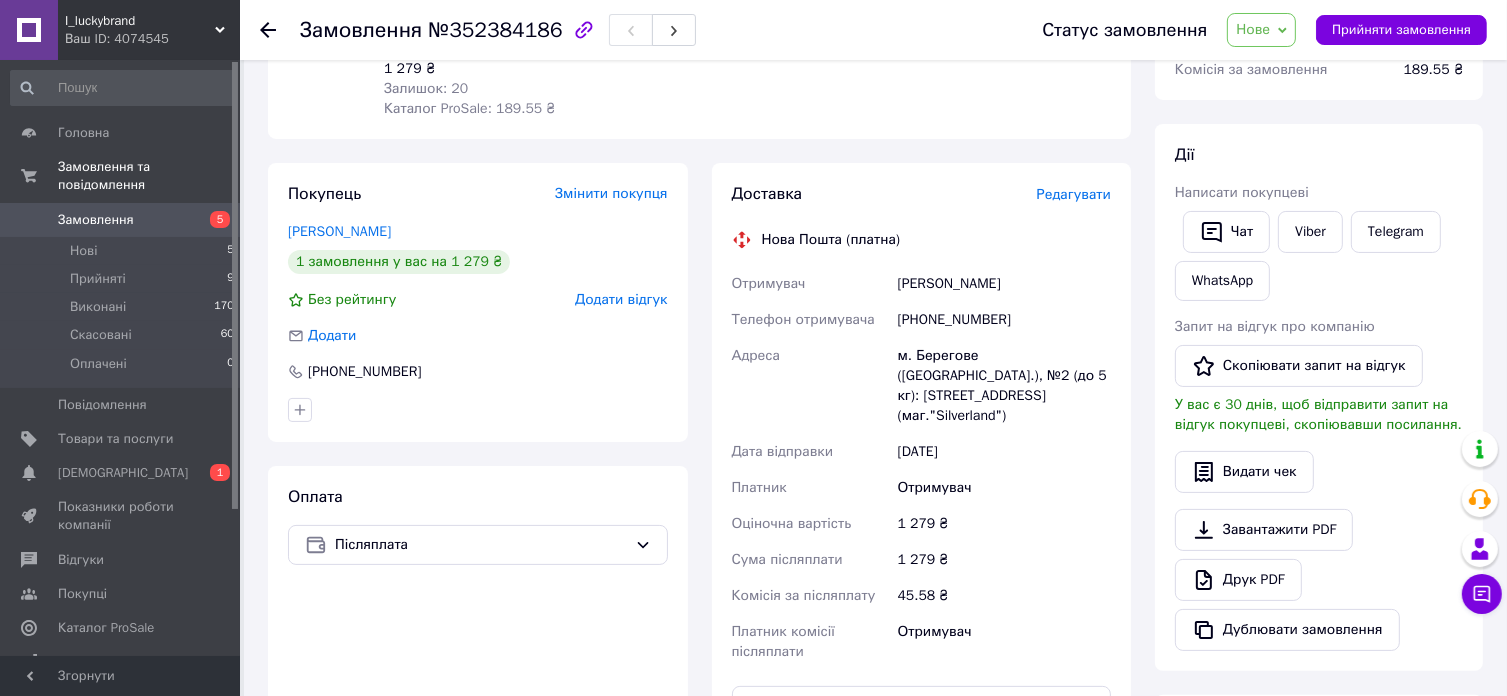 scroll, scrollTop: 200, scrollLeft: 0, axis: vertical 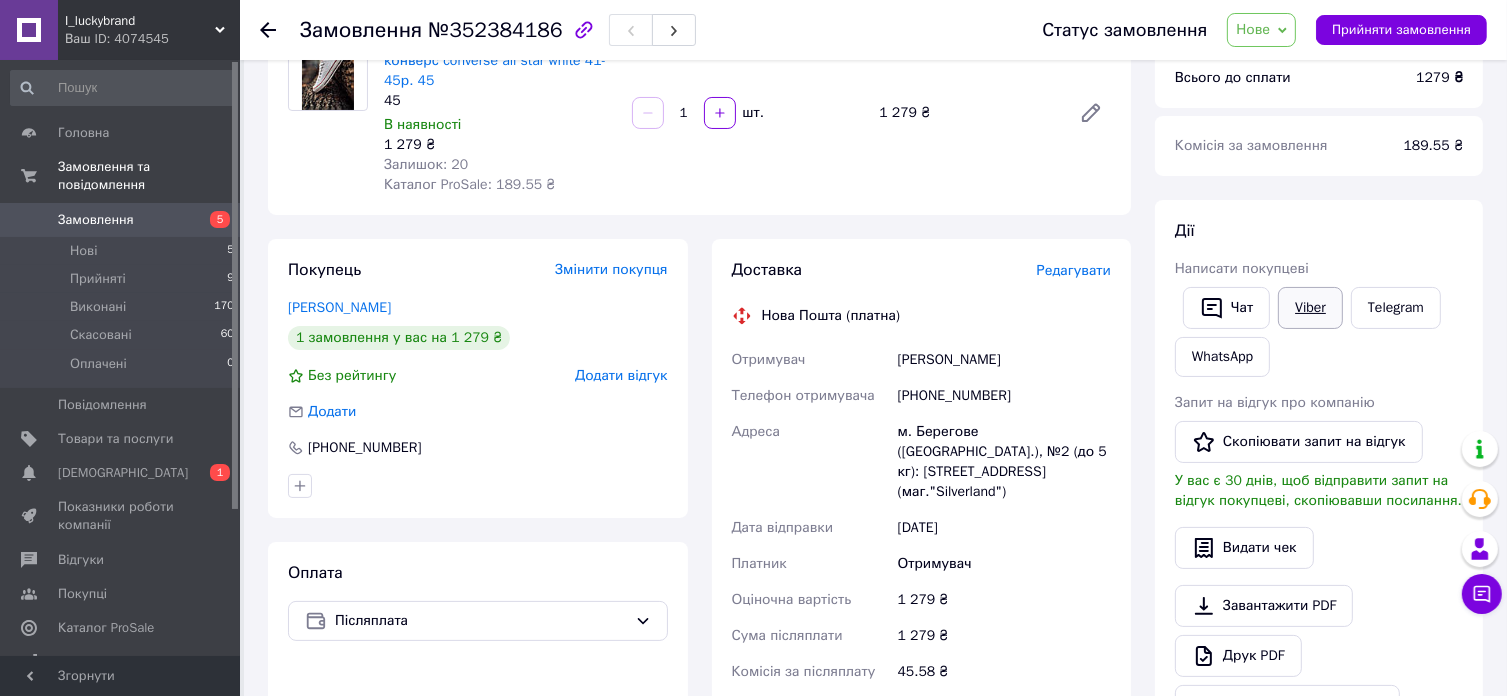 click on "Viber" at bounding box center (1310, 308) 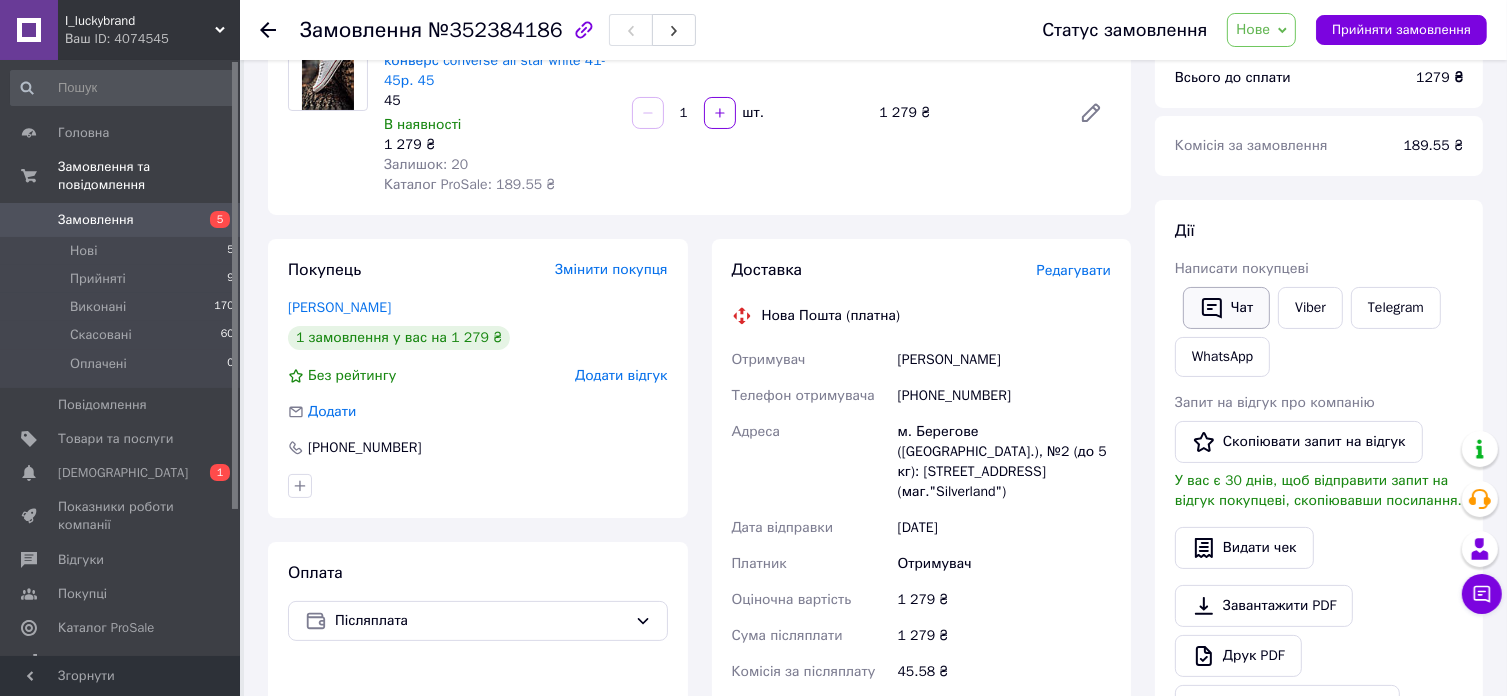 click on "Чат" at bounding box center [1226, 308] 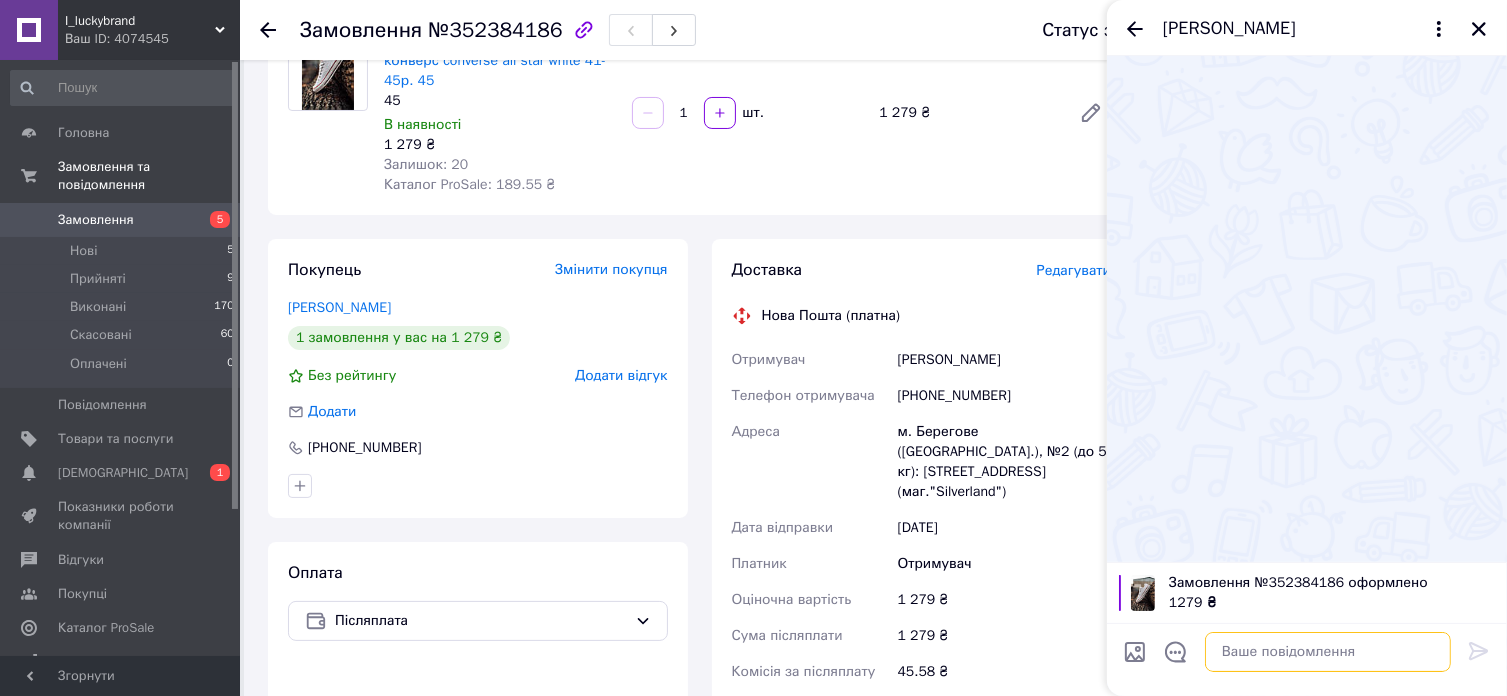 click at bounding box center (1328, 652) 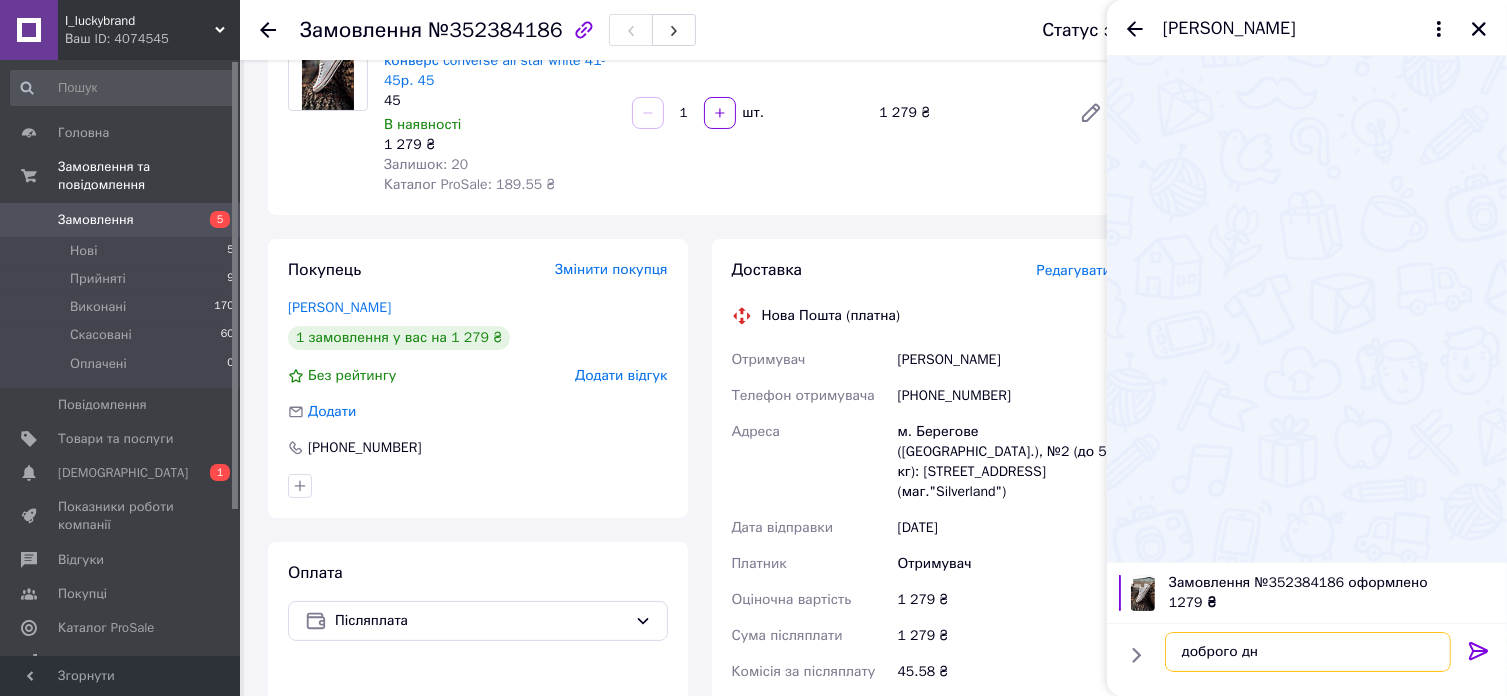 type on "доброго дня" 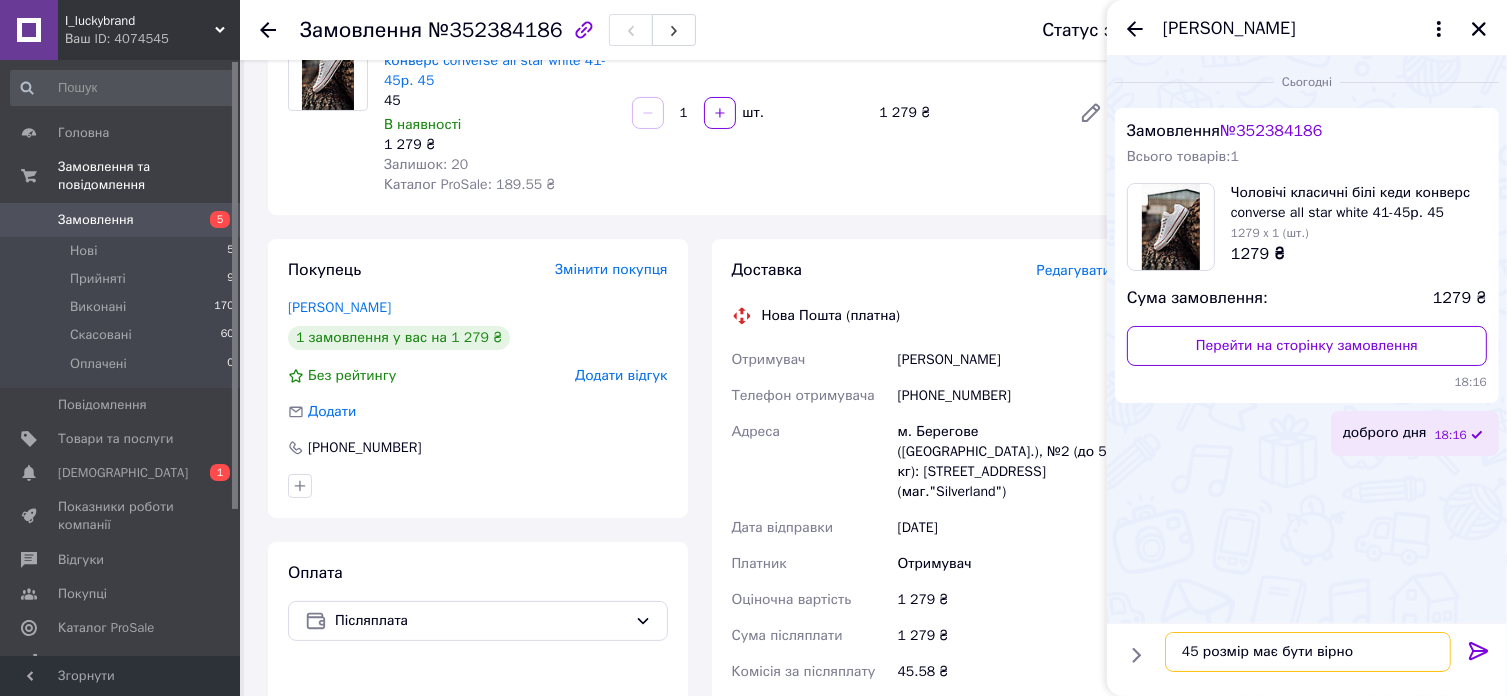 type on "45 розмір має бути вірно?" 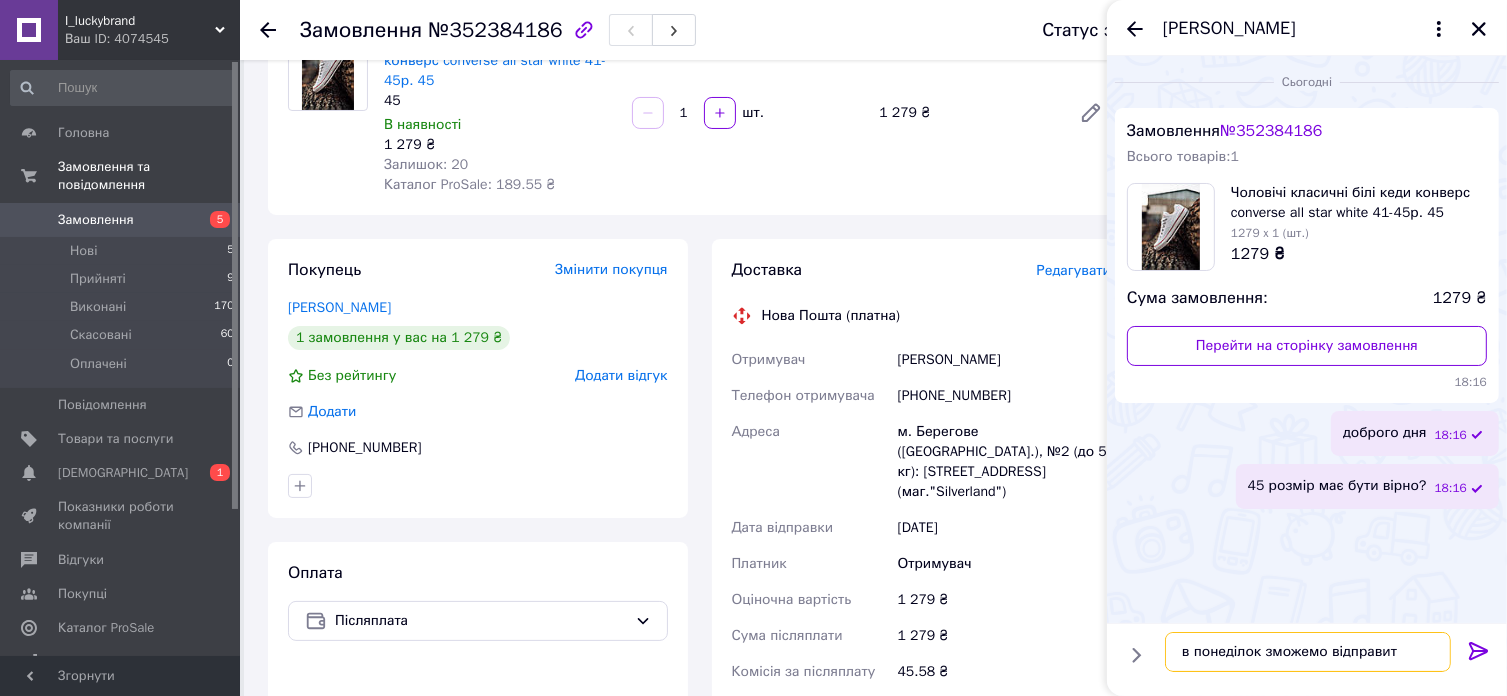 type on "в понеділок зможемо відправити" 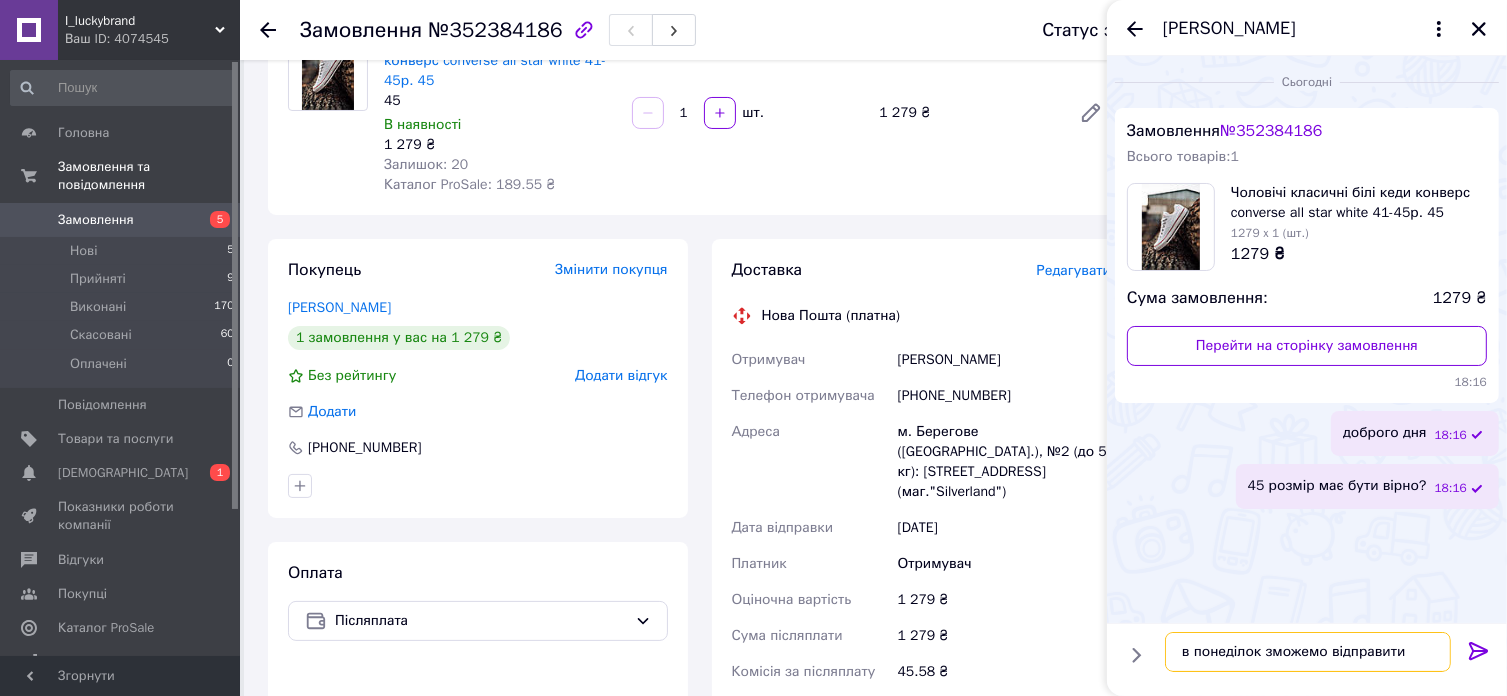 type 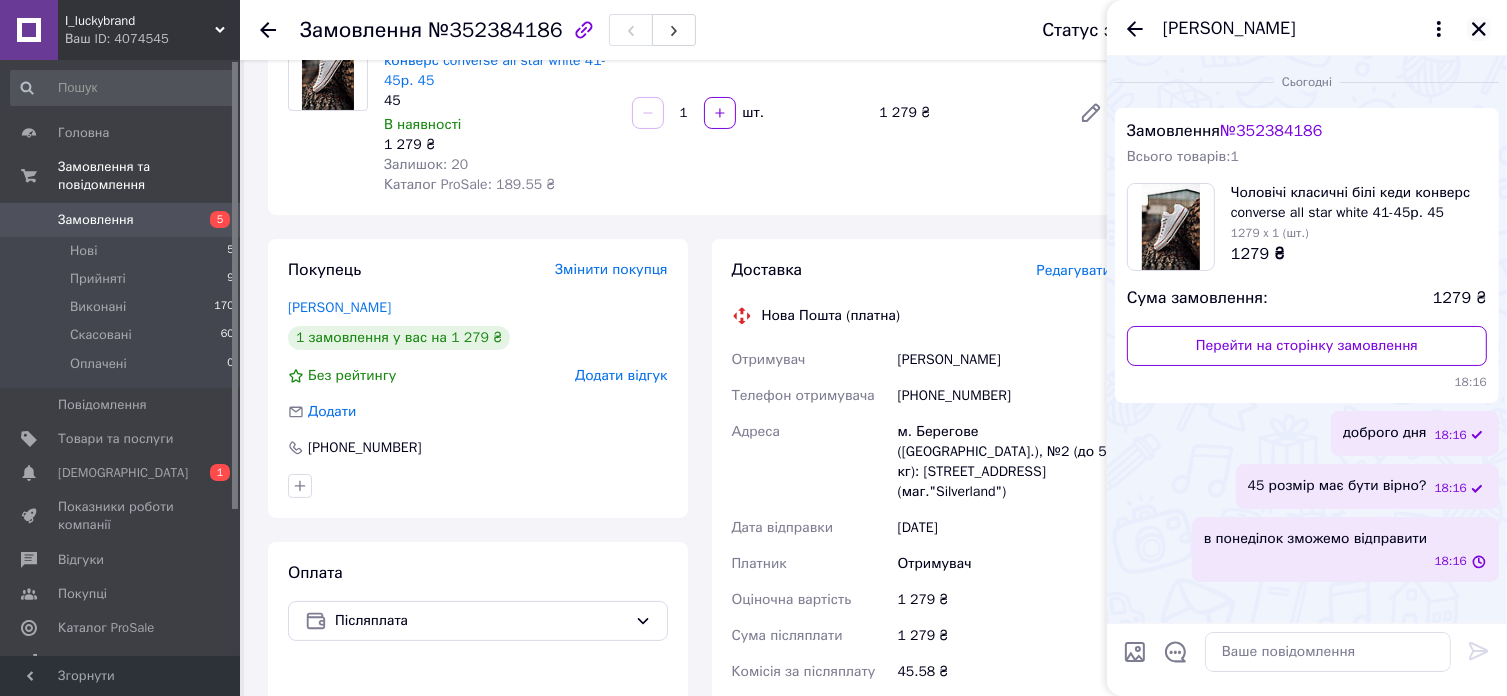 click 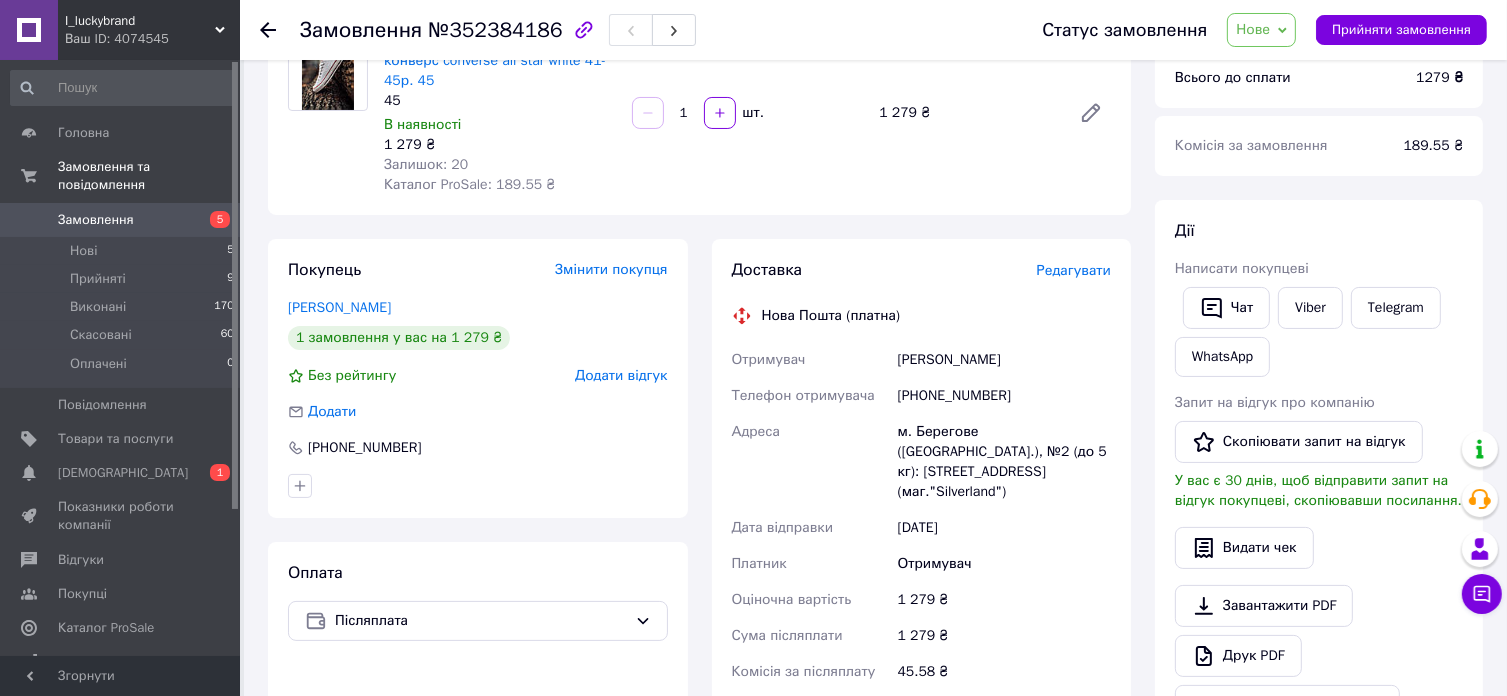 click at bounding box center (280, 30) 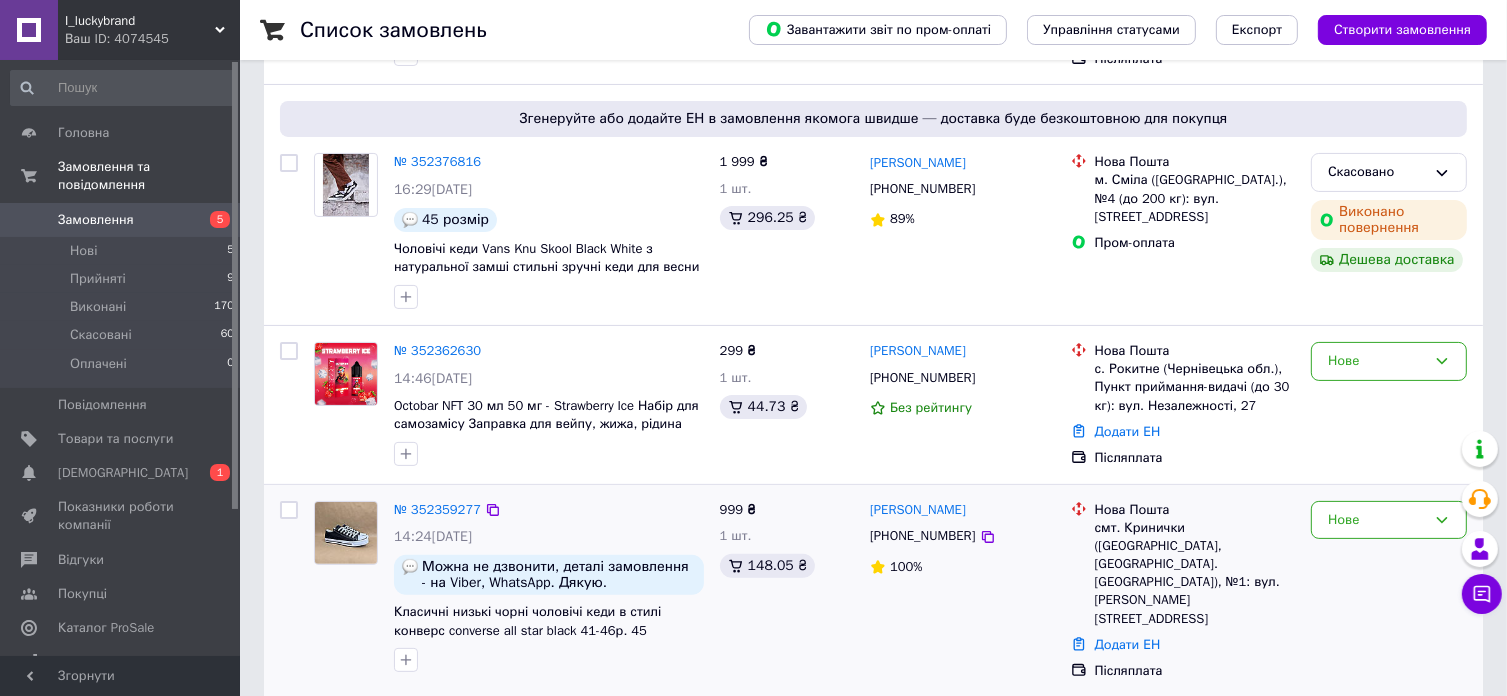 scroll, scrollTop: 500, scrollLeft: 0, axis: vertical 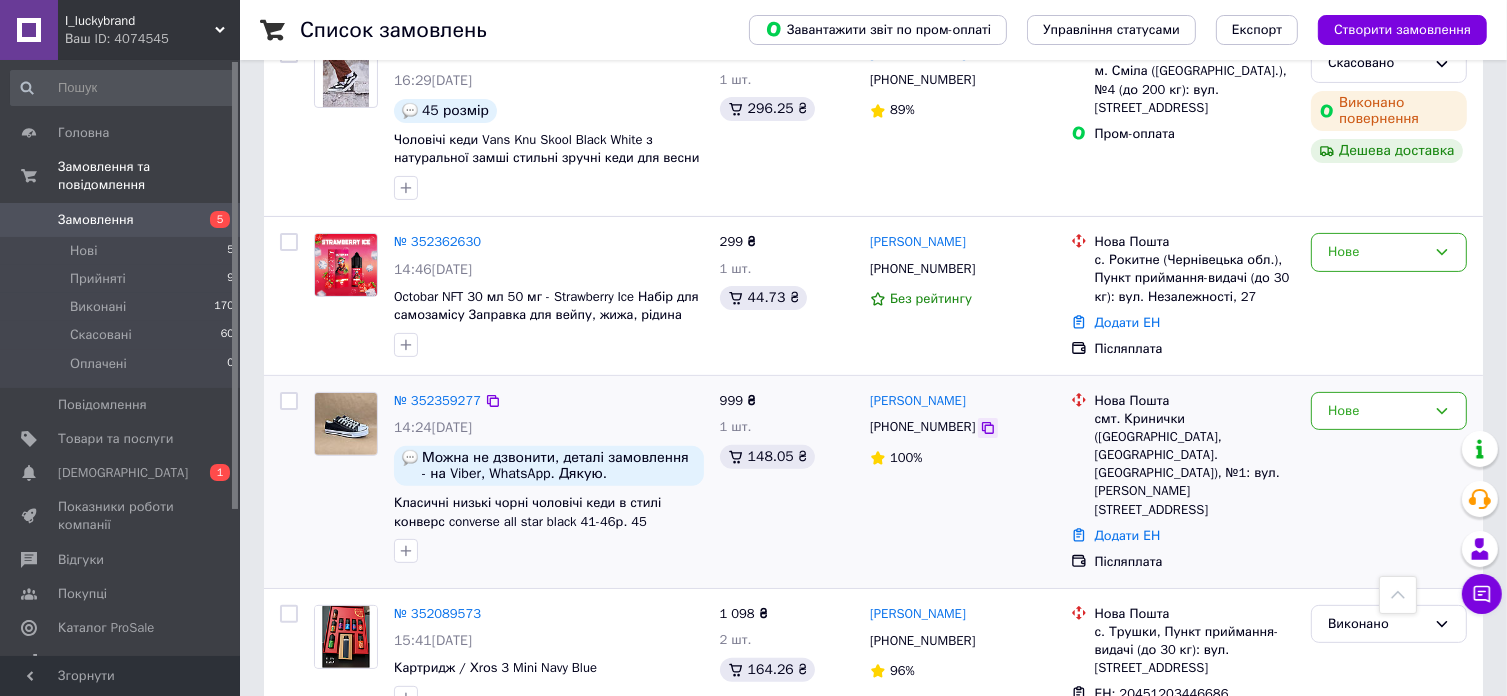 click 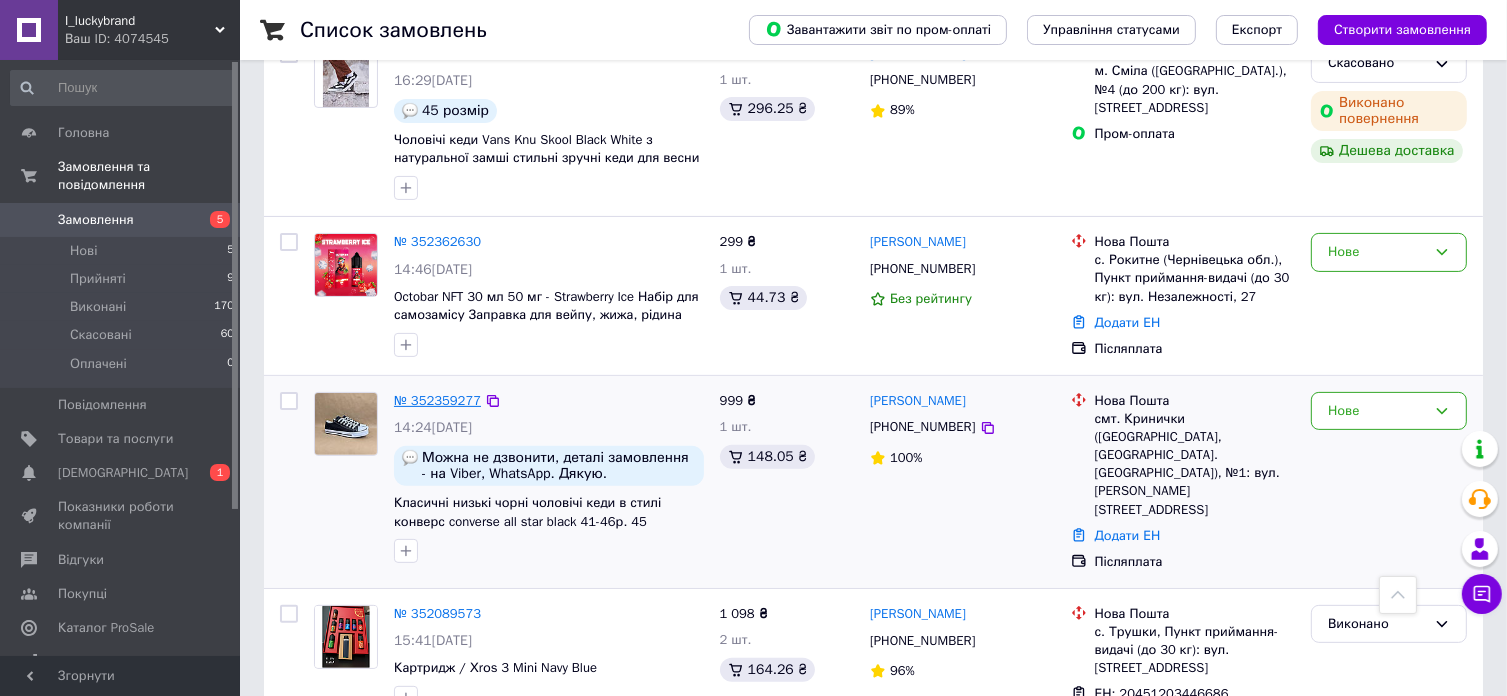click on "№ 352359277" at bounding box center (437, 400) 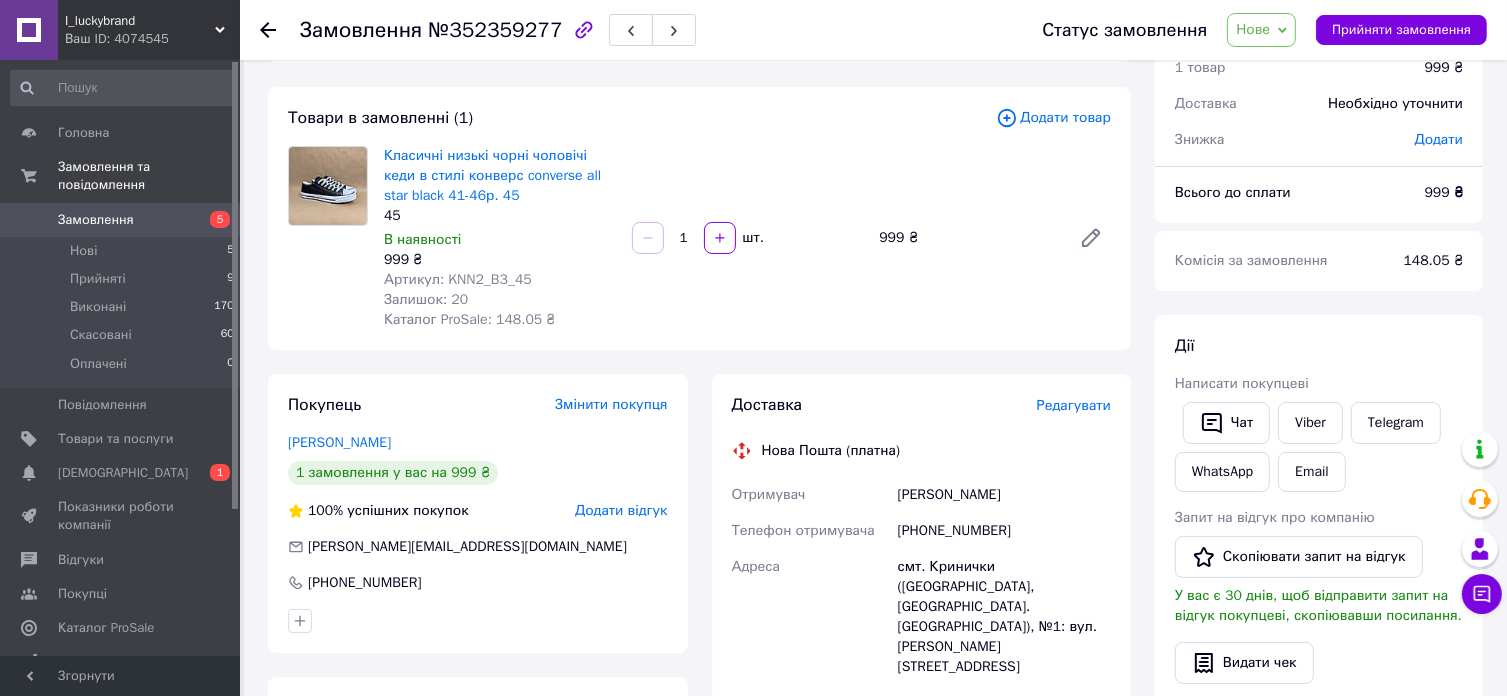 scroll, scrollTop: 0, scrollLeft: 0, axis: both 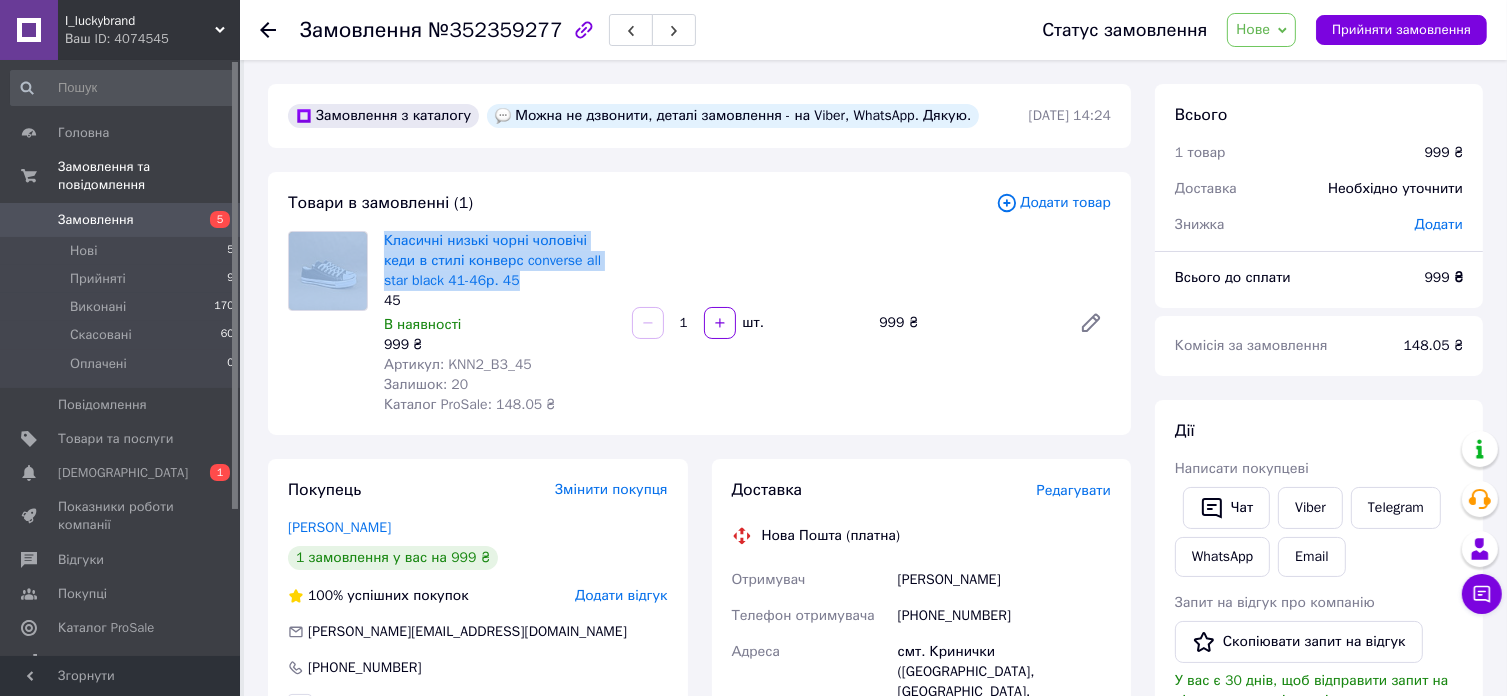drag, startPoint x: 372, startPoint y: 232, endPoint x: 513, endPoint y: 284, distance: 150.28307 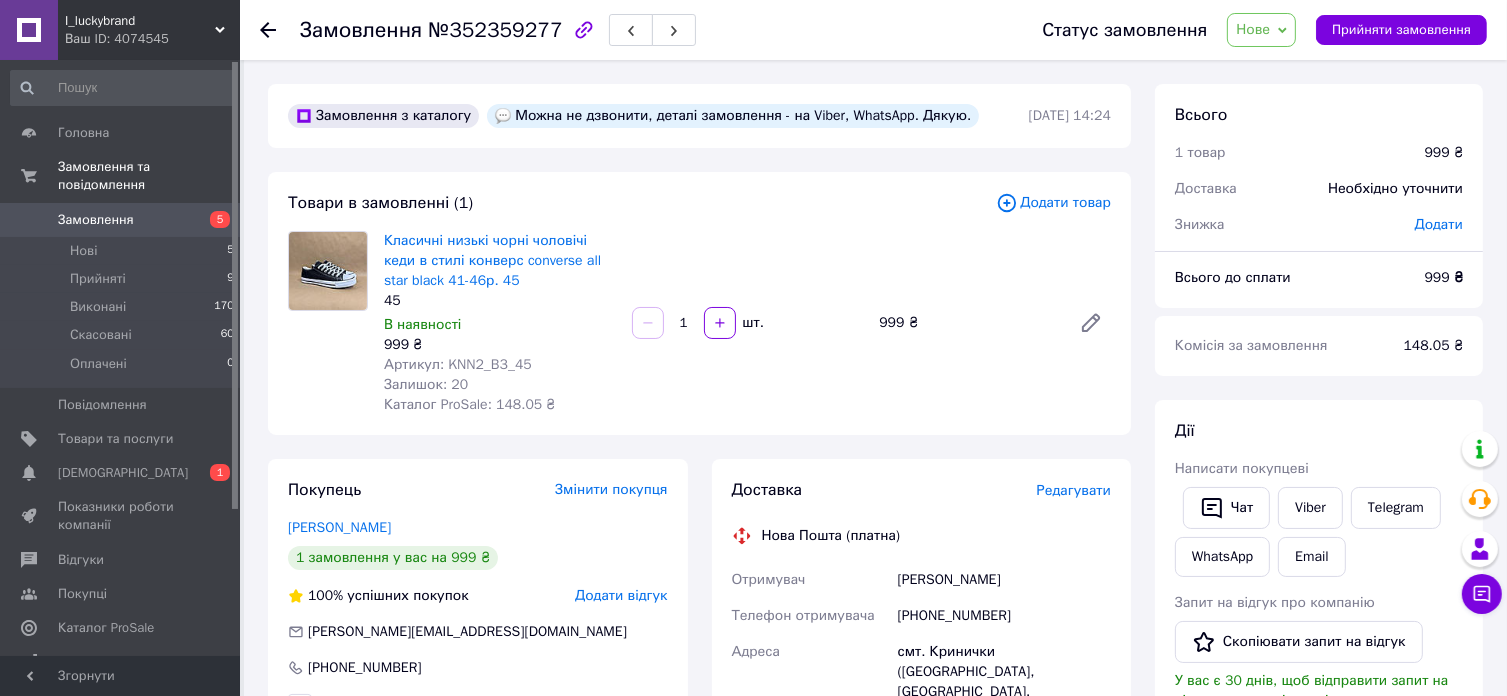 drag, startPoint x: 770, startPoint y: 223, endPoint x: 687, endPoint y: 279, distance: 100.12492 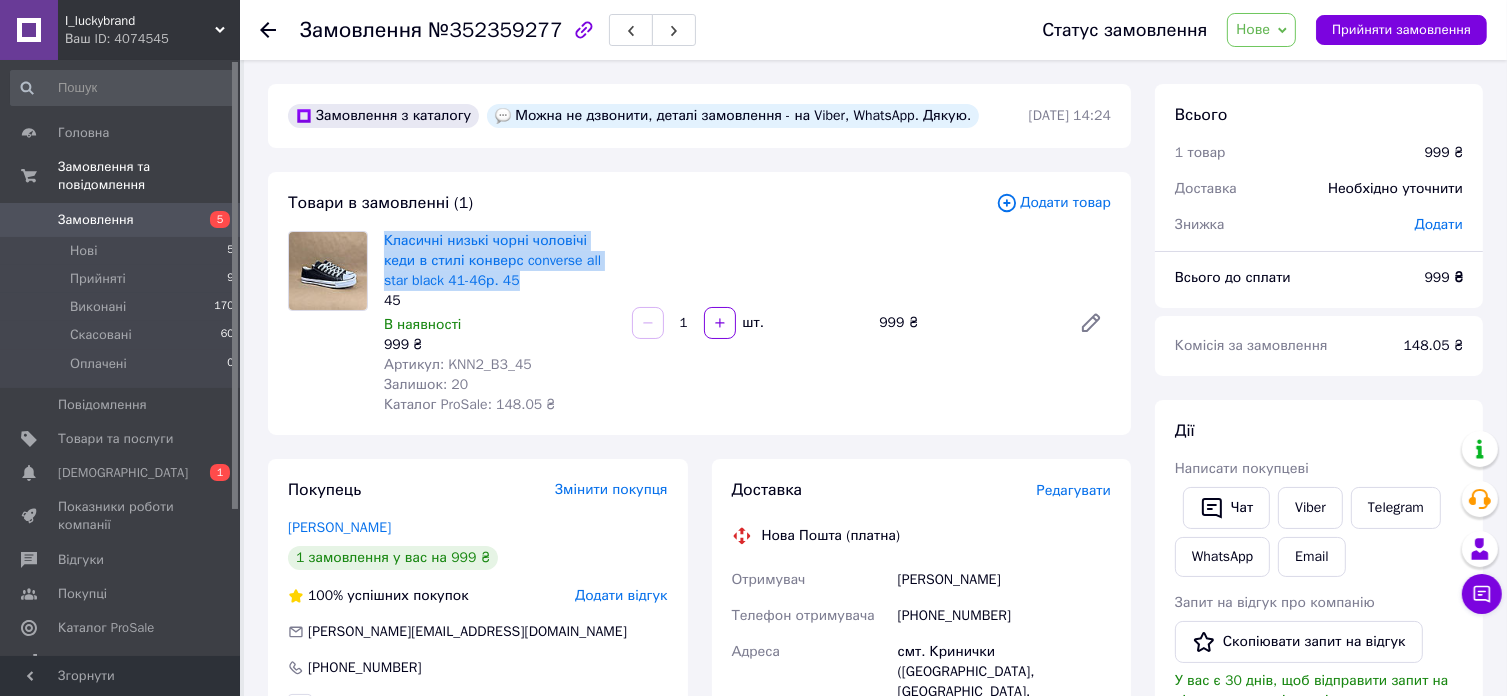 drag, startPoint x: 478, startPoint y: 252, endPoint x: 508, endPoint y: 281, distance: 41.725292 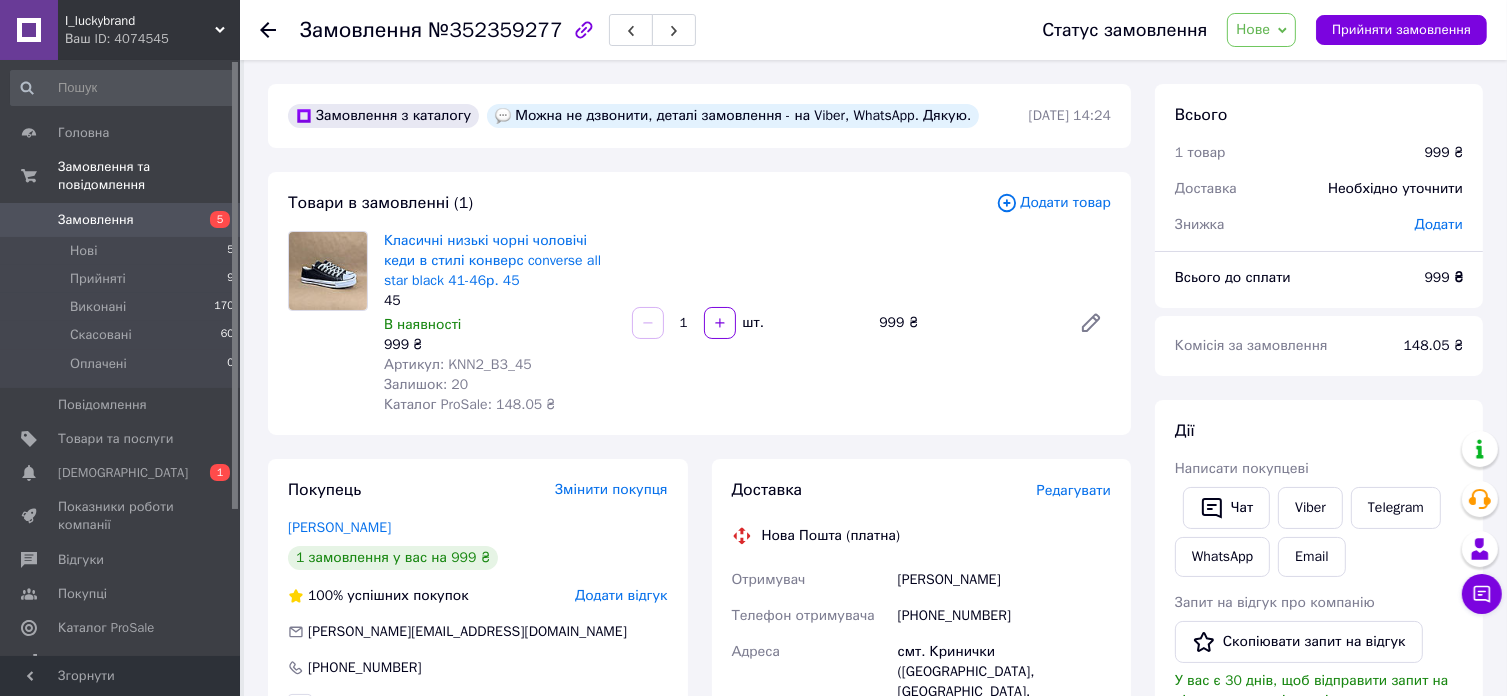 click on "Товари в замовленні (1) Додати товар Класичні низькі чорні чоловічі кеди в стилі конверс converse all star black 41-46р. 45 45 В наявності 999 ₴ Артикул: KNN2_B3_45 Залишок: 20 Каталог ProSale: 148.05 ₴  1   шт. 999 ₴" at bounding box center (699, 303) 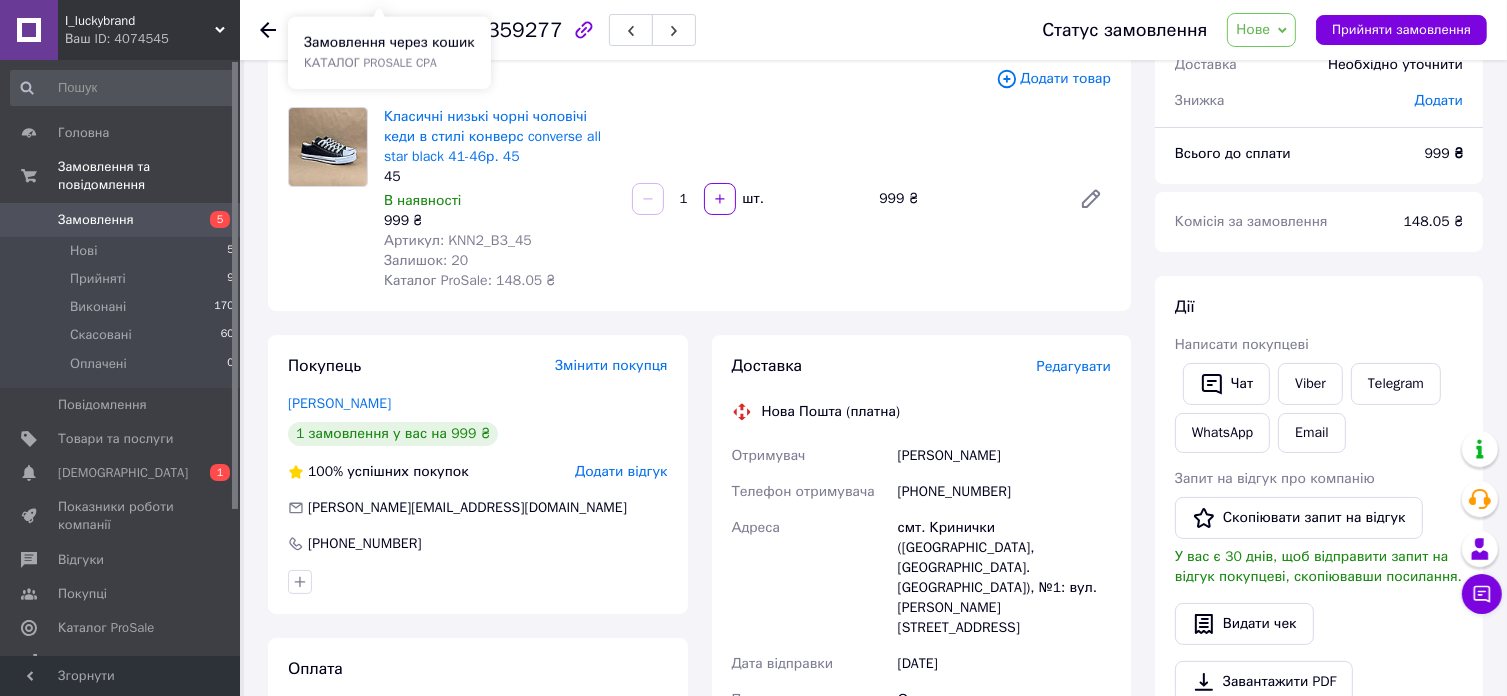 scroll, scrollTop: 0, scrollLeft: 0, axis: both 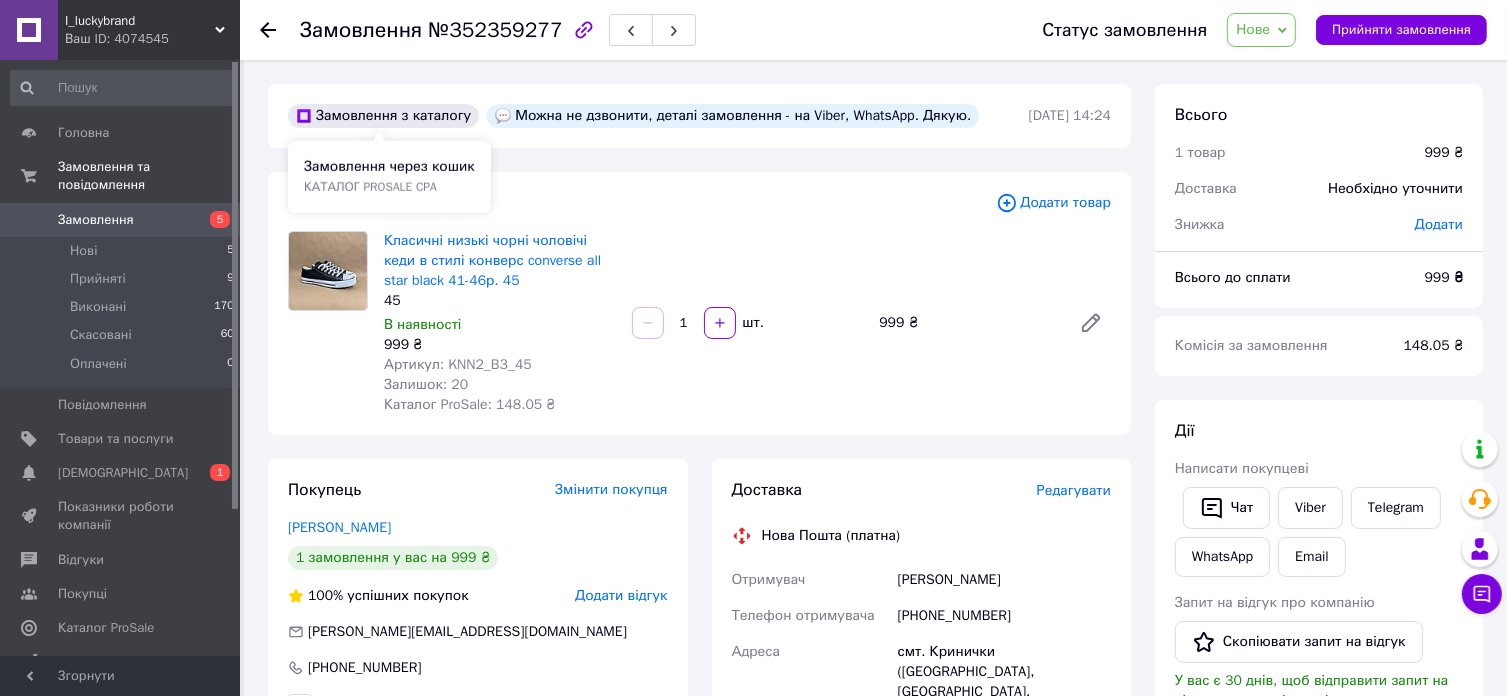 click 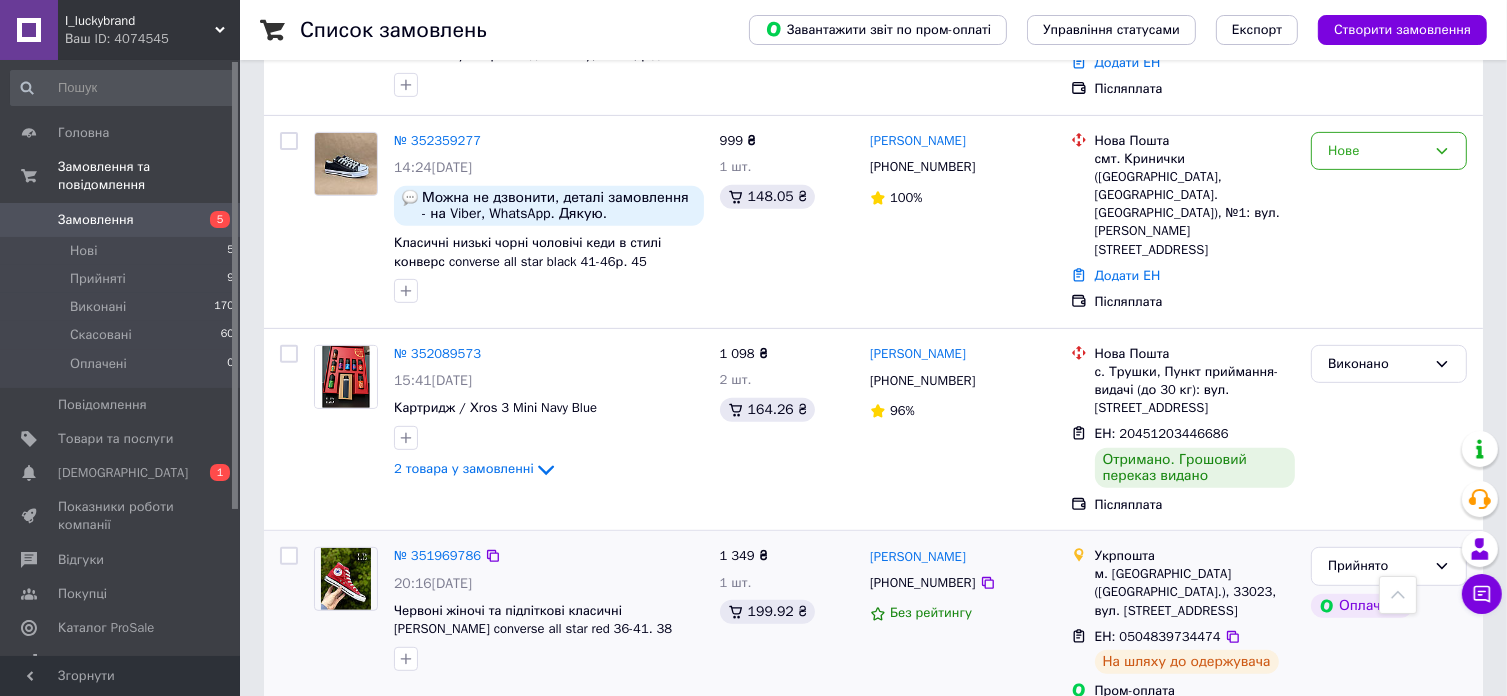scroll, scrollTop: 800, scrollLeft: 0, axis: vertical 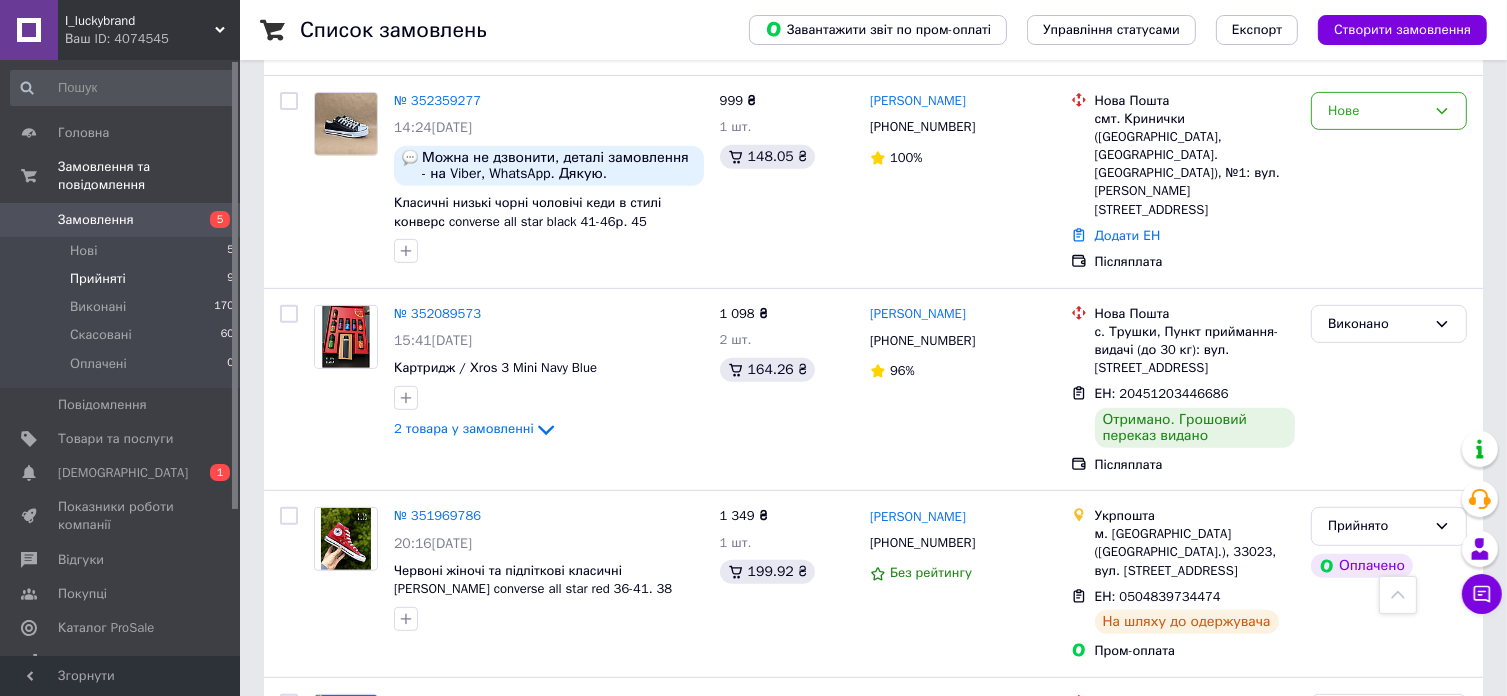 click on "Прийняті 9" at bounding box center [123, 279] 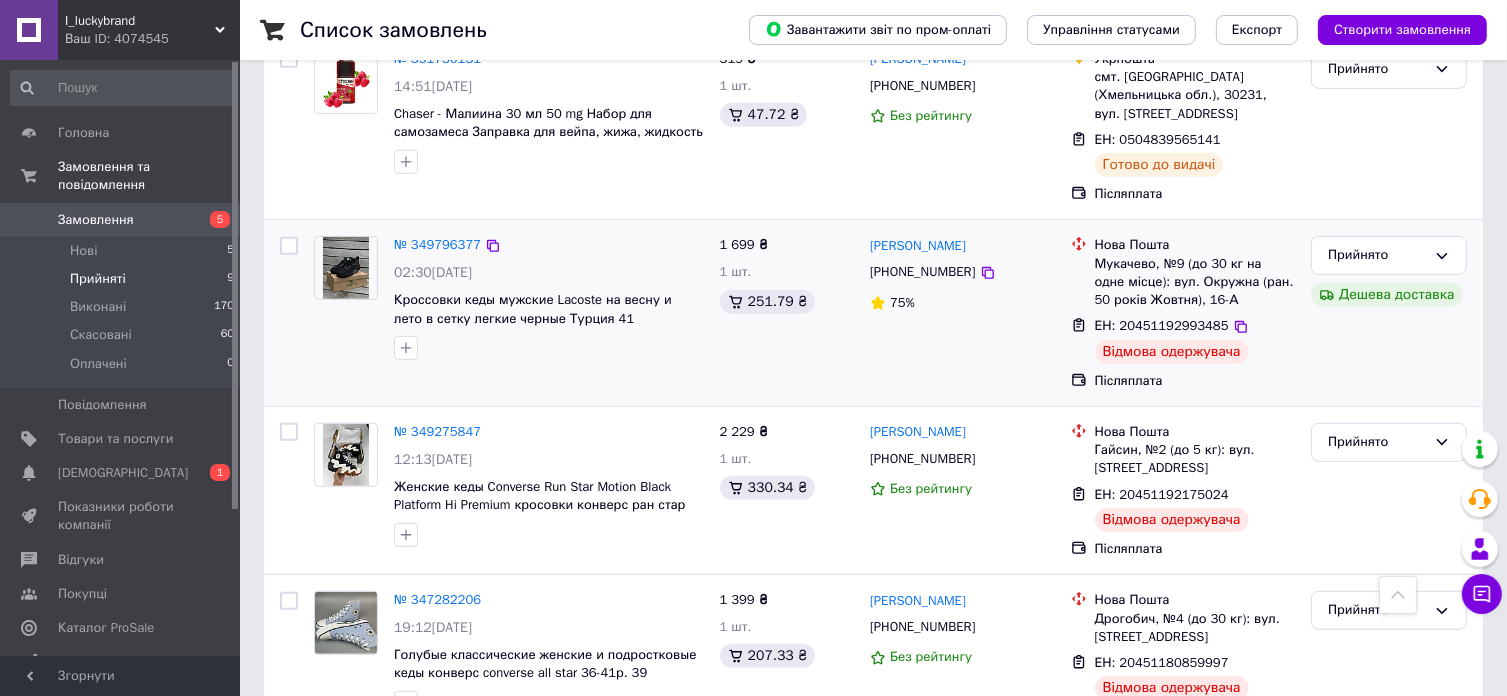 scroll, scrollTop: 1200, scrollLeft: 0, axis: vertical 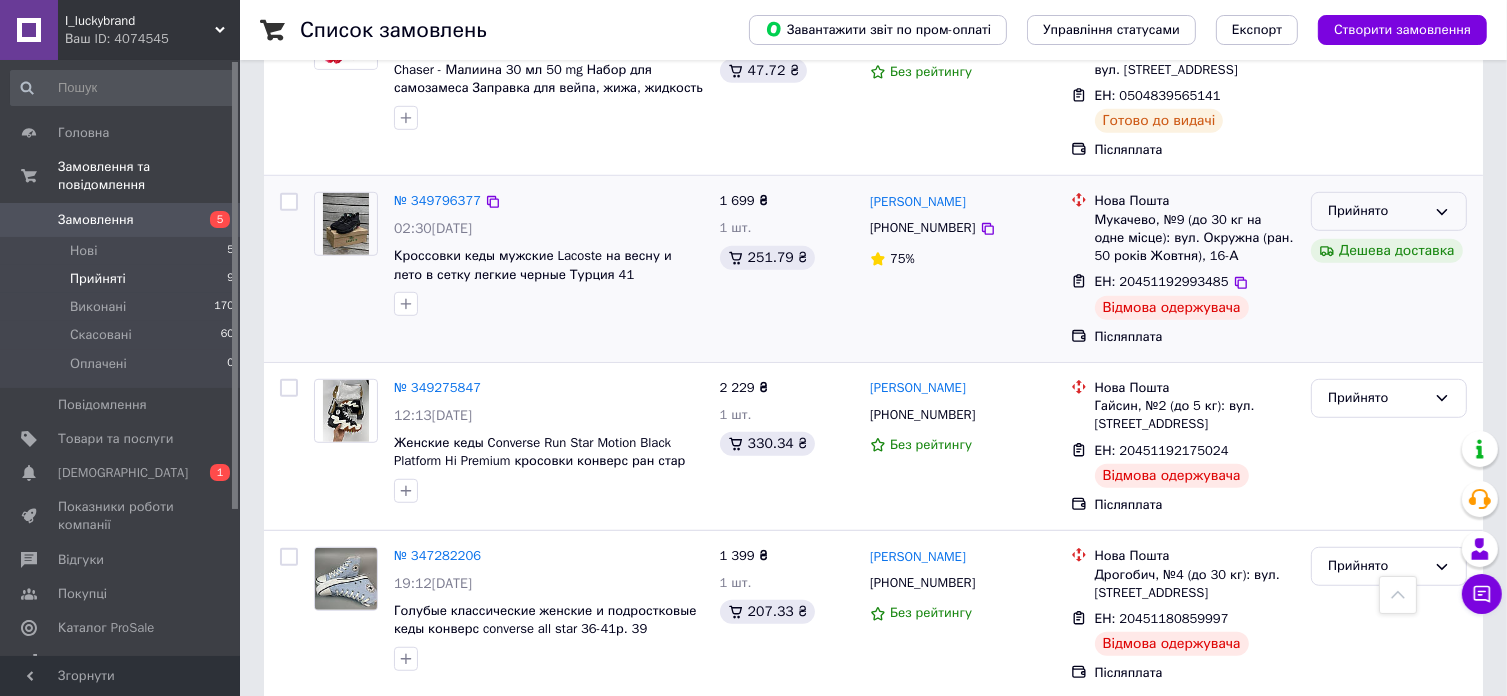 click on "Прийнято" at bounding box center (1389, 211) 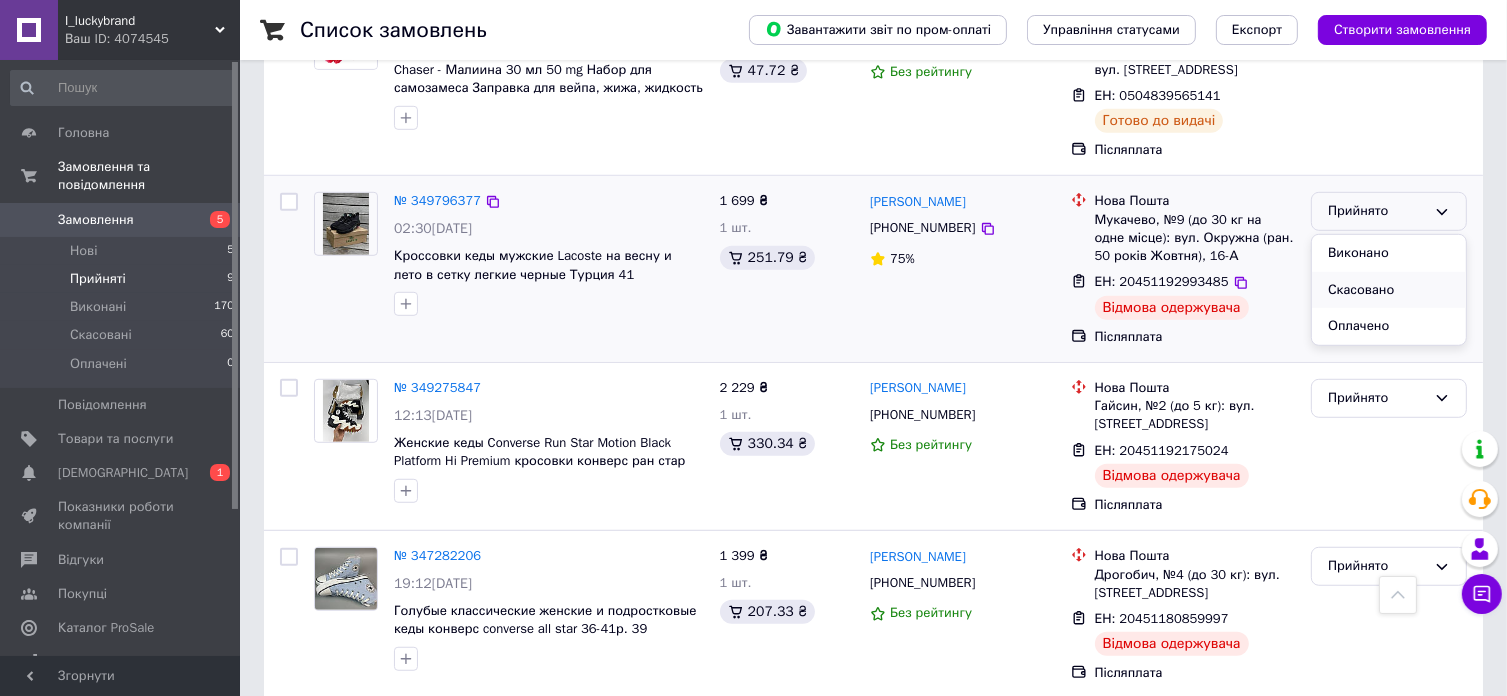 click on "Скасовано" at bounding box center (1389, 290) 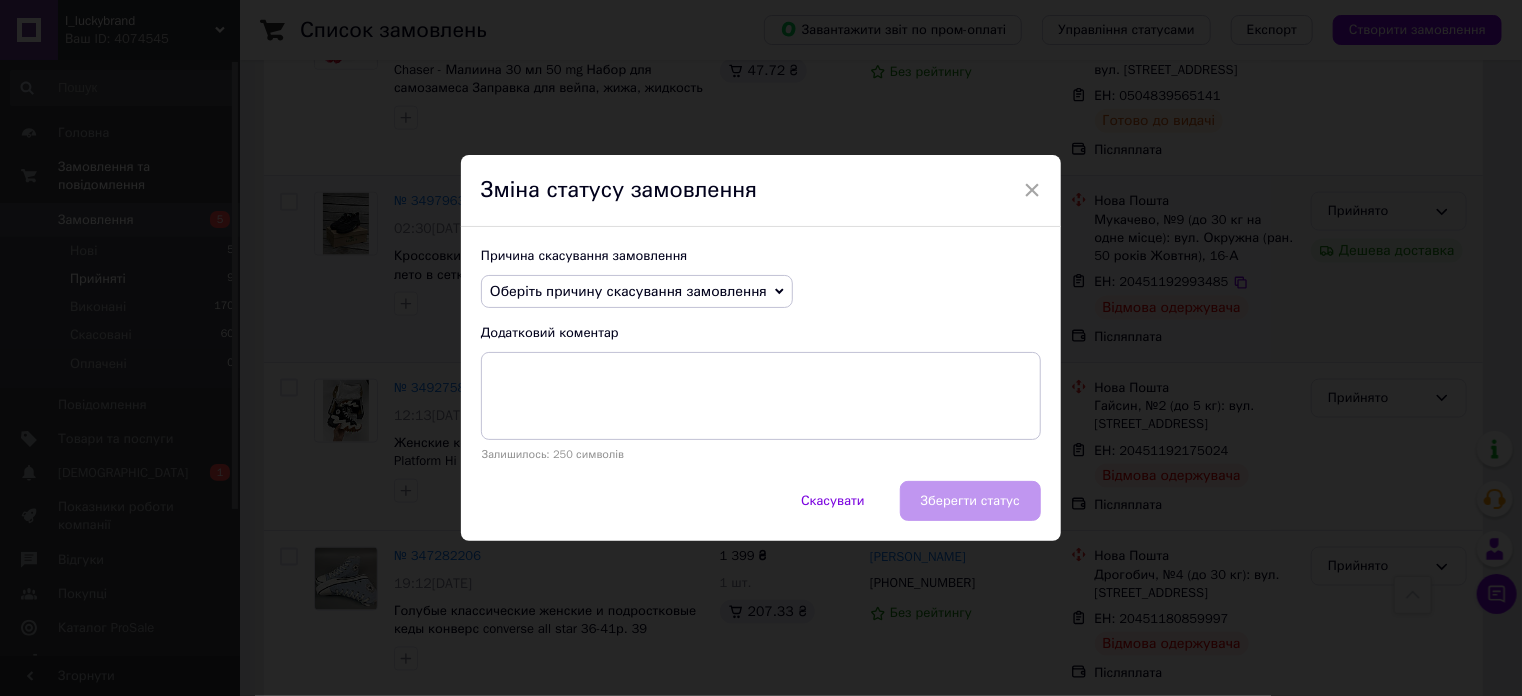 click on "Оберіть причину скасування замовлення" at bounding box center (628, 291) 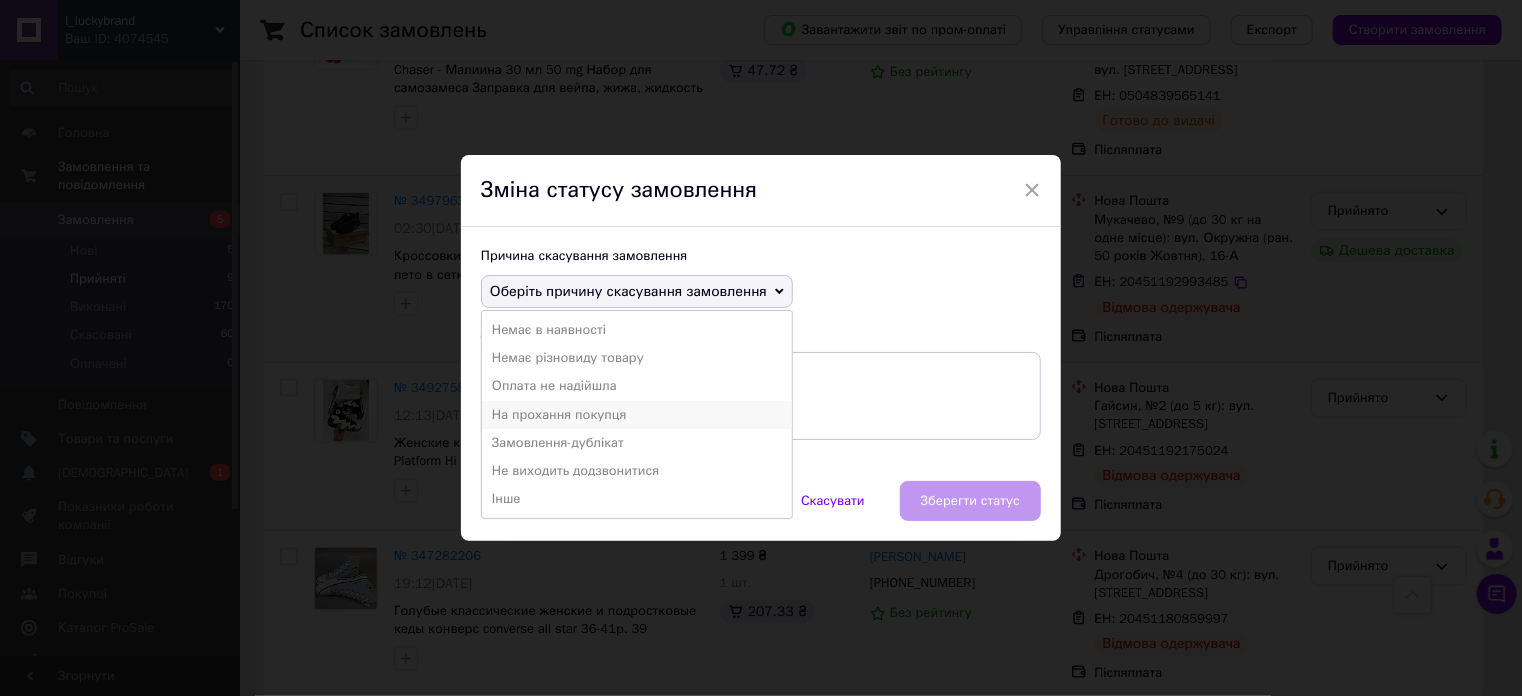 click on "На прохання покупця" at bounding box center [637, 415] 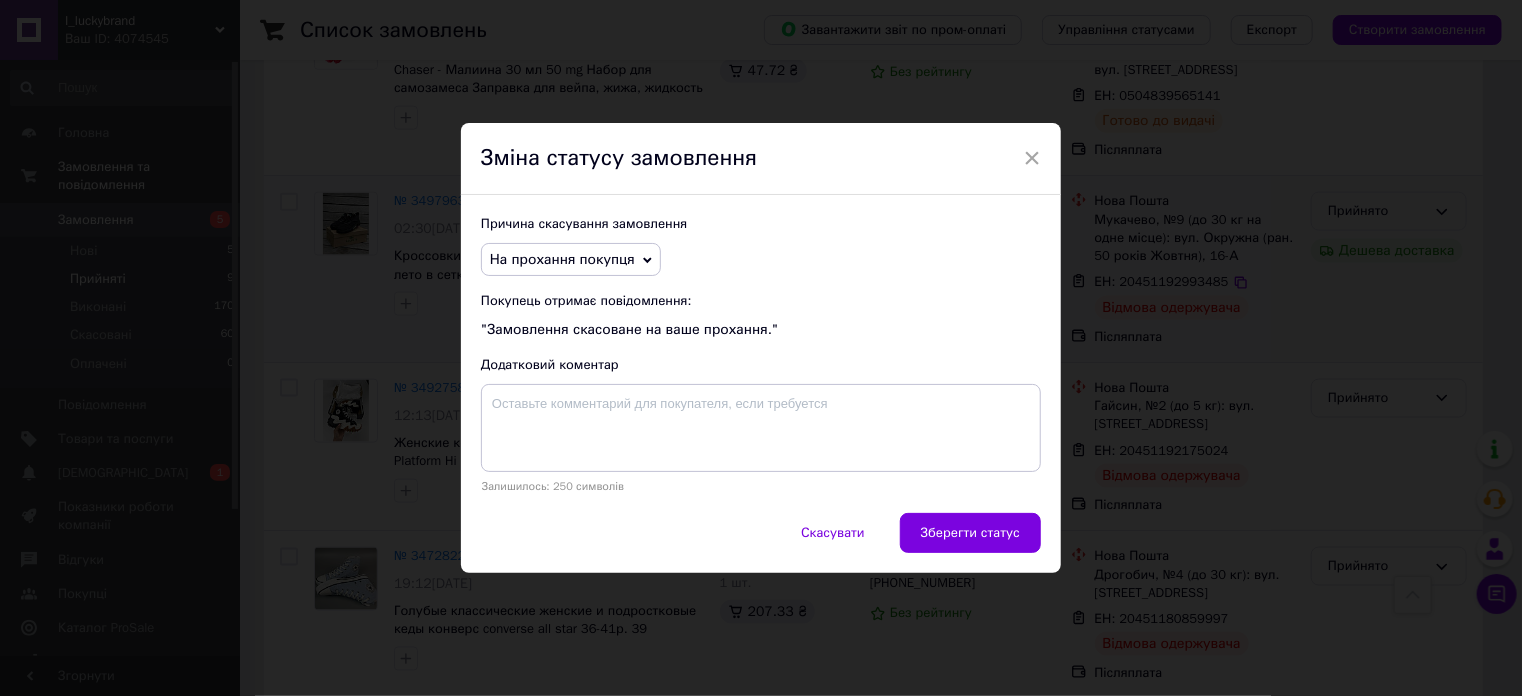 click on "На прохання покупця" at bounding box center (562, 259) 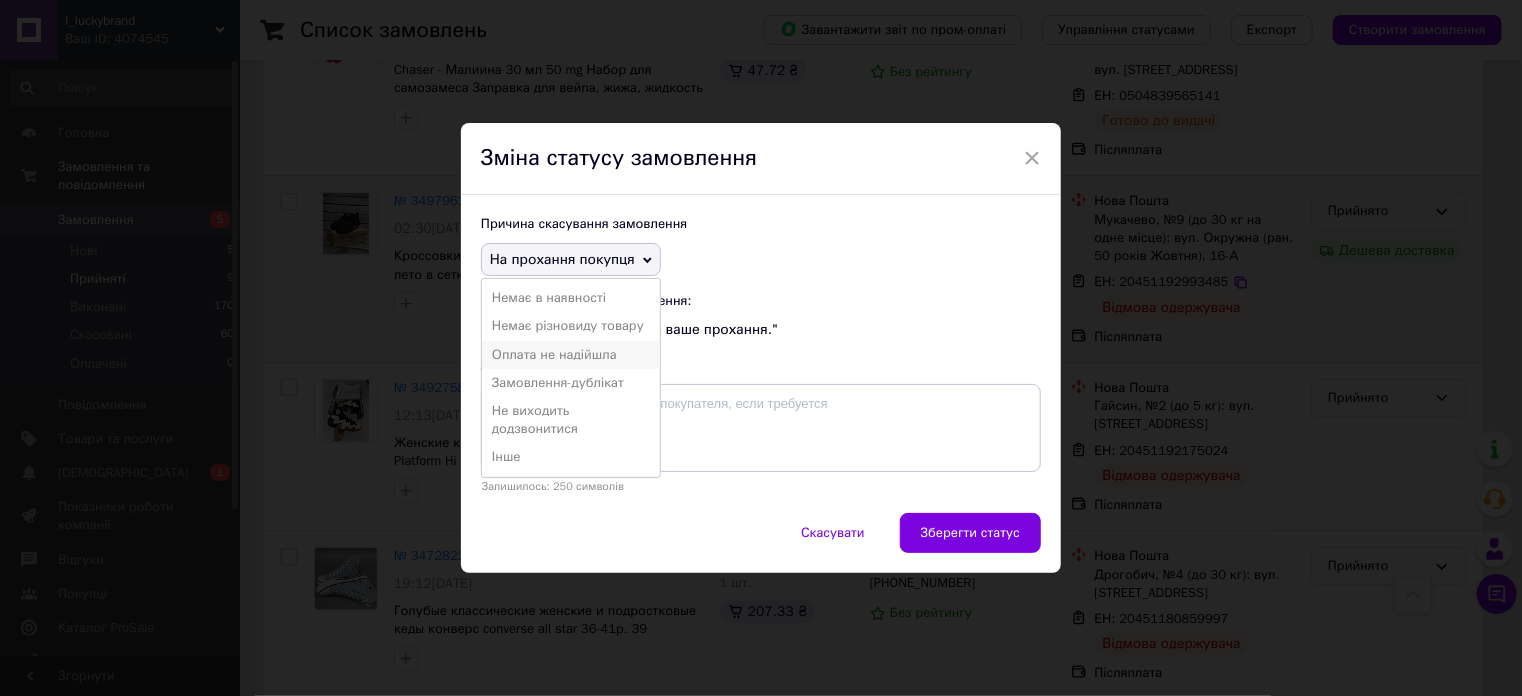 click on "Оплата не надійшла" at bounding box center (571, 355) 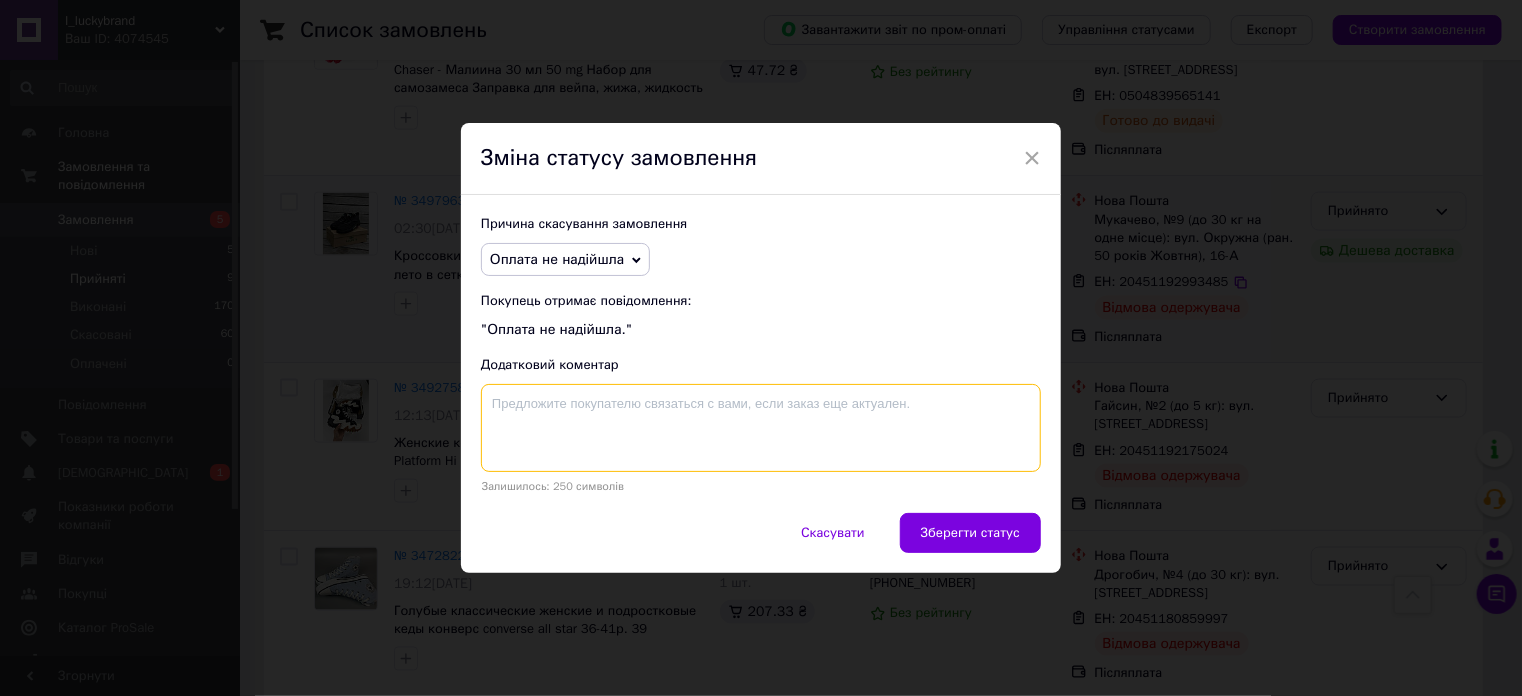 click at bounding box center (761, 428) 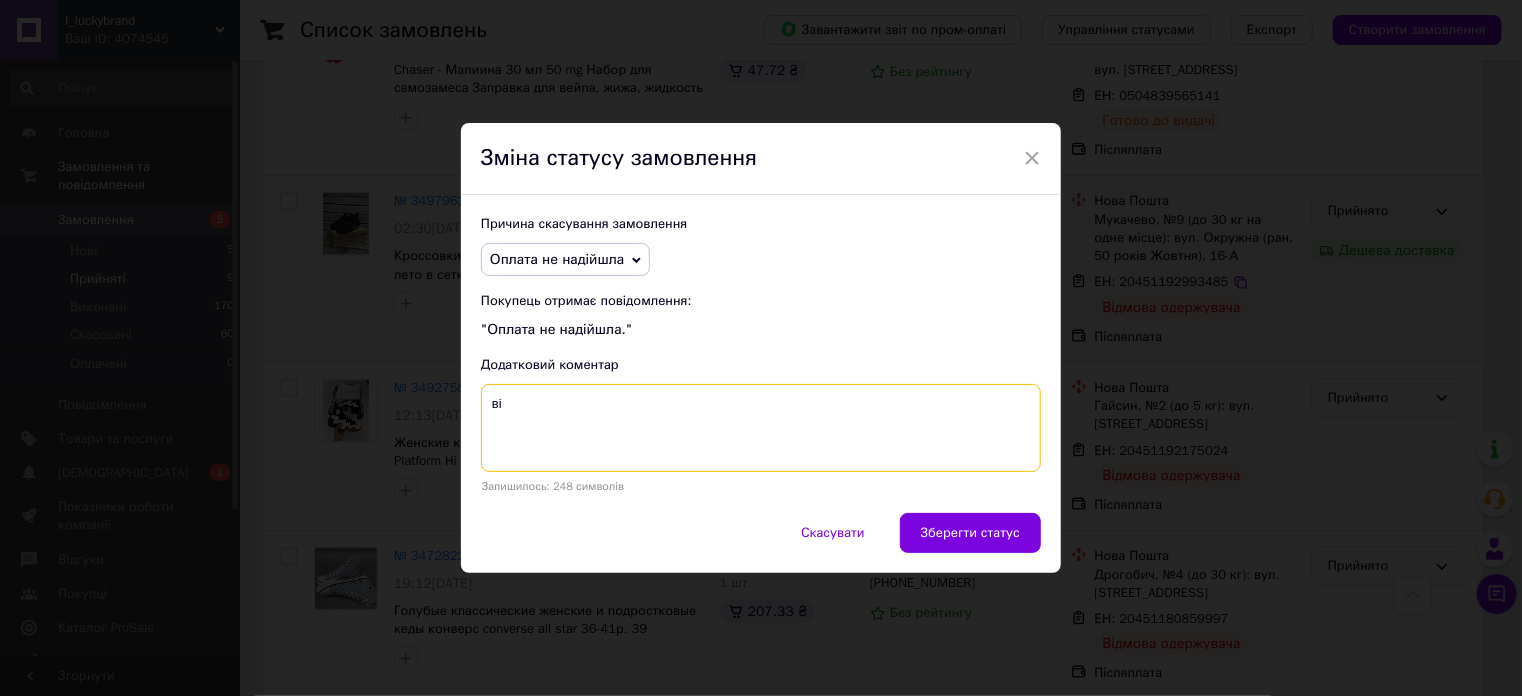 type on "в" 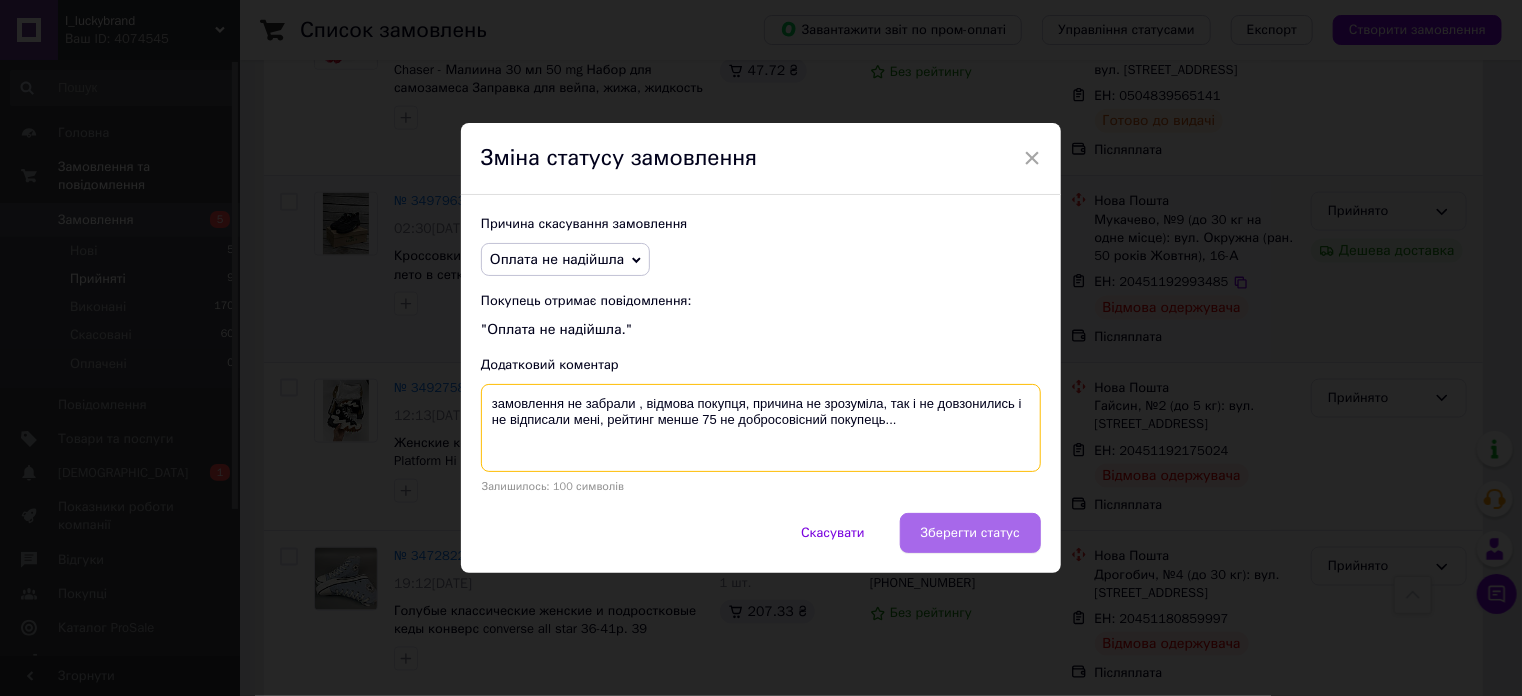 type on "замовлення не забрали , відмова покупця, причина не зрозуміла, так і не довзонились і не відписали мені, рейтинг менше 75 не добросовісний покупець..." 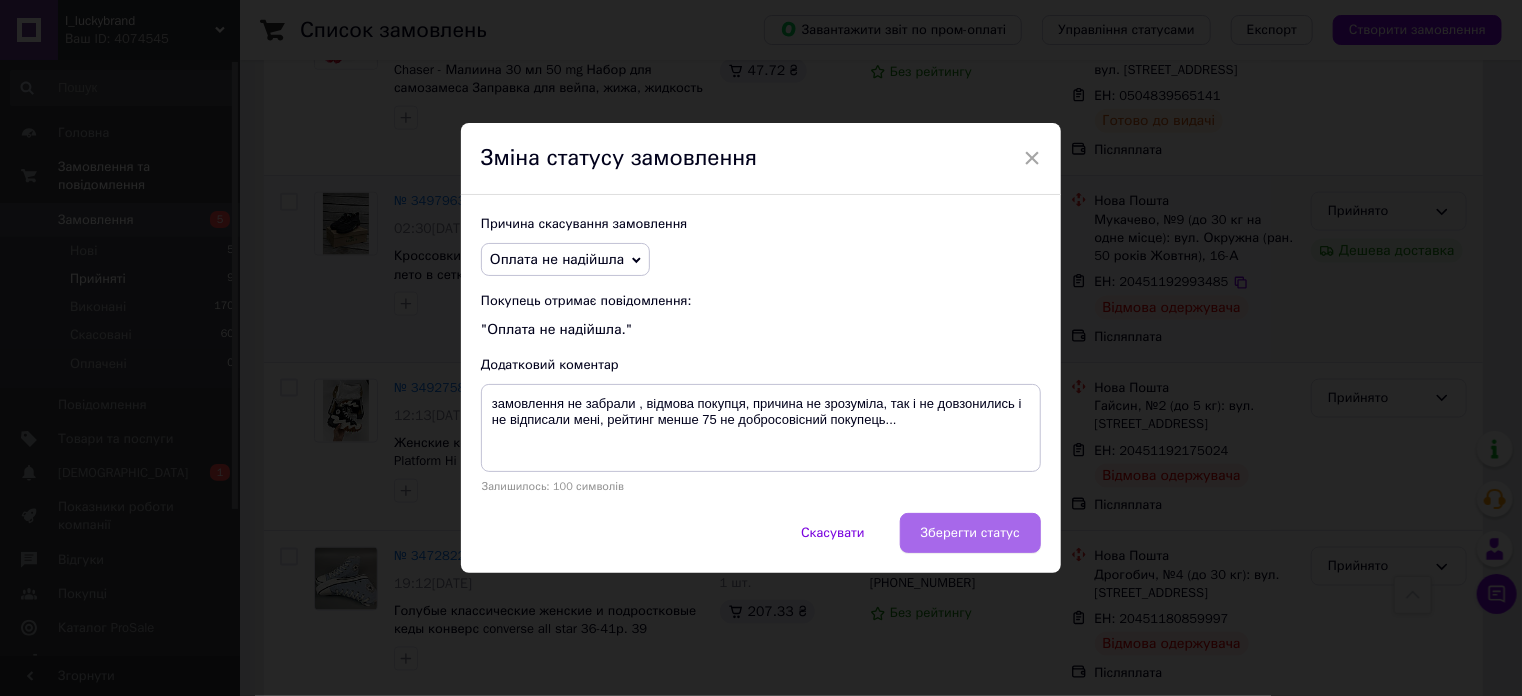 click on "Зберегти статус" at bounding box center (970, 533) 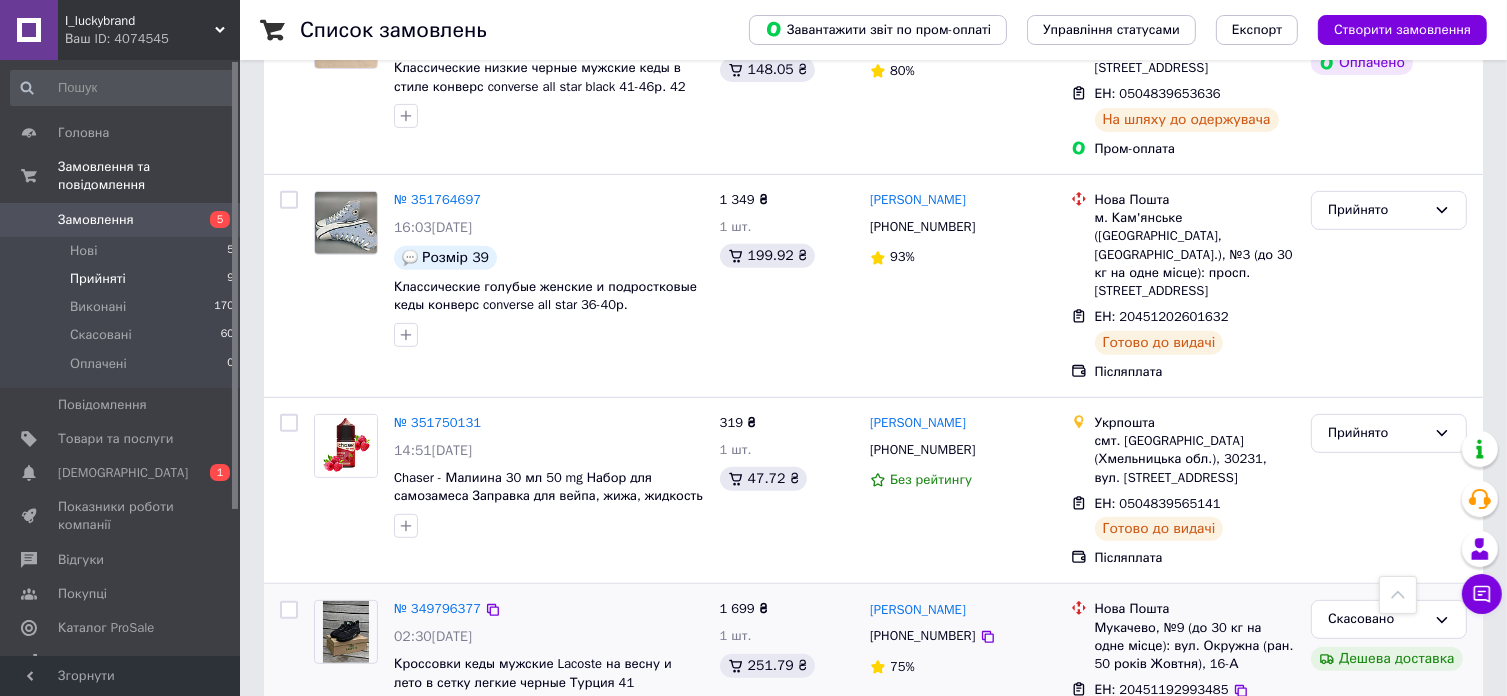 scroll, scrollTop: 638, scrollLeft: 0, axis: vertical 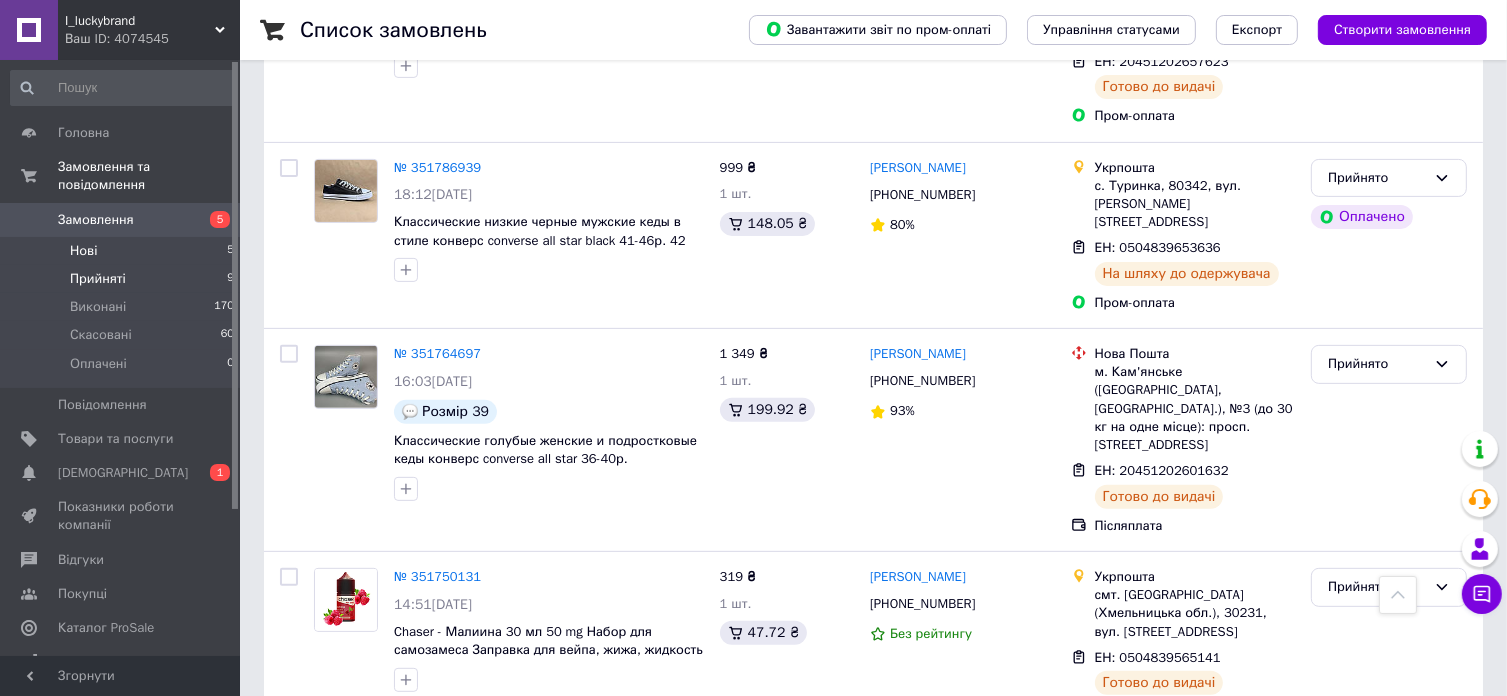 click on "Нові 5" at bounding box center (123, 251) 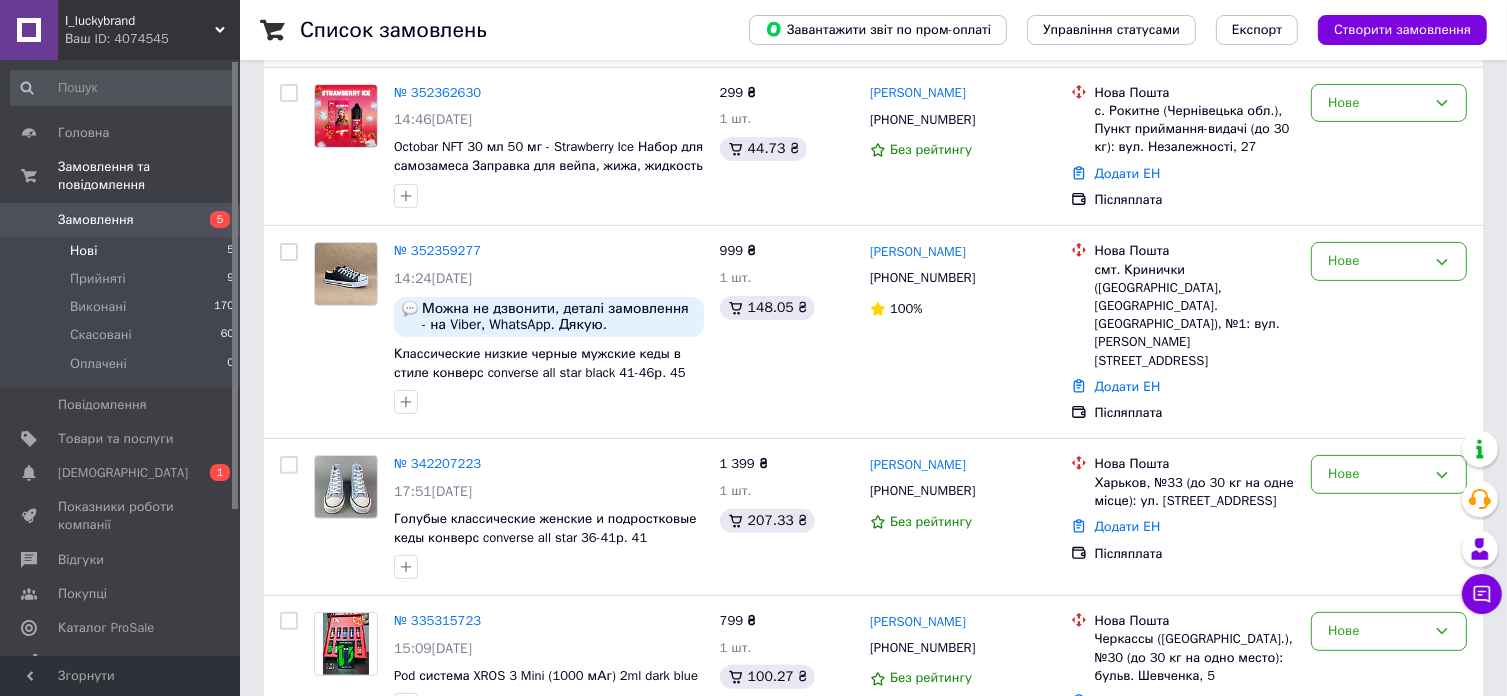 scroll, scrollTop: 500, scrollLeft: 0, axis: vertical 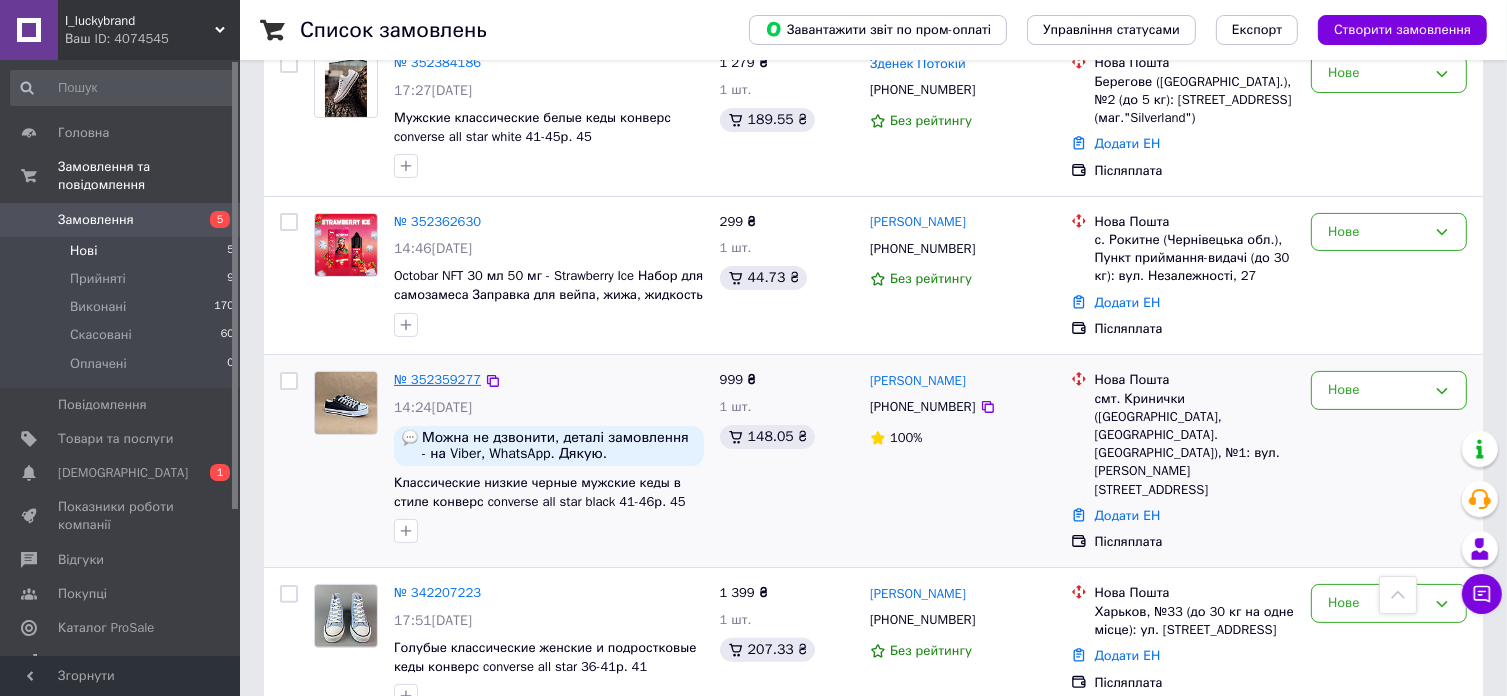click on "№ 352359277" at bounding box center (437, 379) 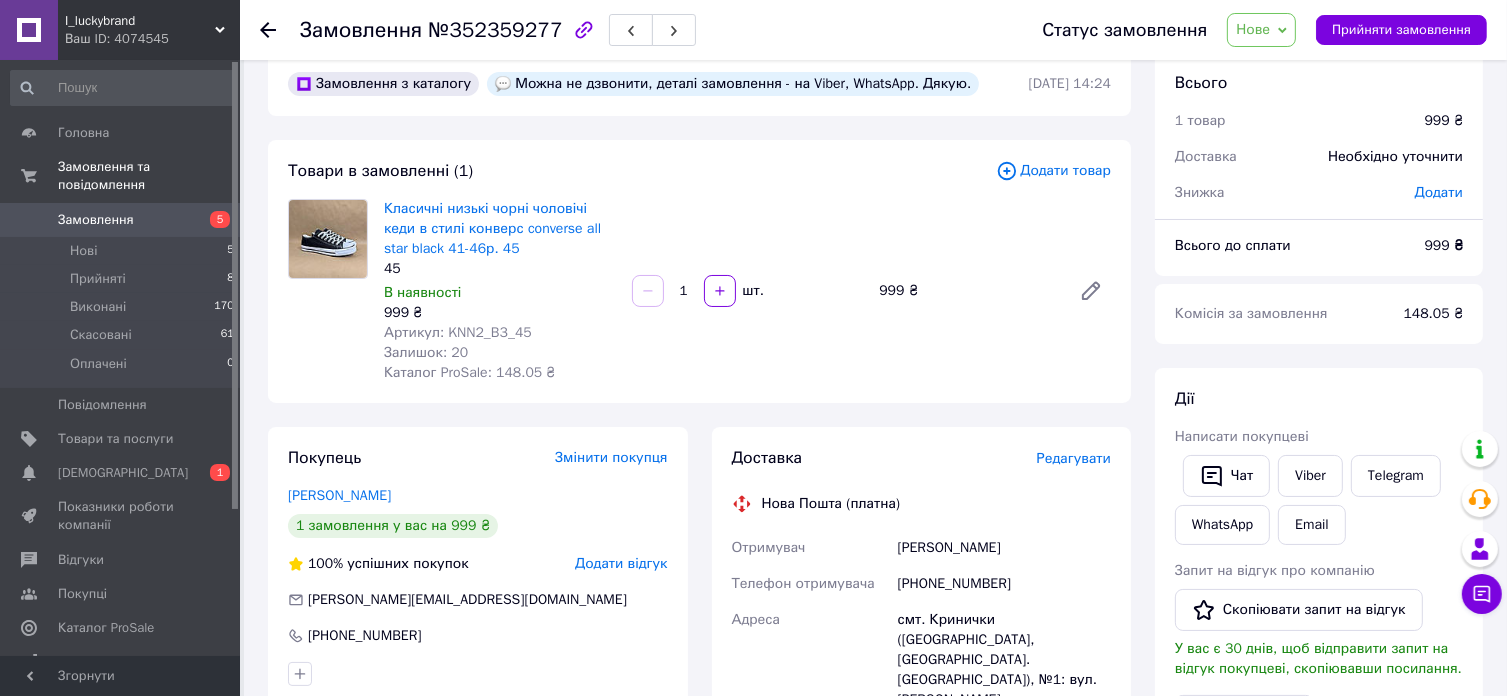 scroll, scrollTop: 0, scrollLeft: 0, axis: both 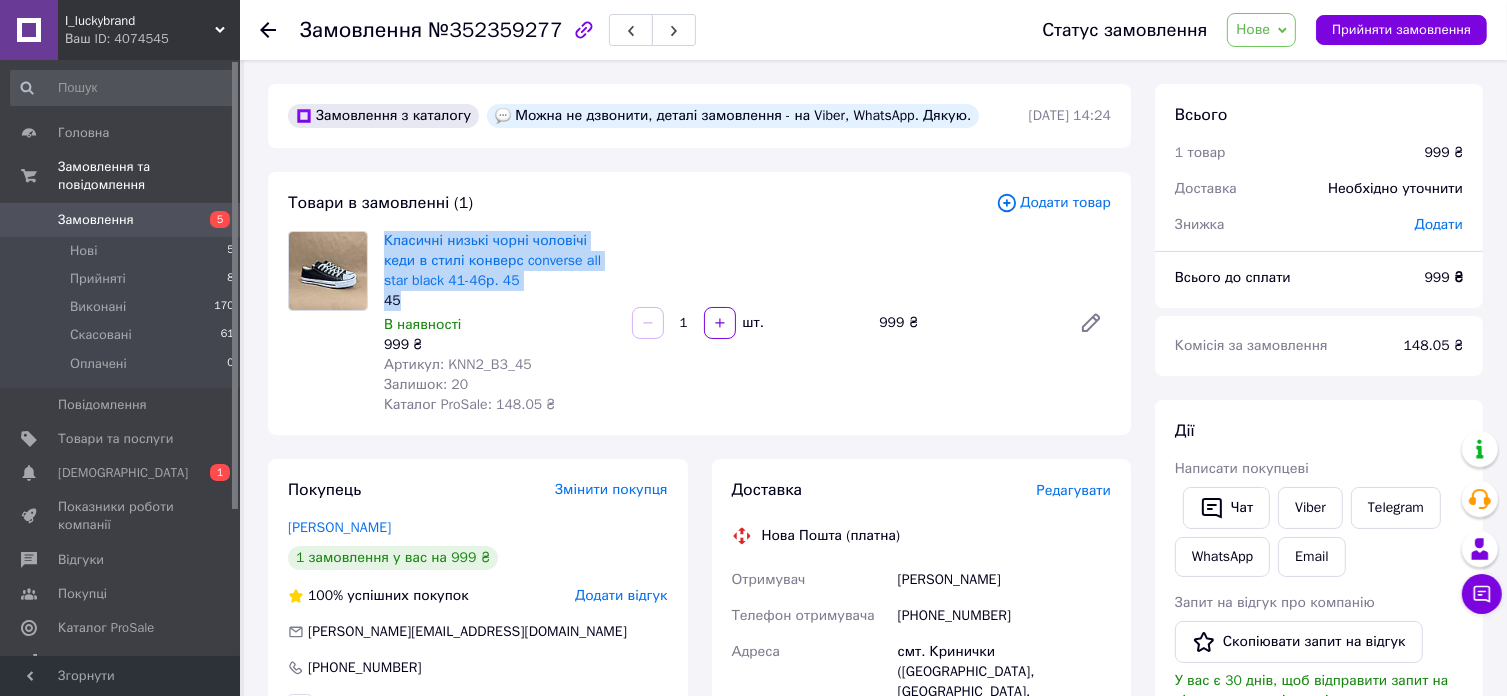 drag, startPoint x: 379, startPoint y: 235, endPoint x: 438, endPoint y: 299, distance: 87.04597 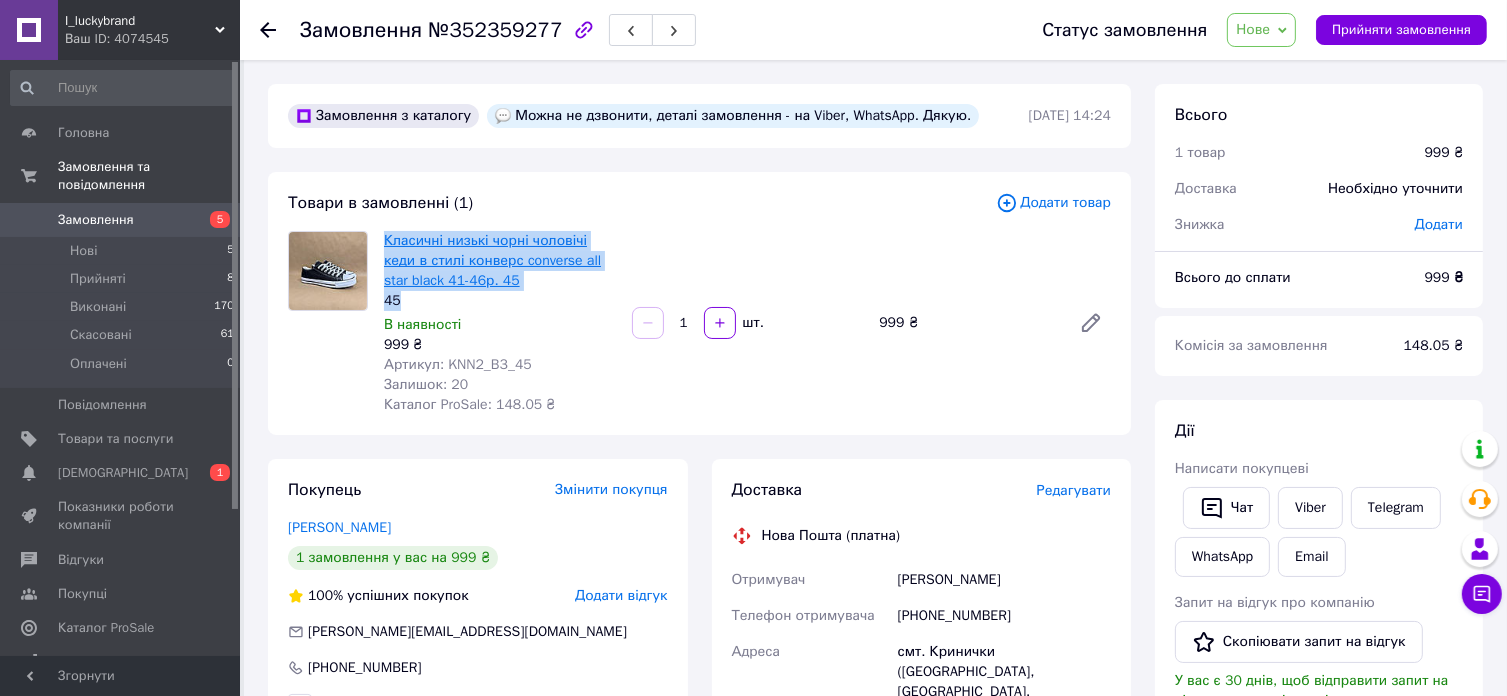 copy on "Класичні низькі чорні чоловічі кеди в стилі конверс converse all star black 41-46р. 45 45" 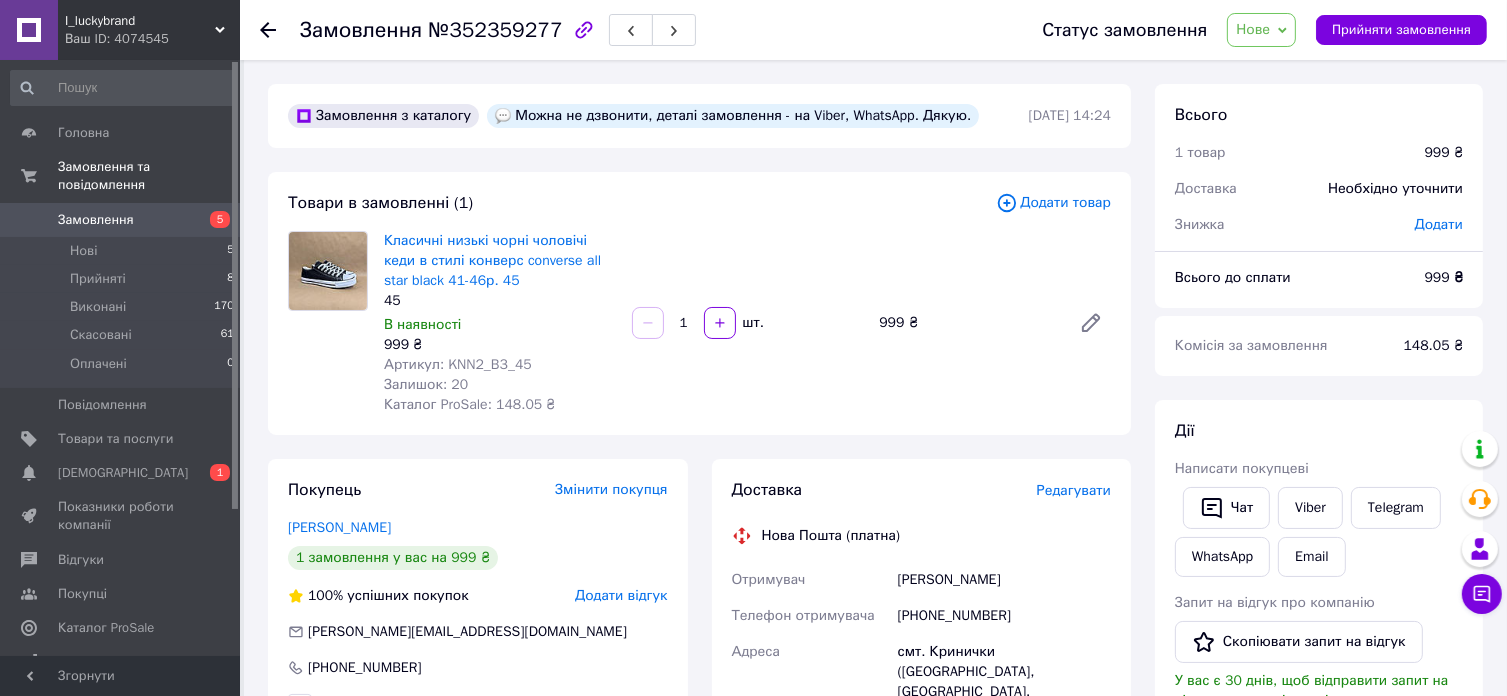 click on "Товари в замовленні (1) Додати товар Класичні низькі чорні чоловічі кеди в стилі конверс converse all star black 41-46р. 45 45 В наявності 999 ₴ Артикул: KNN2_B3_45 Залишок: 20 Каталог ProSale: 148.05 ₴  1   шт. 999 ₴" at bounding box center (699, 303) 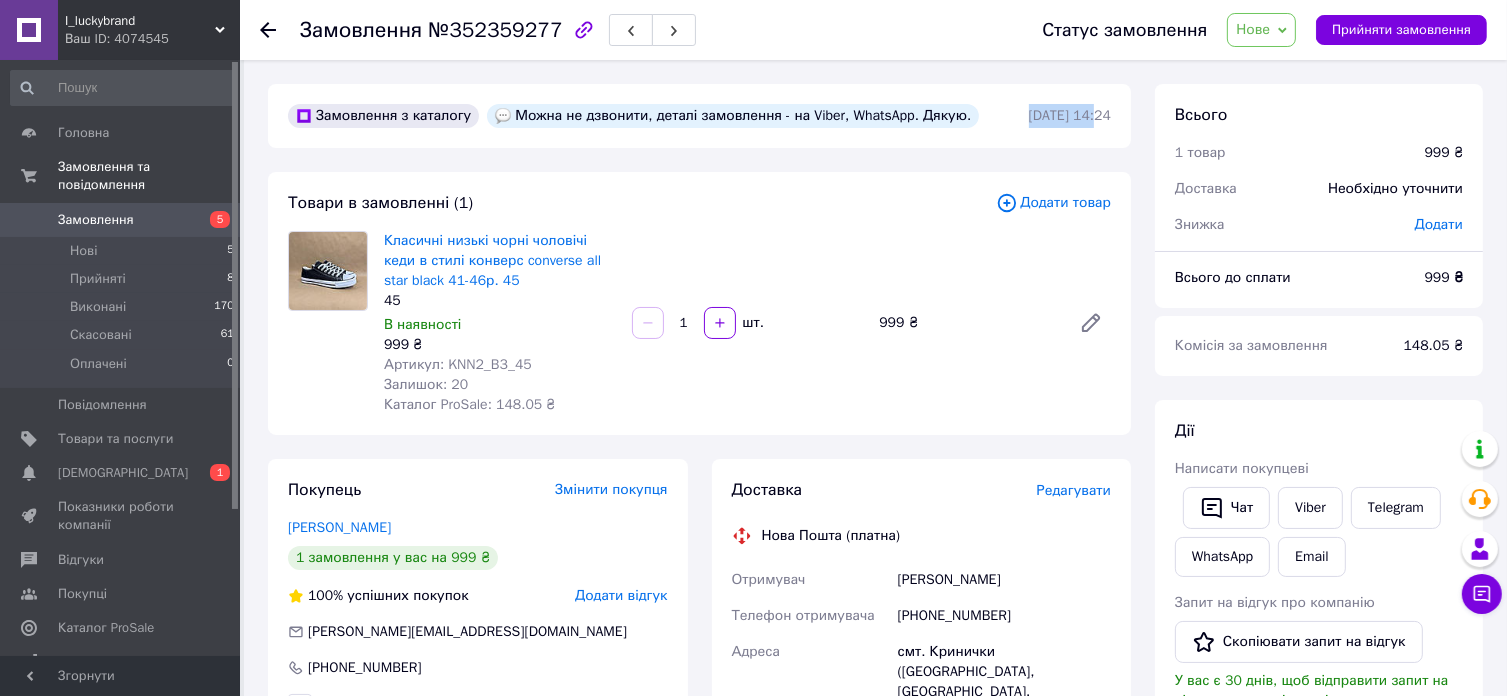 drag, startPoint x: 1004, startPoint y: 116, endPoint x: 1068, endPoint y: 115, distance: 64.00781 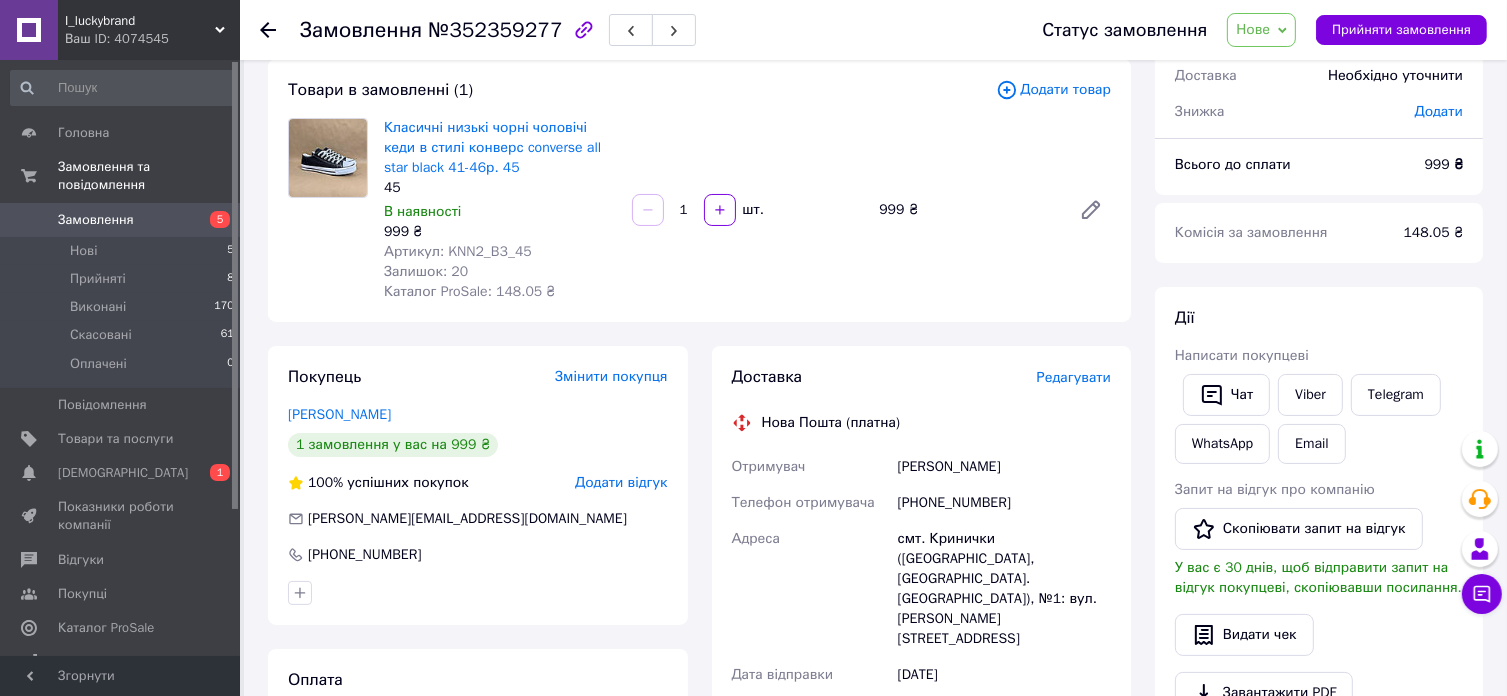 scroll, scrollTop: 300, scrollLeft: 0, axis: vertical 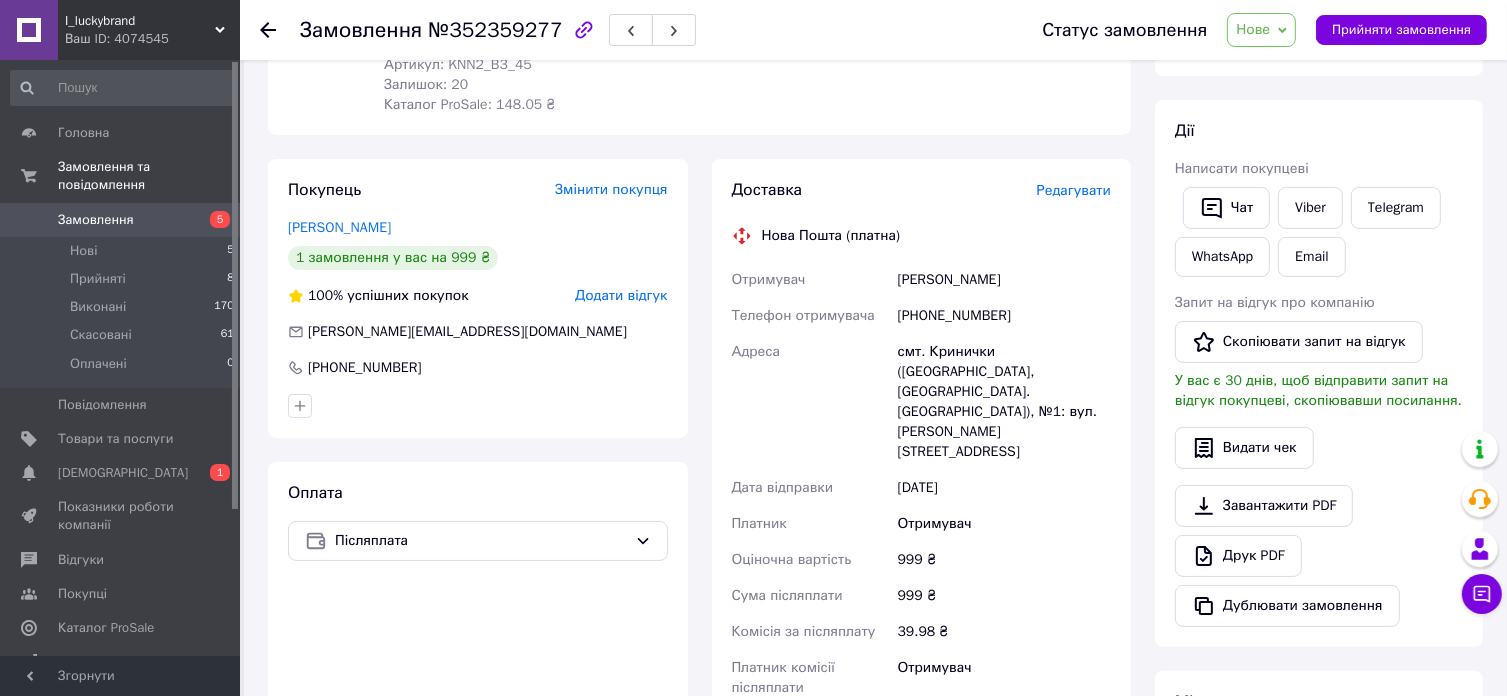 copy on "[PERSON_NAME]" 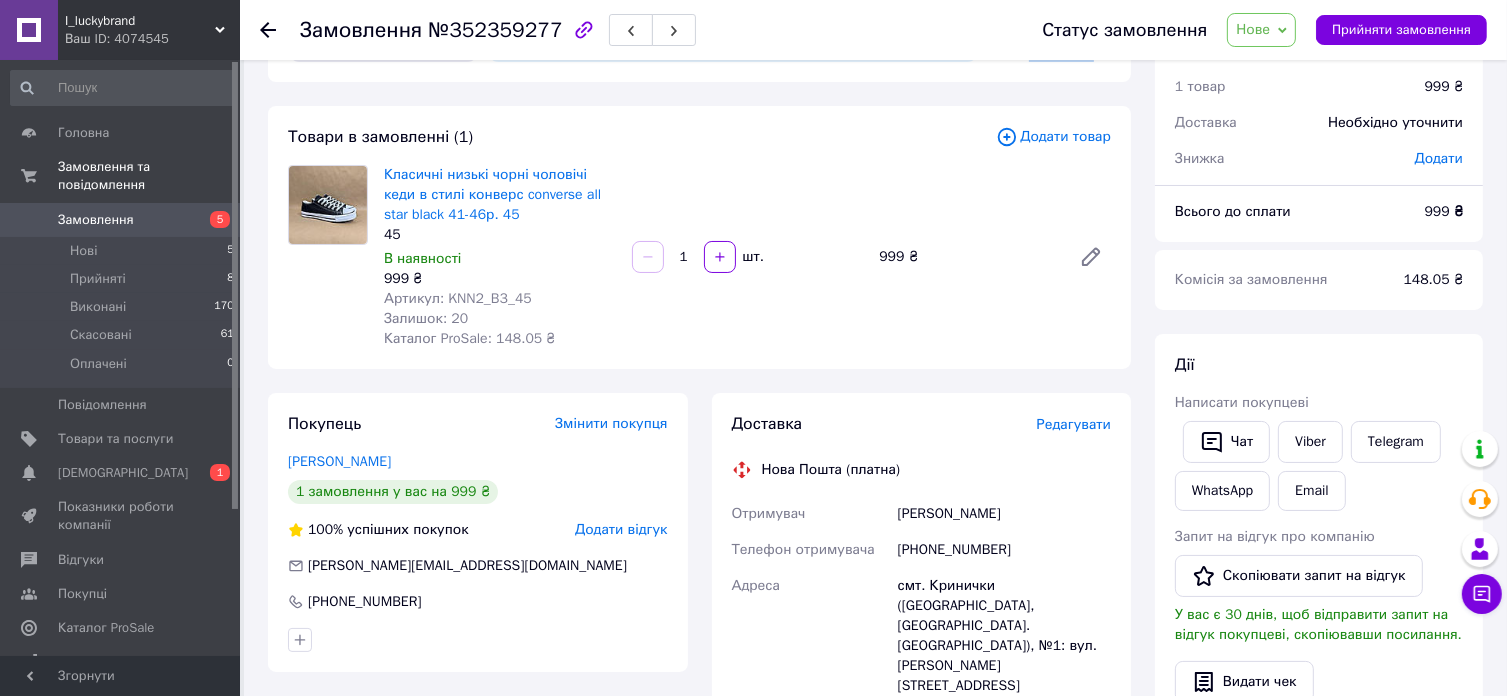 scroll, scrollTop: 200, scrollLeft: 0, axis: vertical 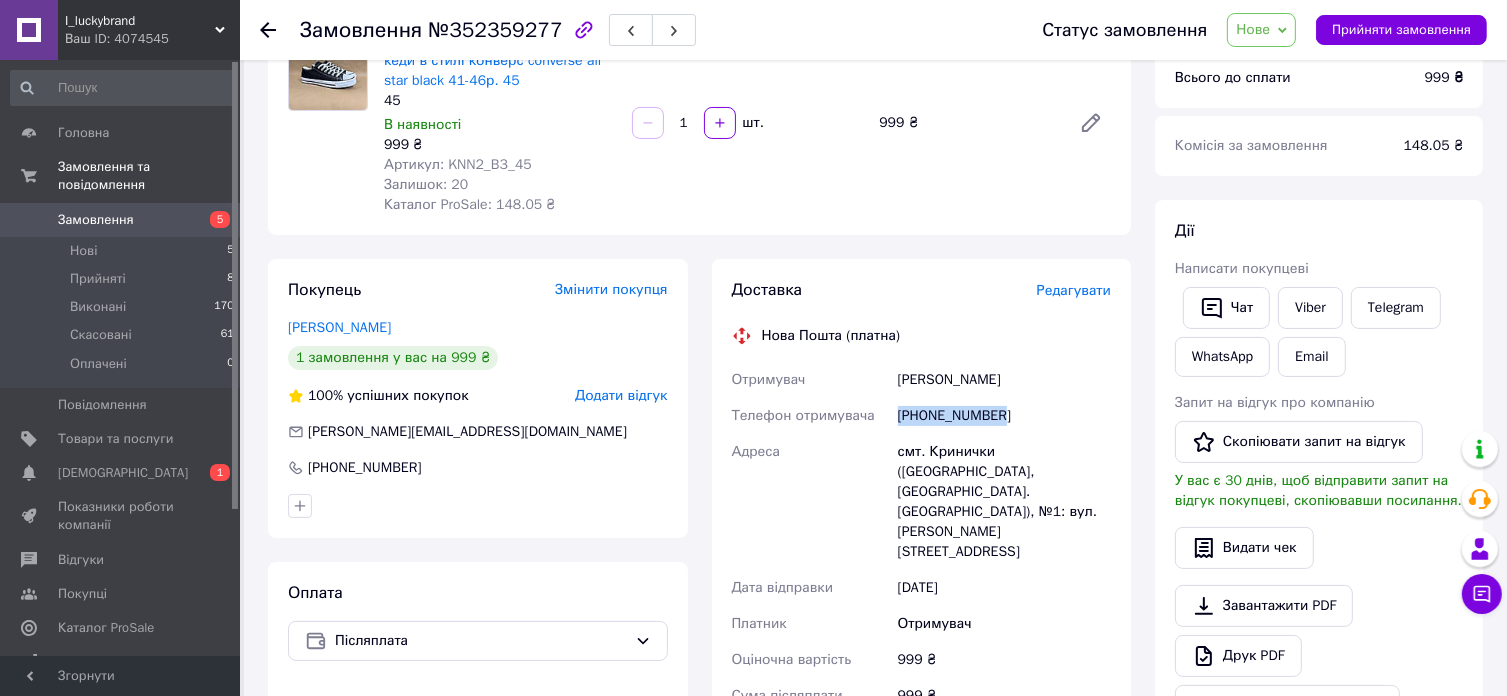 copy on "[PHONE_NUMBER]" 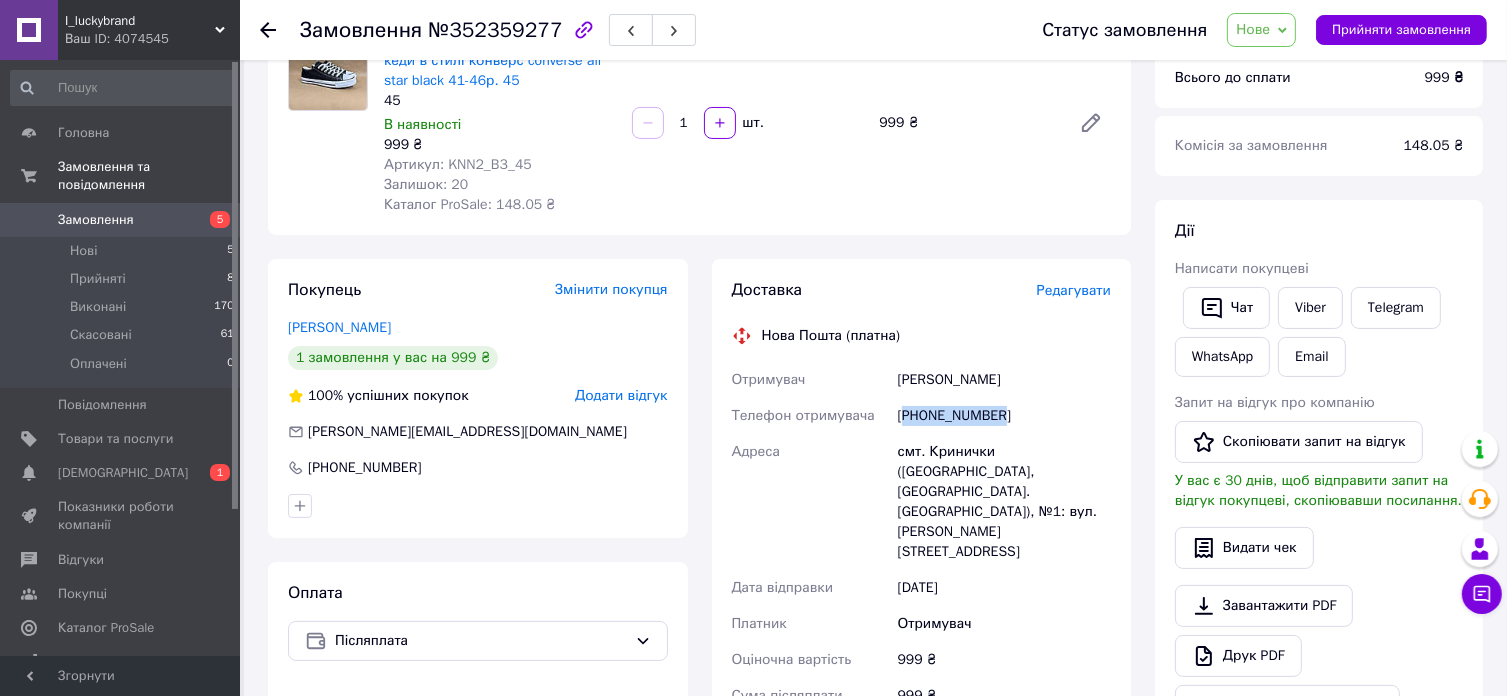 copy on "380990528682" 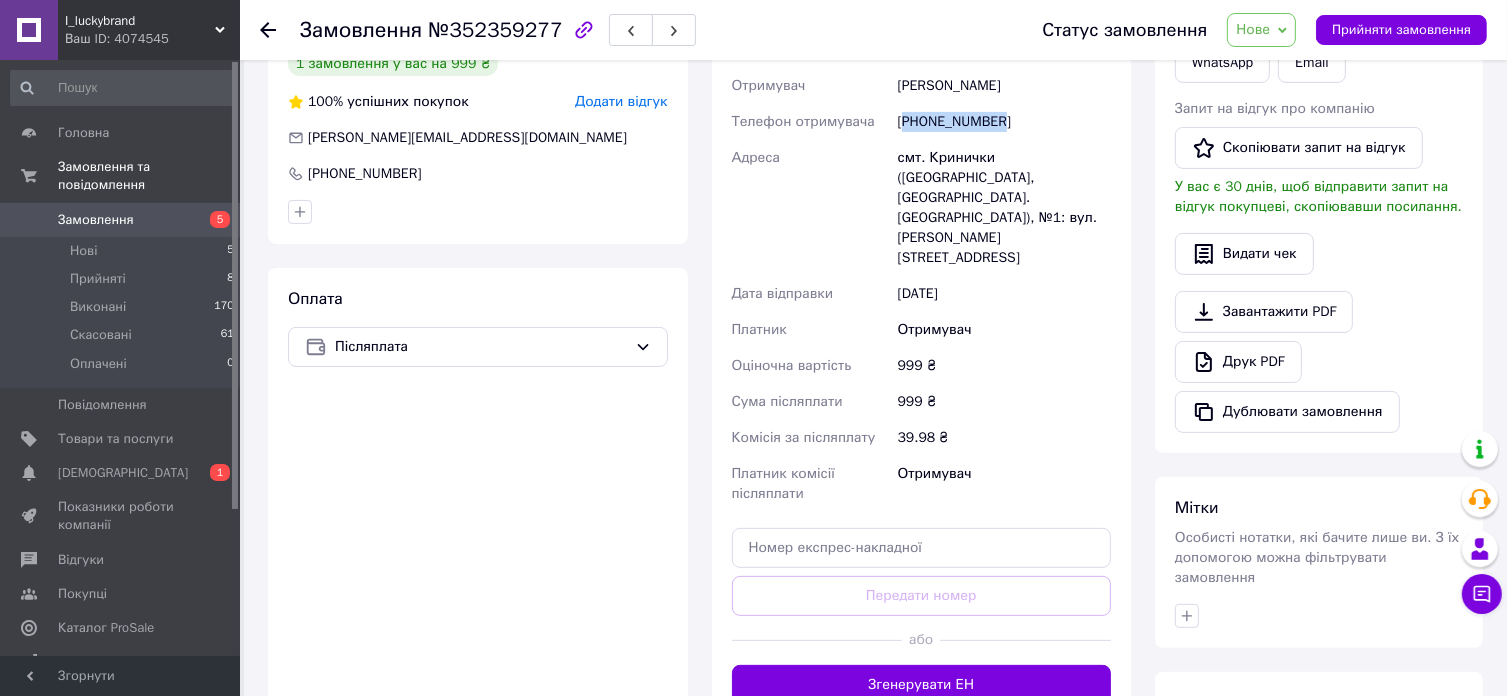 scroll, scrollTop: 500, scrollLeft: 0, axis: vertical 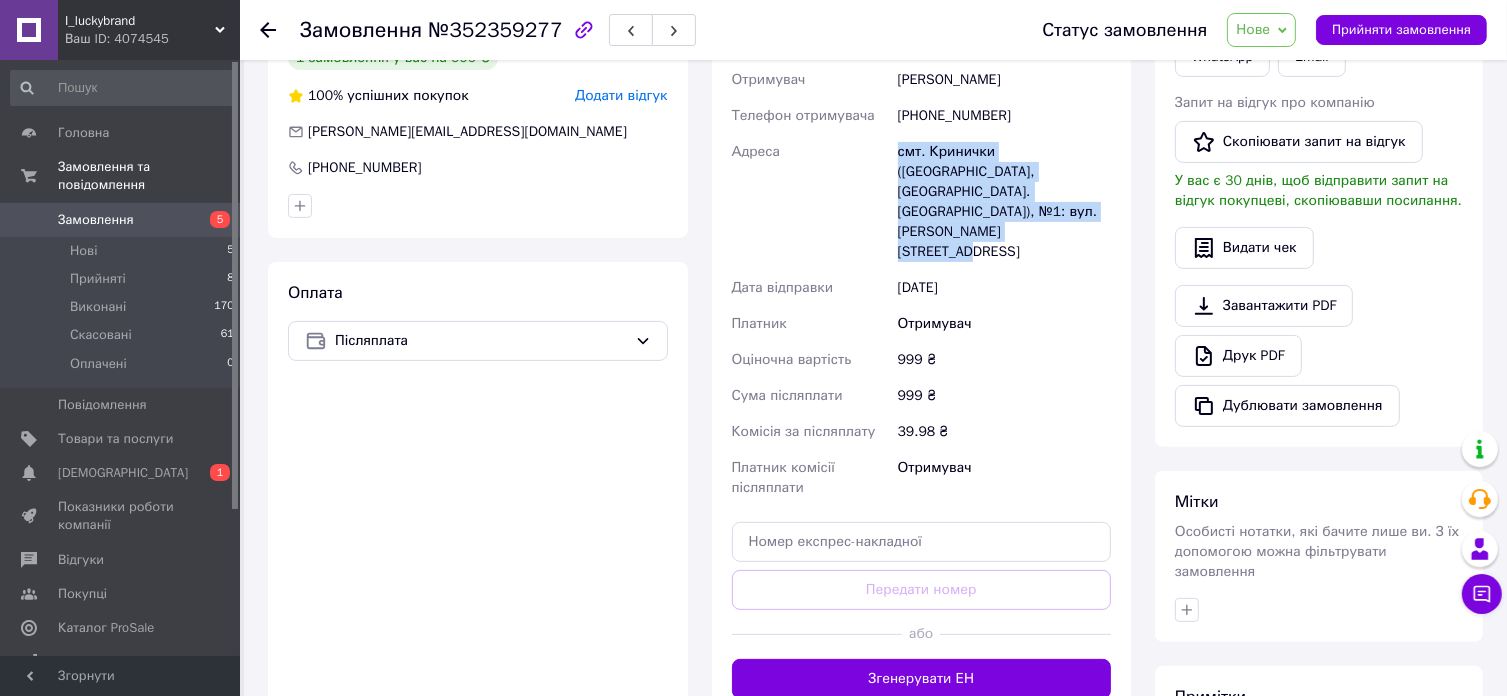drag, startPoint x: 899, startPoint y: 151, endPoint x: 1042, endPoint y: 231, distance: 163.85664 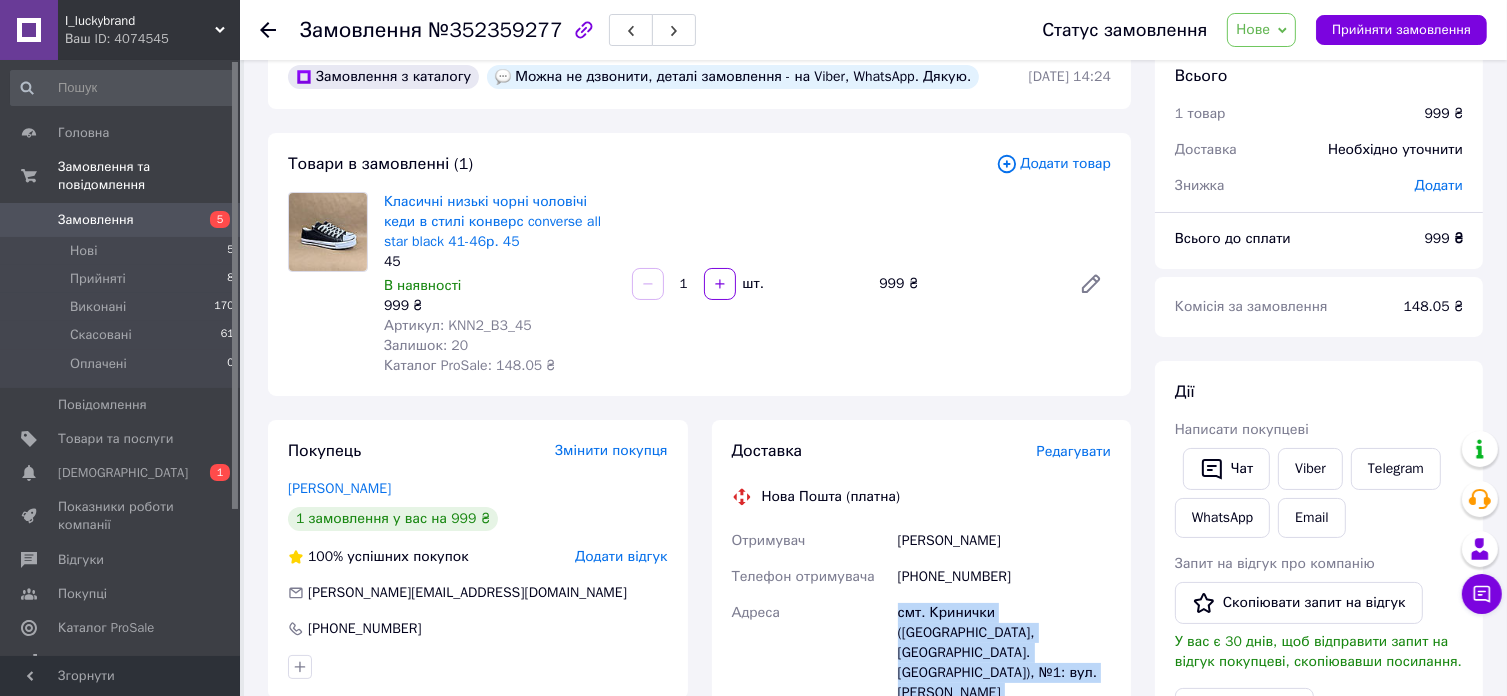 scroll, scrollTop: 0, scrollLeft: 0, axis: both 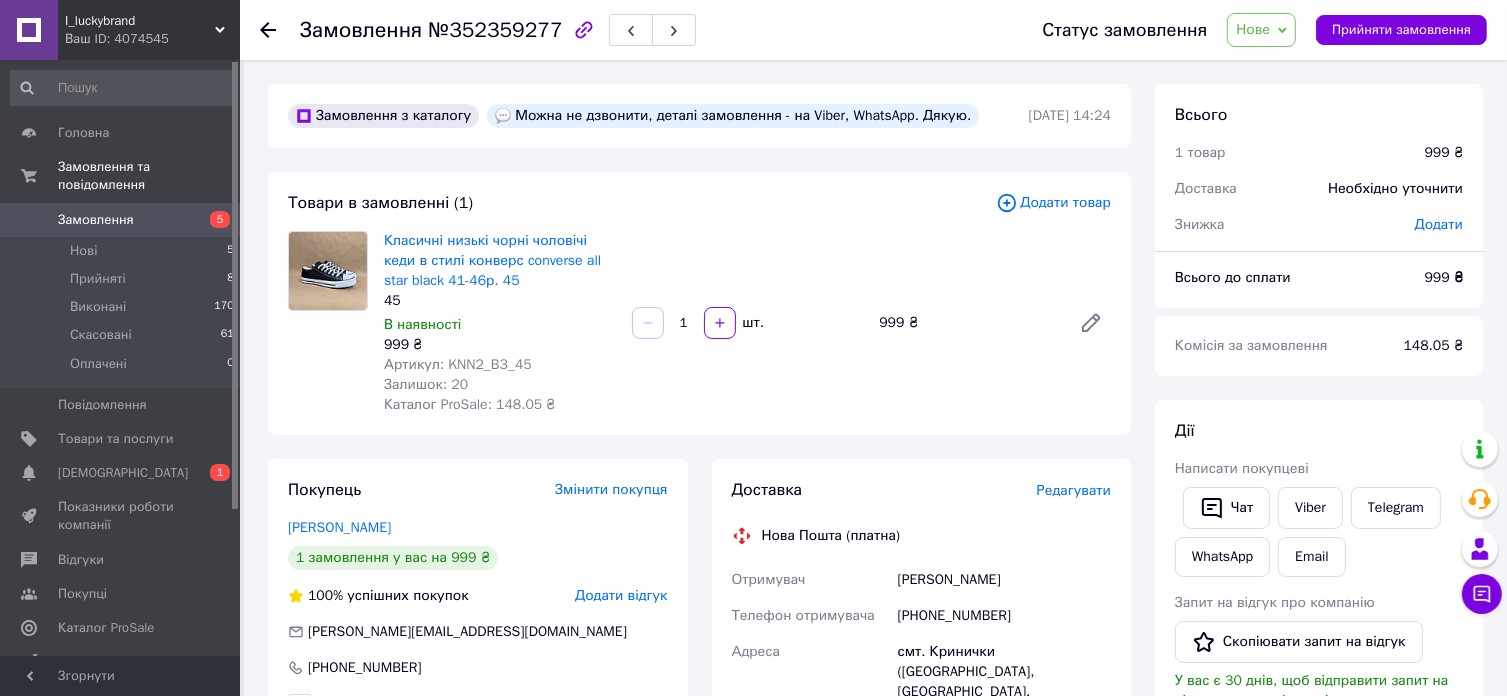 click 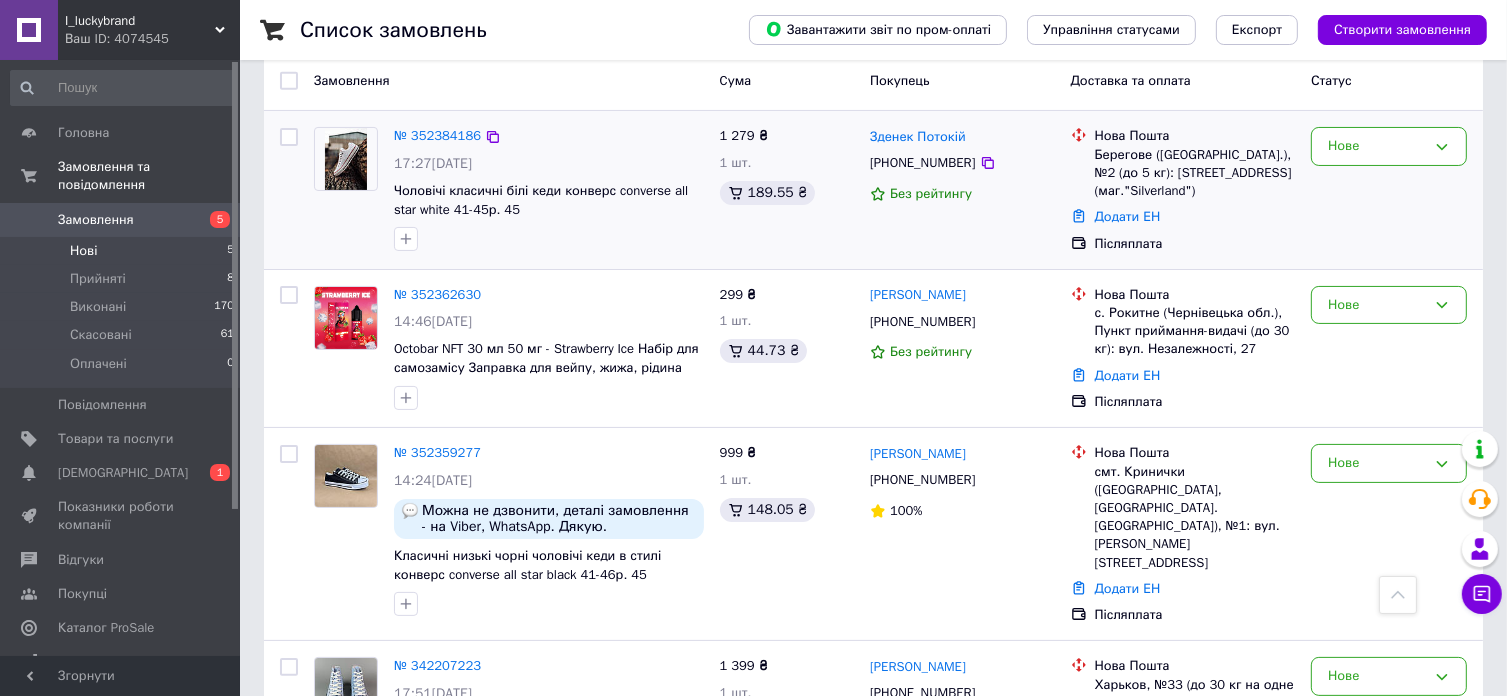 scroll, scrollTop: 200, scrollLeft: 0, axis: vertical 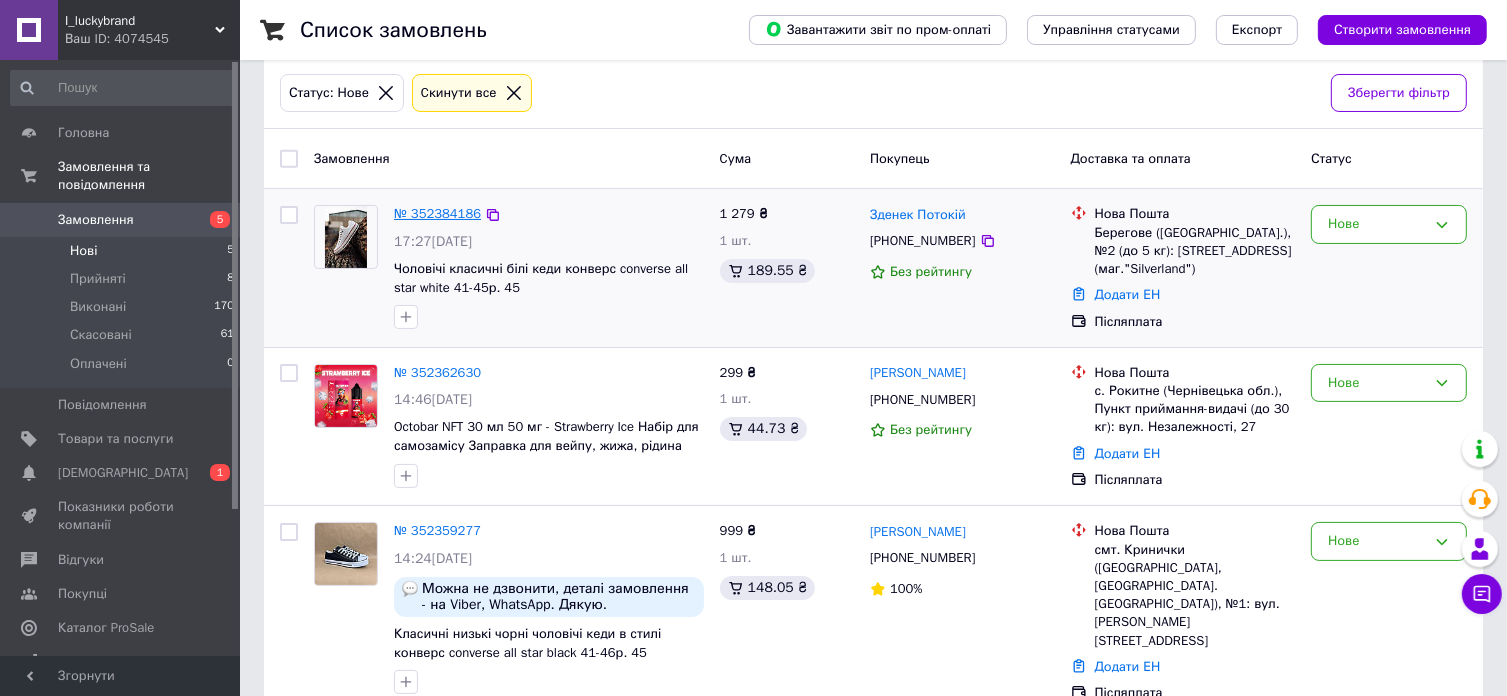 click on "№ 352384186" at bounding box center [437, 213] 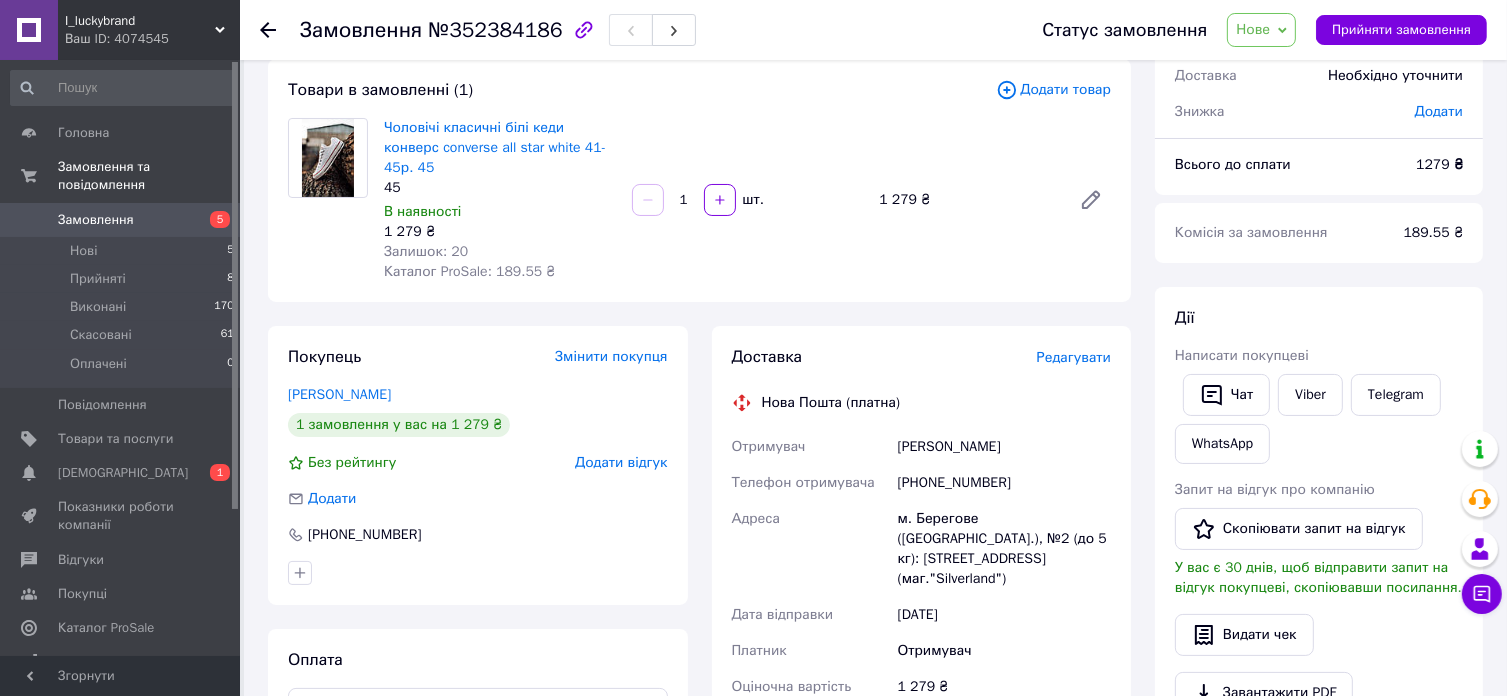 scroll, scrollTop: 0, scrollLeft: 0, axis: both 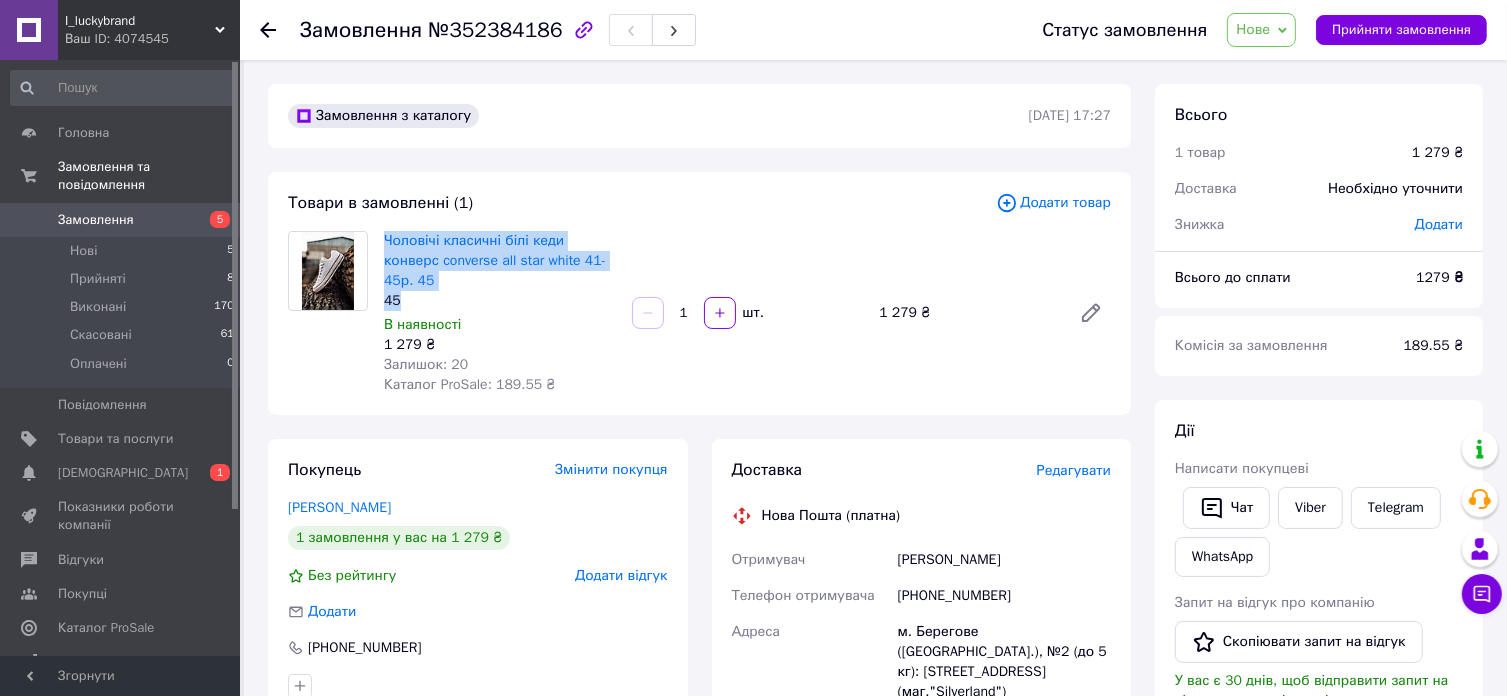 copy on "Чоловічі класичні білі кеди конверс converse all star white 41-45р. 45 45" 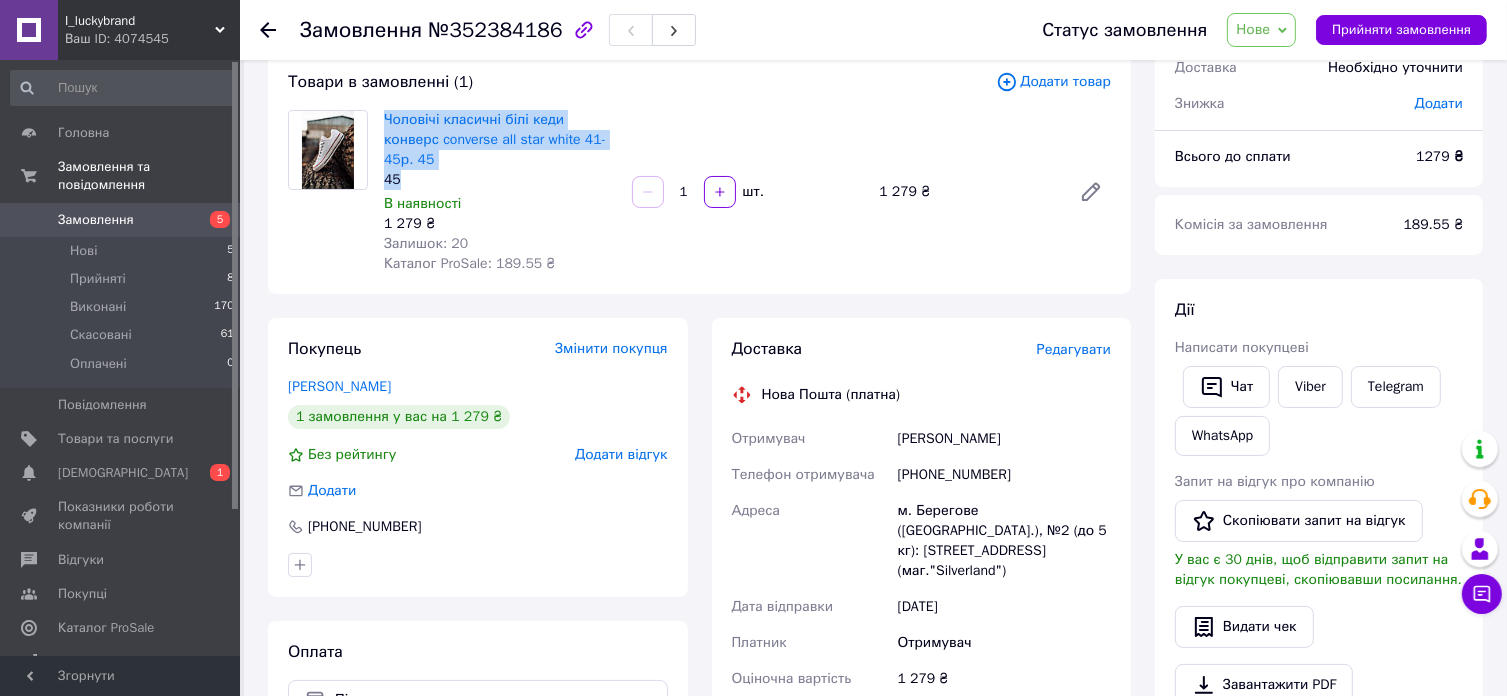 scroll, scrollTop: 200, scrollLeft: 0, axis: vertical 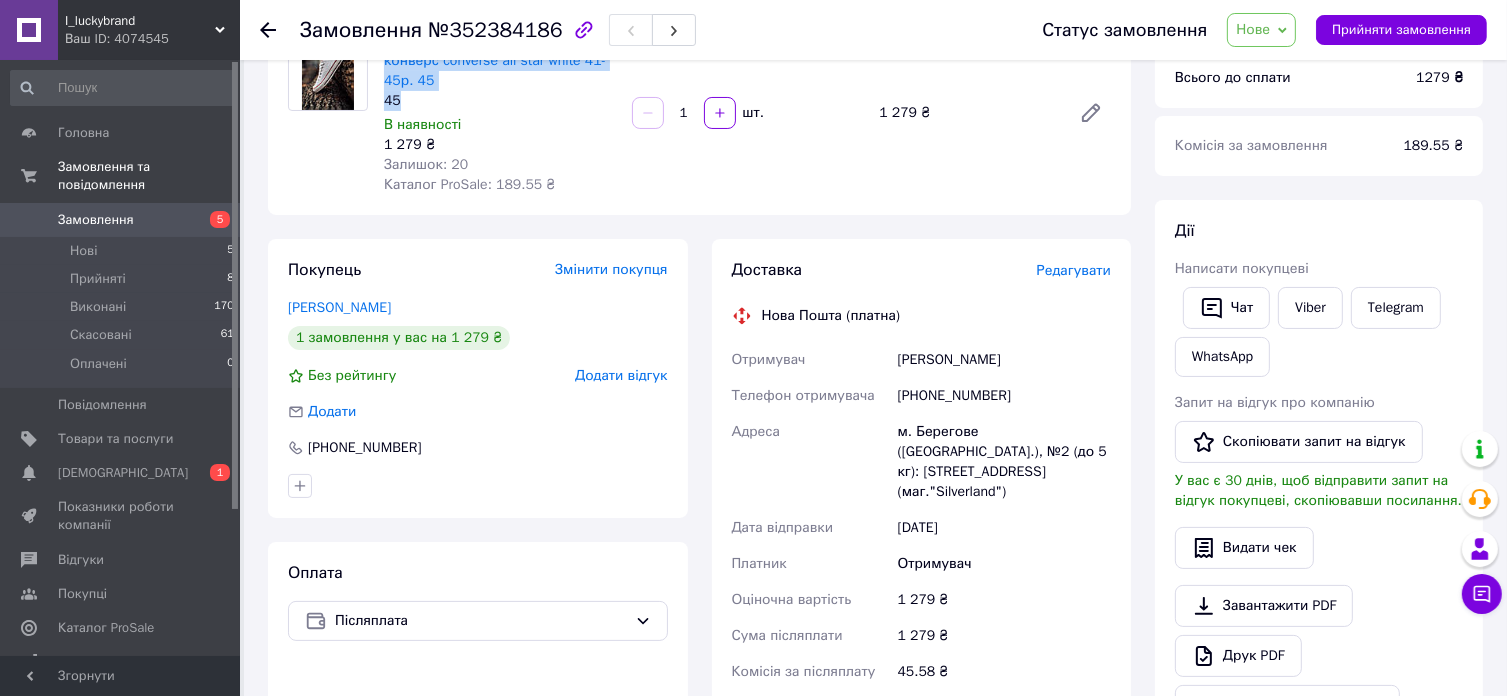 copy on "отокій [PERSON_NAME]" 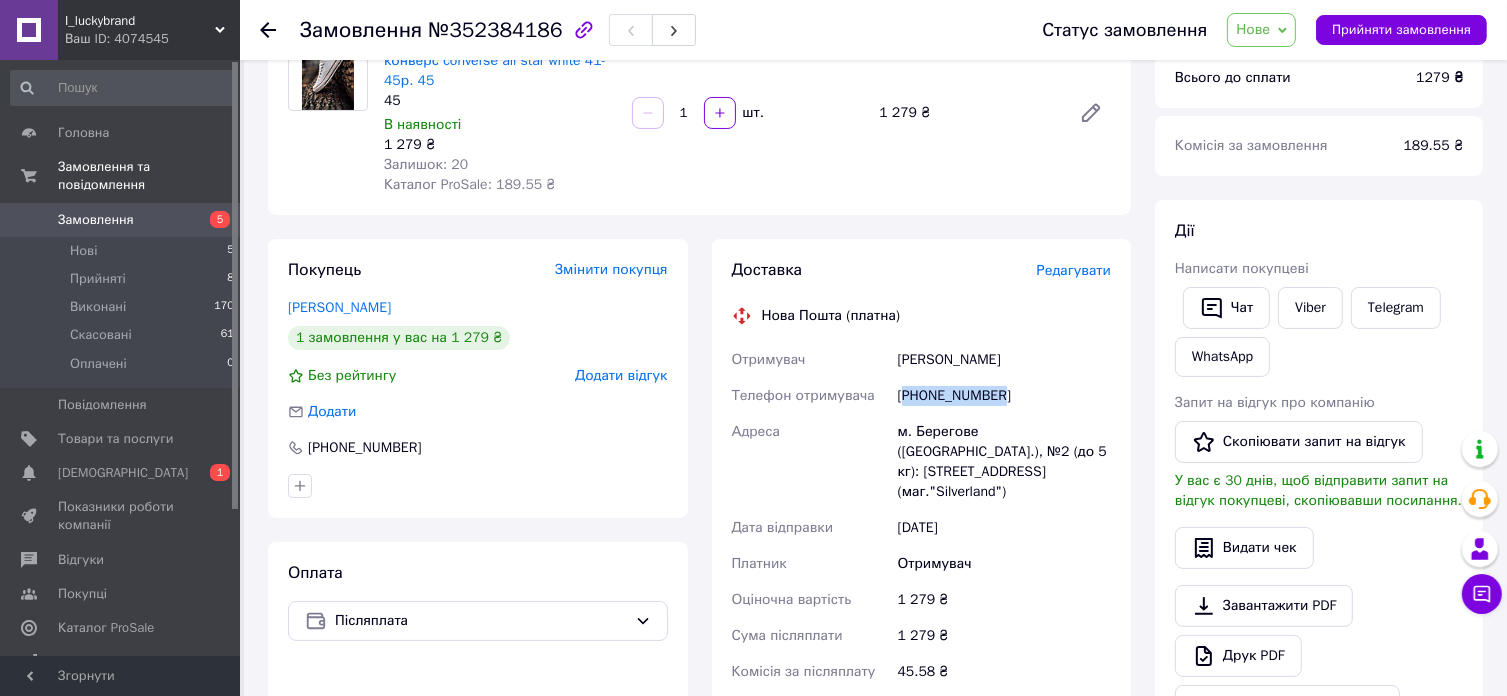 drag, startPoint x: 916, startPoint y: 375, endPoint x: 1018, endPoint y: 379, distance: 102.0784 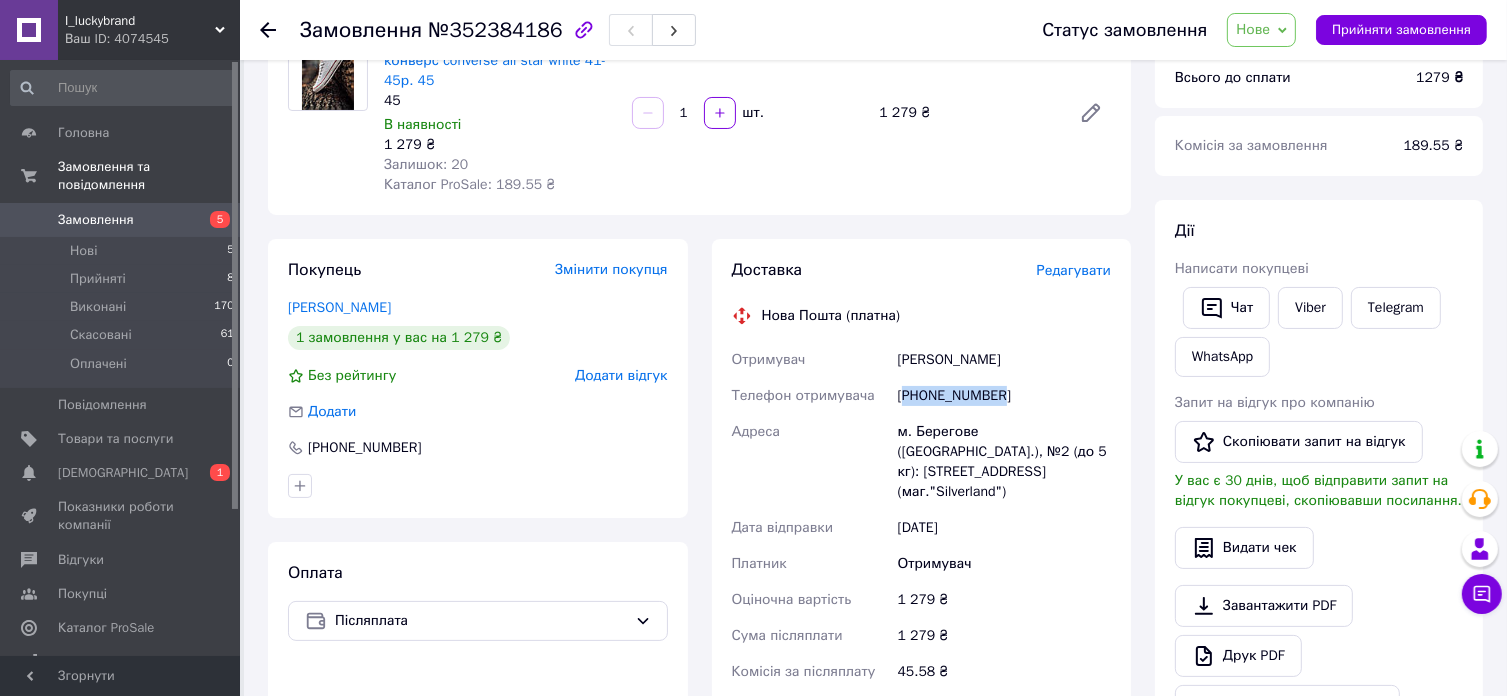 drag, startPoint x: 895, startPoint y: 407, endPoint x: 1056, endPoint y: 455, distance: 168.00298 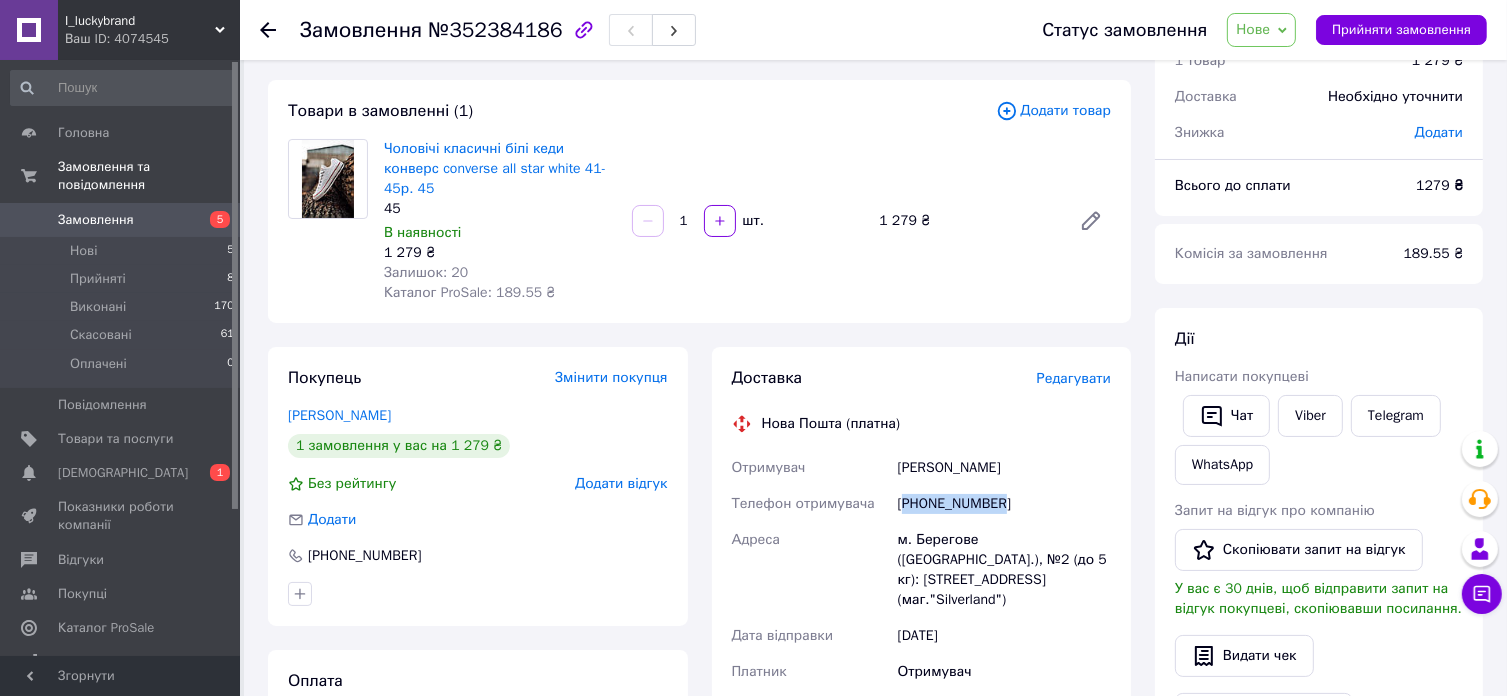 scroll, scrollTop: 0, scrollLeft: 0, axis: both 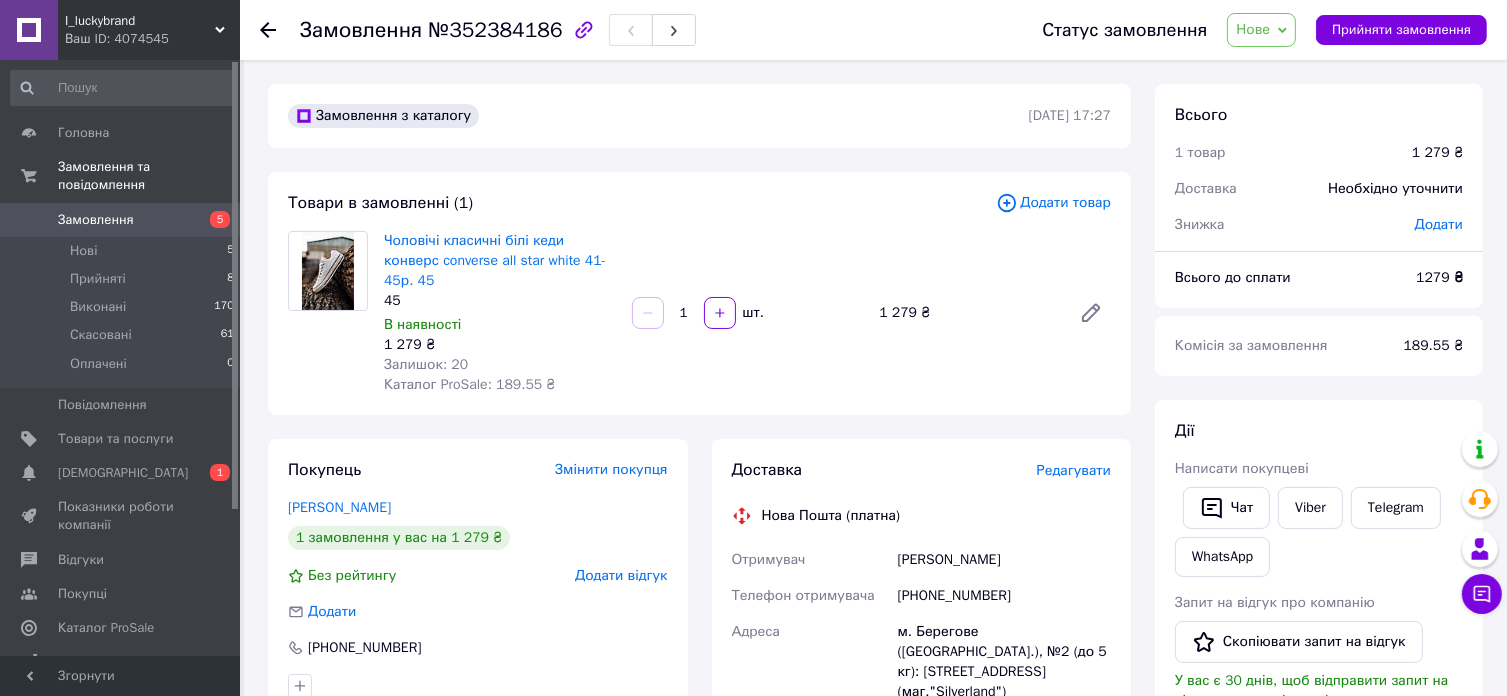 click at bounding box center [280, 30] 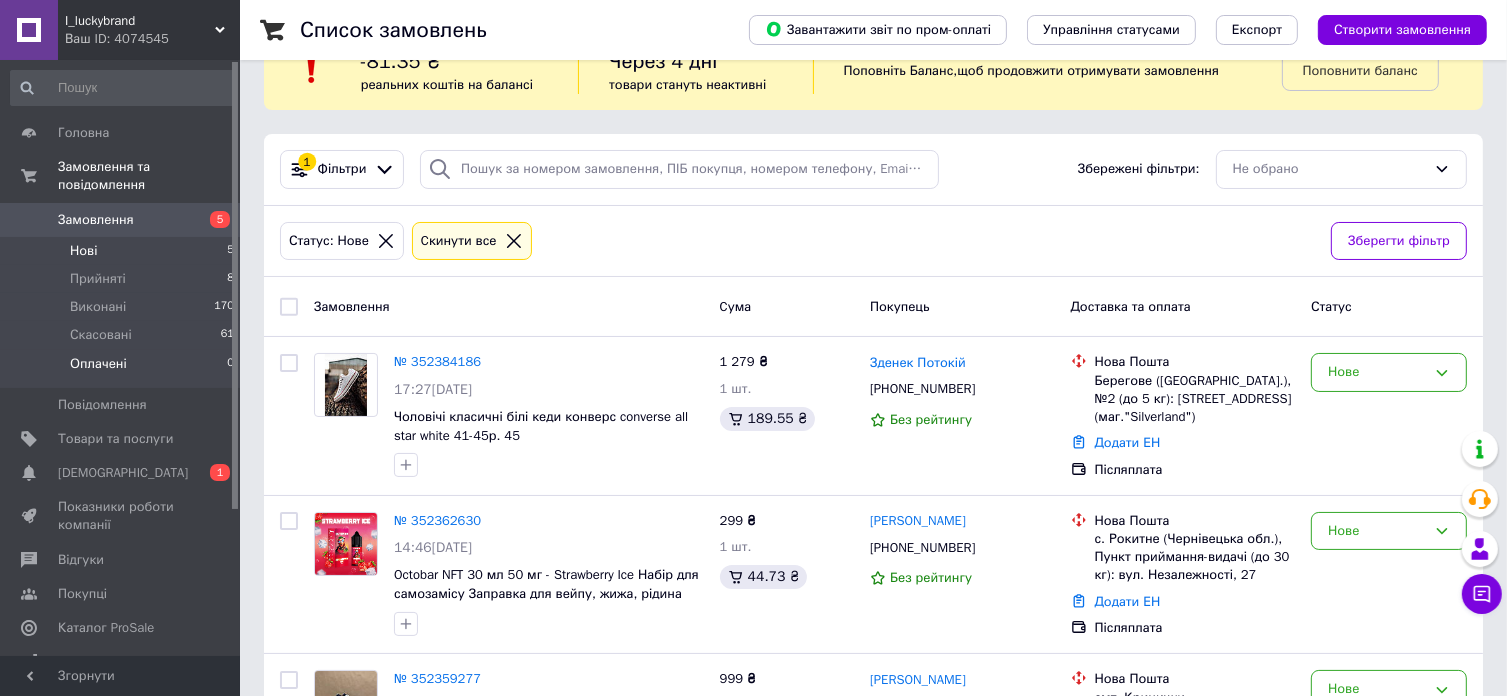 scroll, scrollTop: 51, scrollLeft: 0, axis: vertical 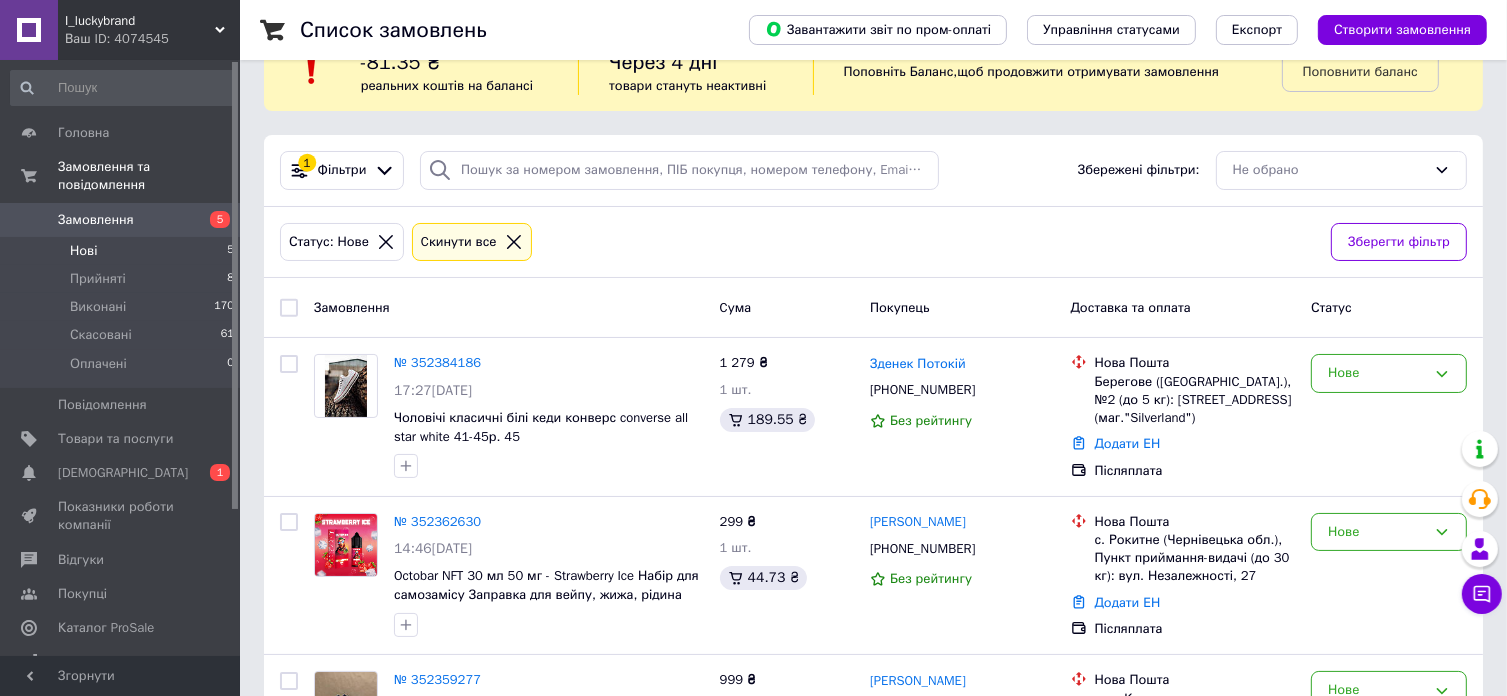 click on "Нові 5" at bounding box center [123, 251] 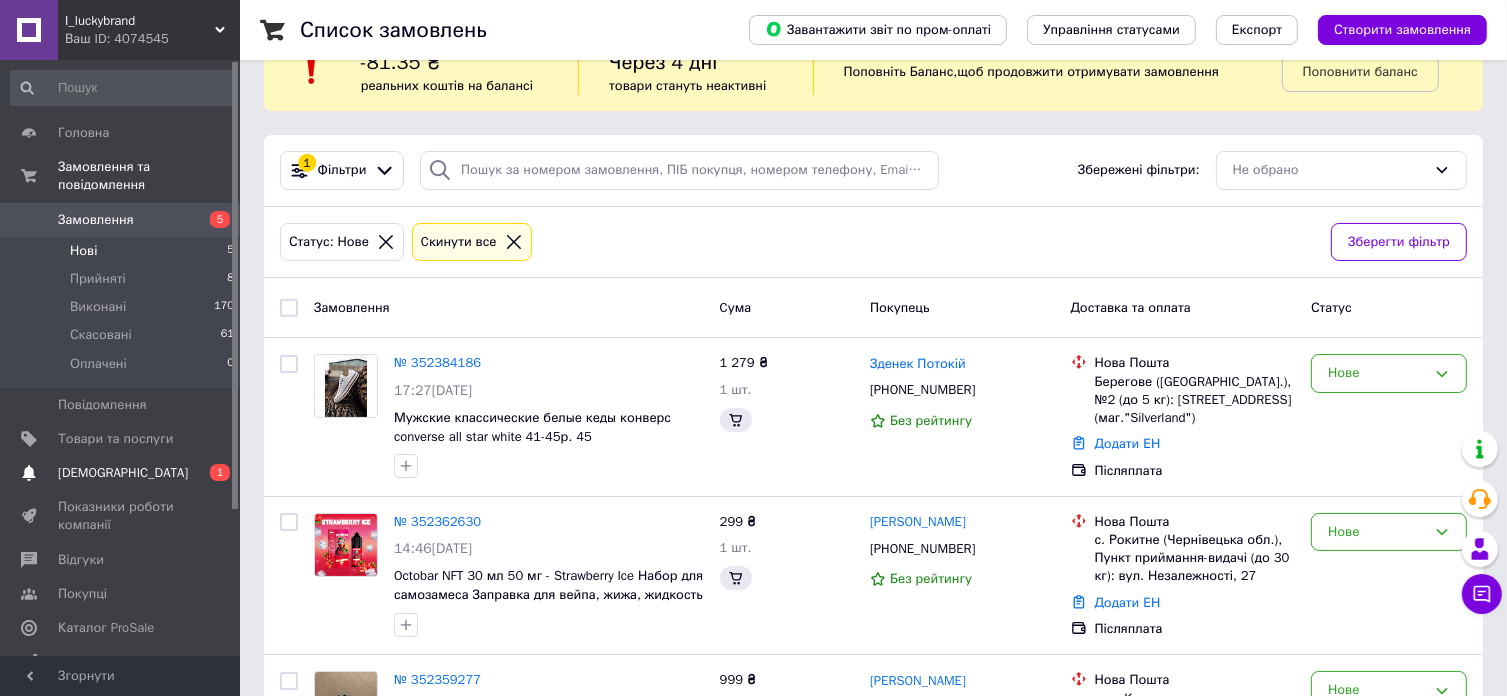click on "[DEMOGRAPHIC_DATA]" at bounding box center (121, 473) 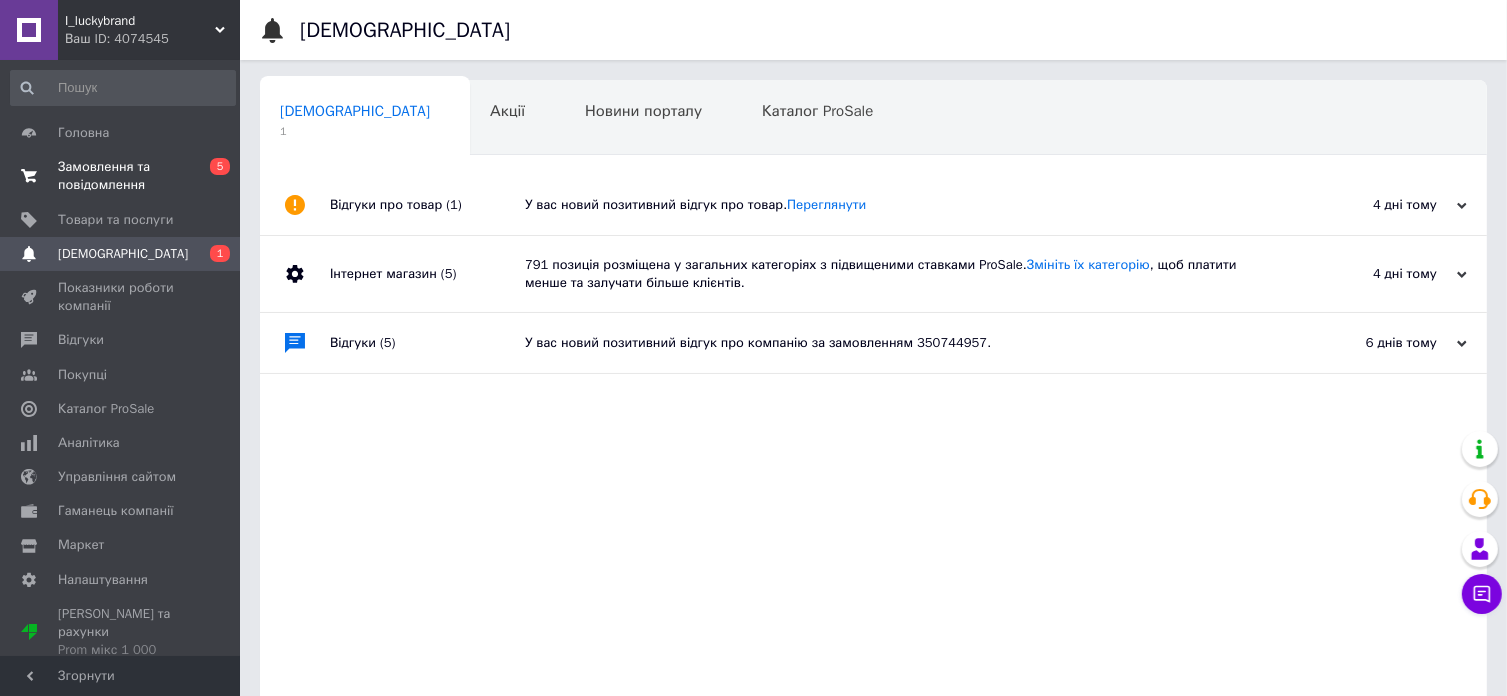 click on "Замовлення та повідомлення" at bounding box center [121, 176] 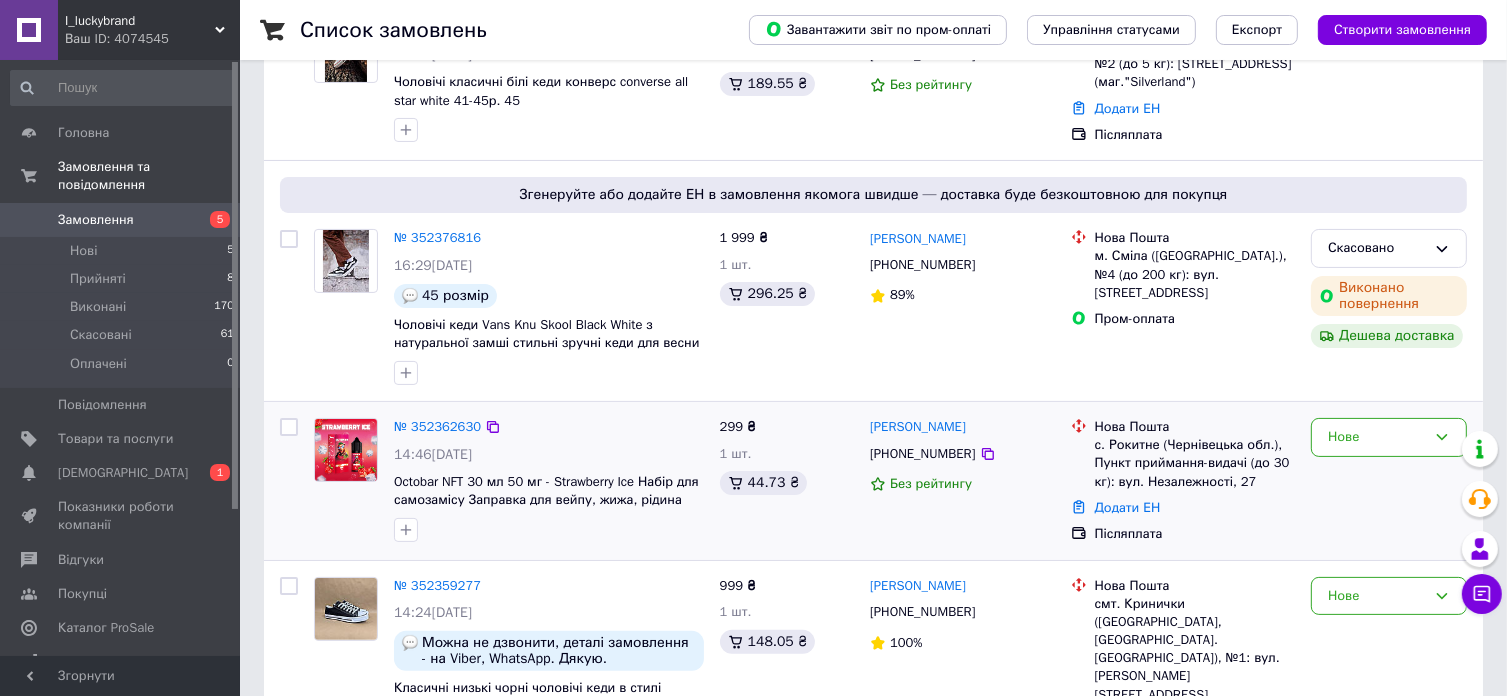 scroll, scrollTop: 500, scrollLeft: 0, axis: vertical 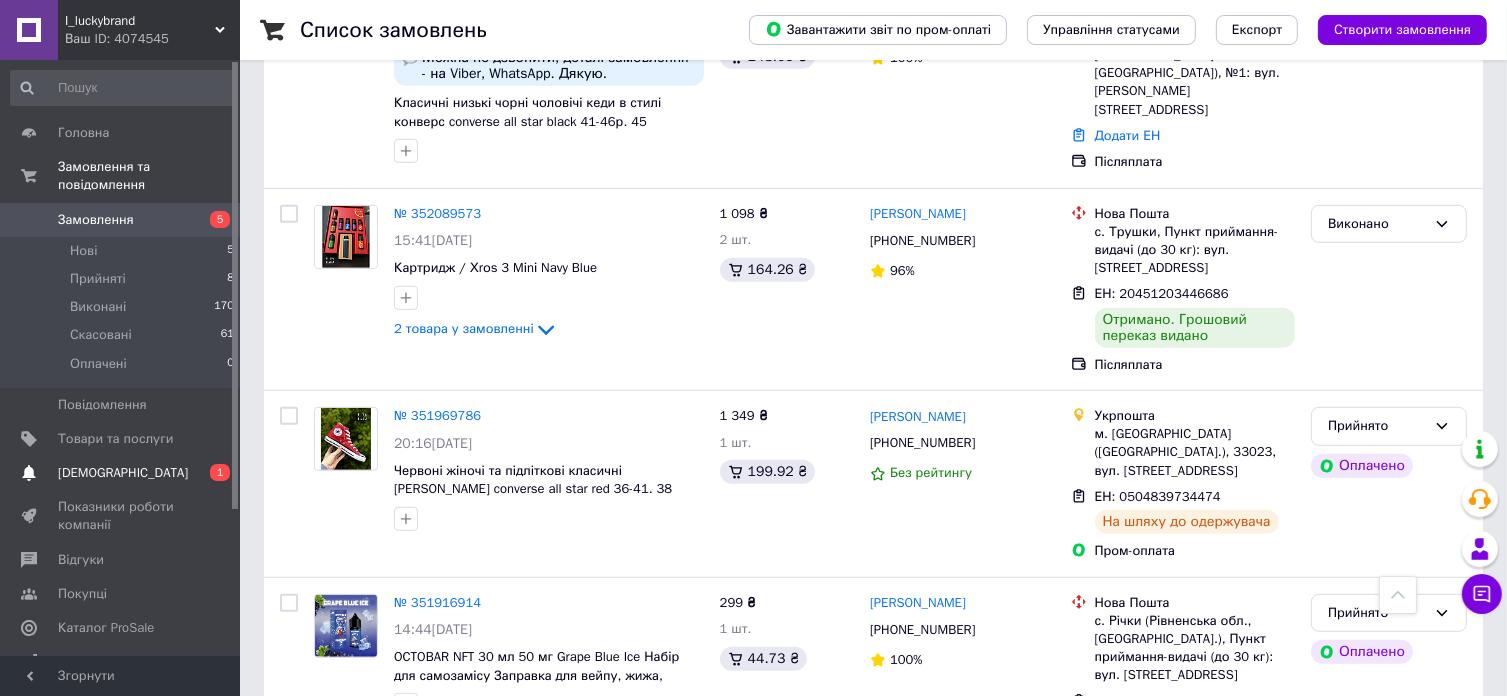 click on "Сповіщення 0 1" at bounding box center (123, 473) 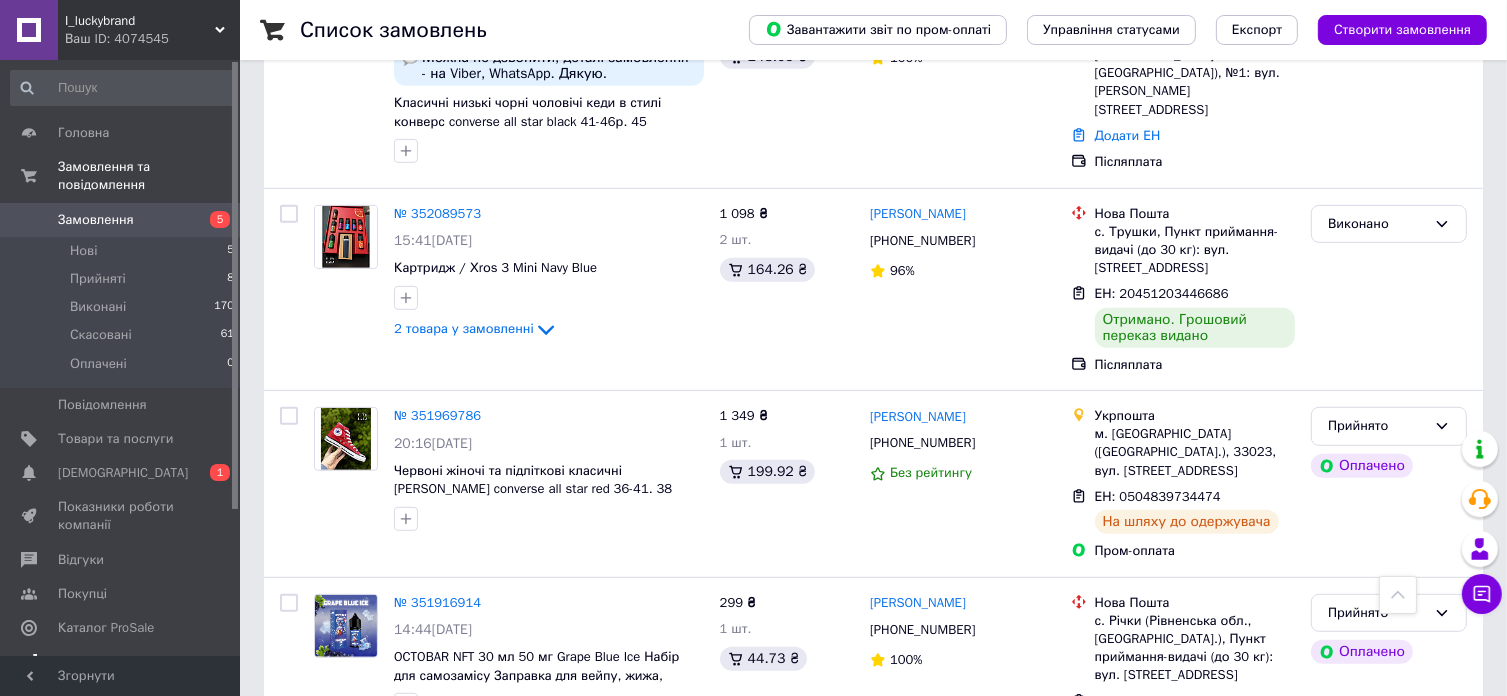 scroll, scrollTop: 0, scrollLeft: 0, axis: both 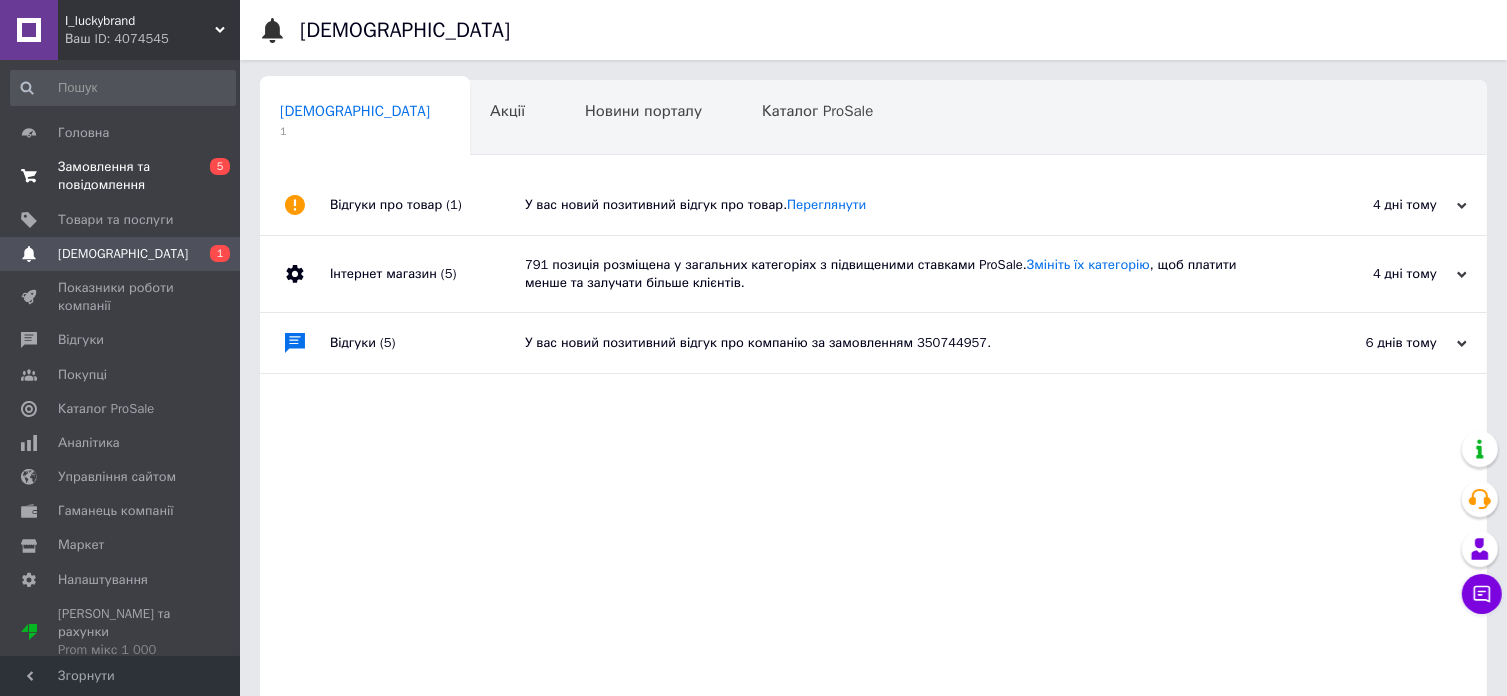 click on "Замовлення та повідомлення" at bounding box center (121, 176) 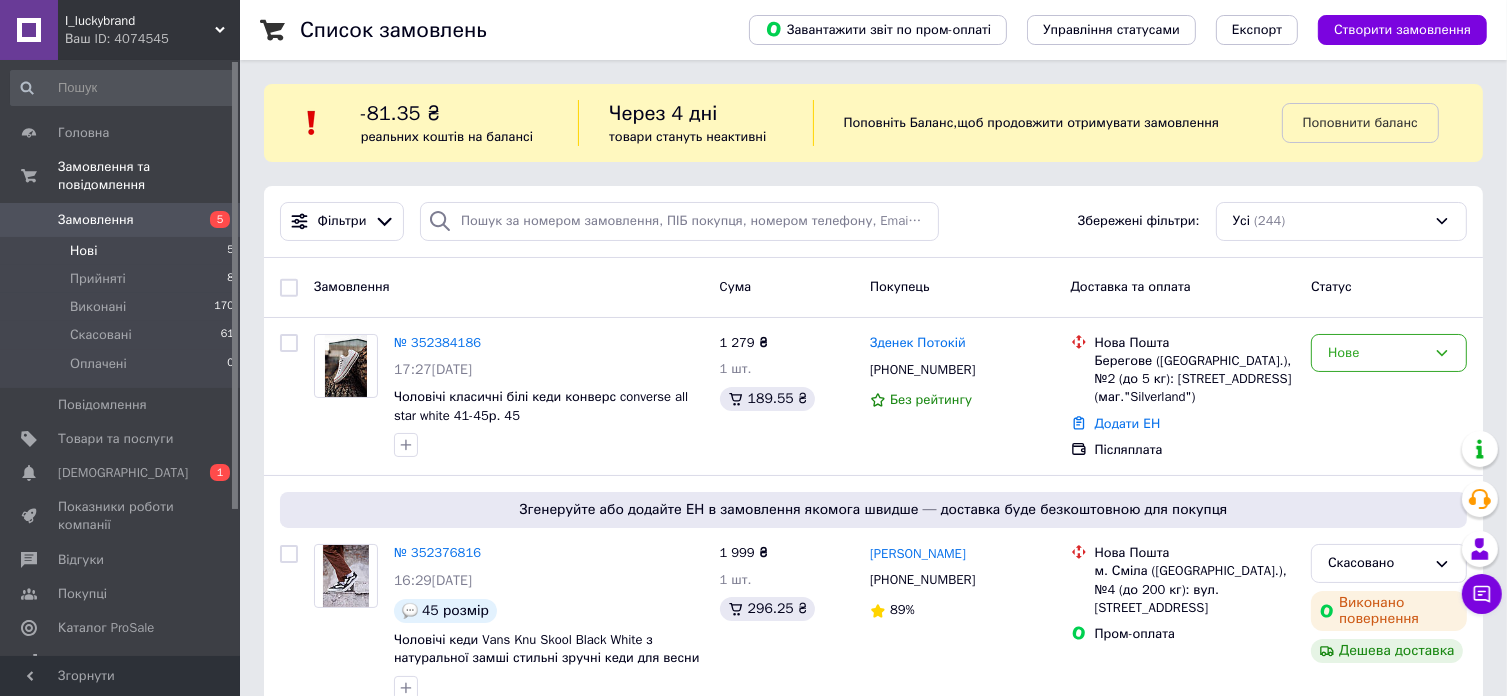 click on "Нові 5" at bounding box center [123, 251] 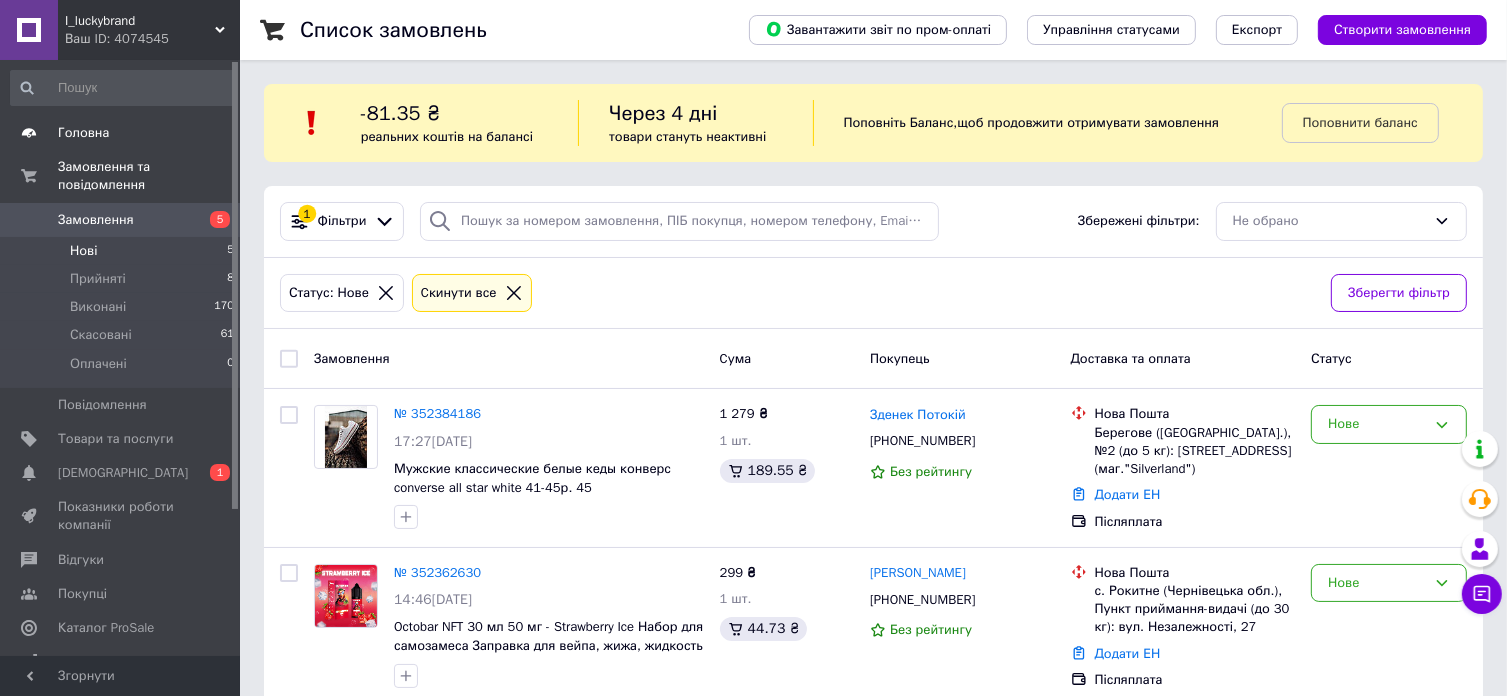 click on "Головна" at bounding box center (121, 133) 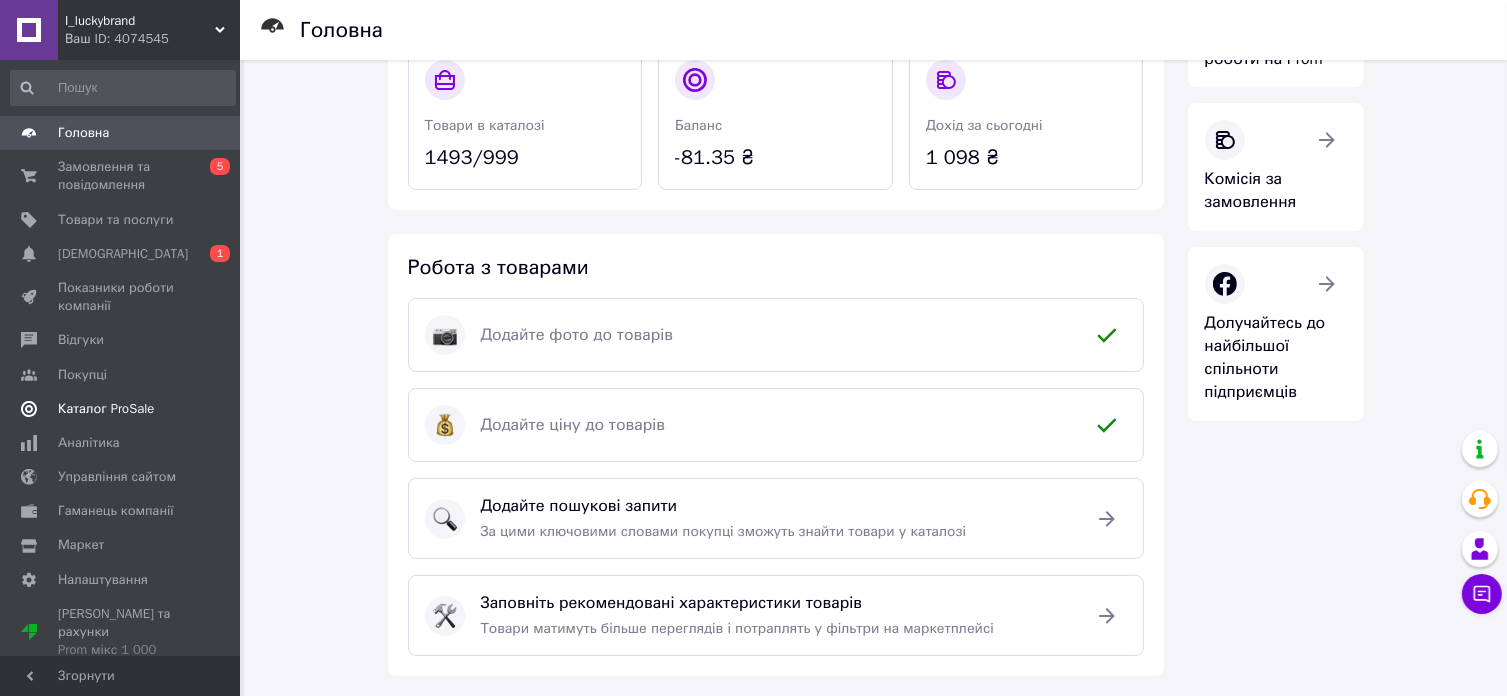 scroll, scrollTop: 400, scrollLeft: 0, axis: vertical 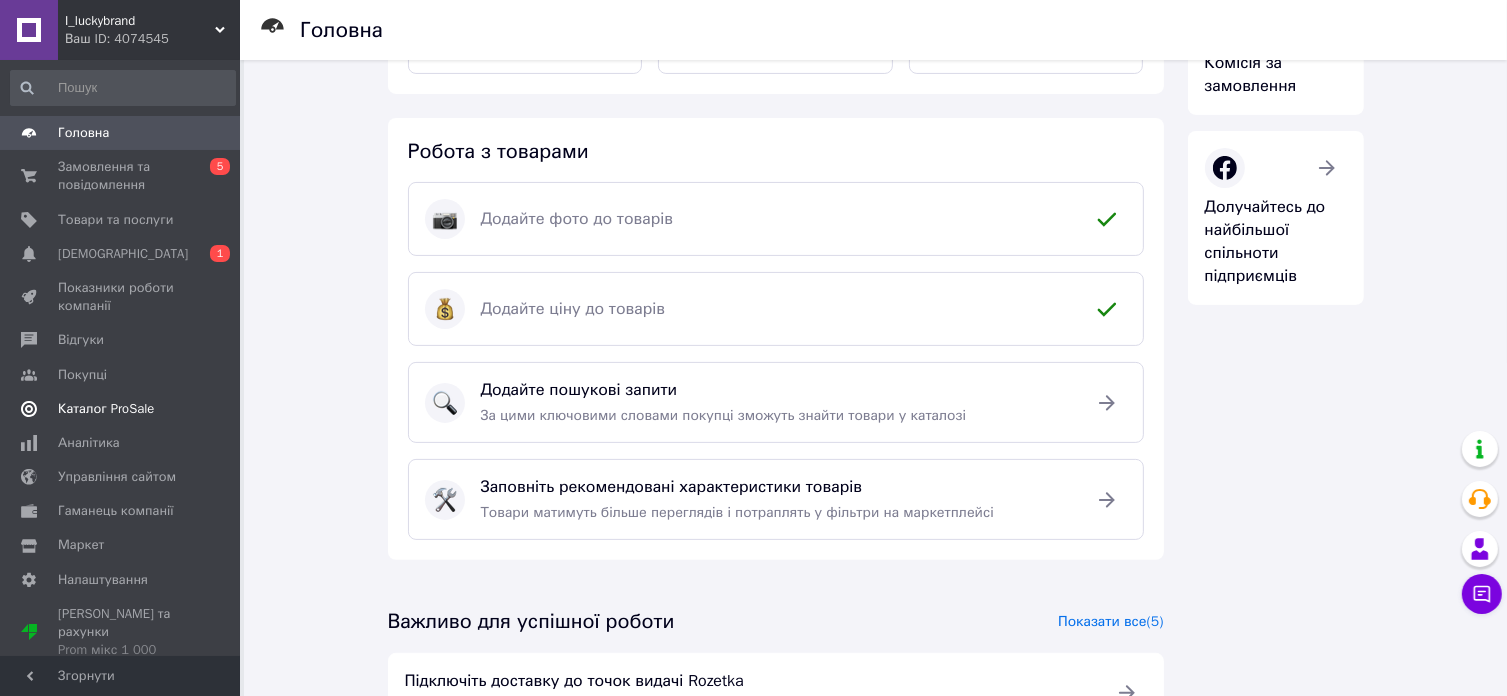 click on "Каталог ProSale" at bounding box center [106, 409] 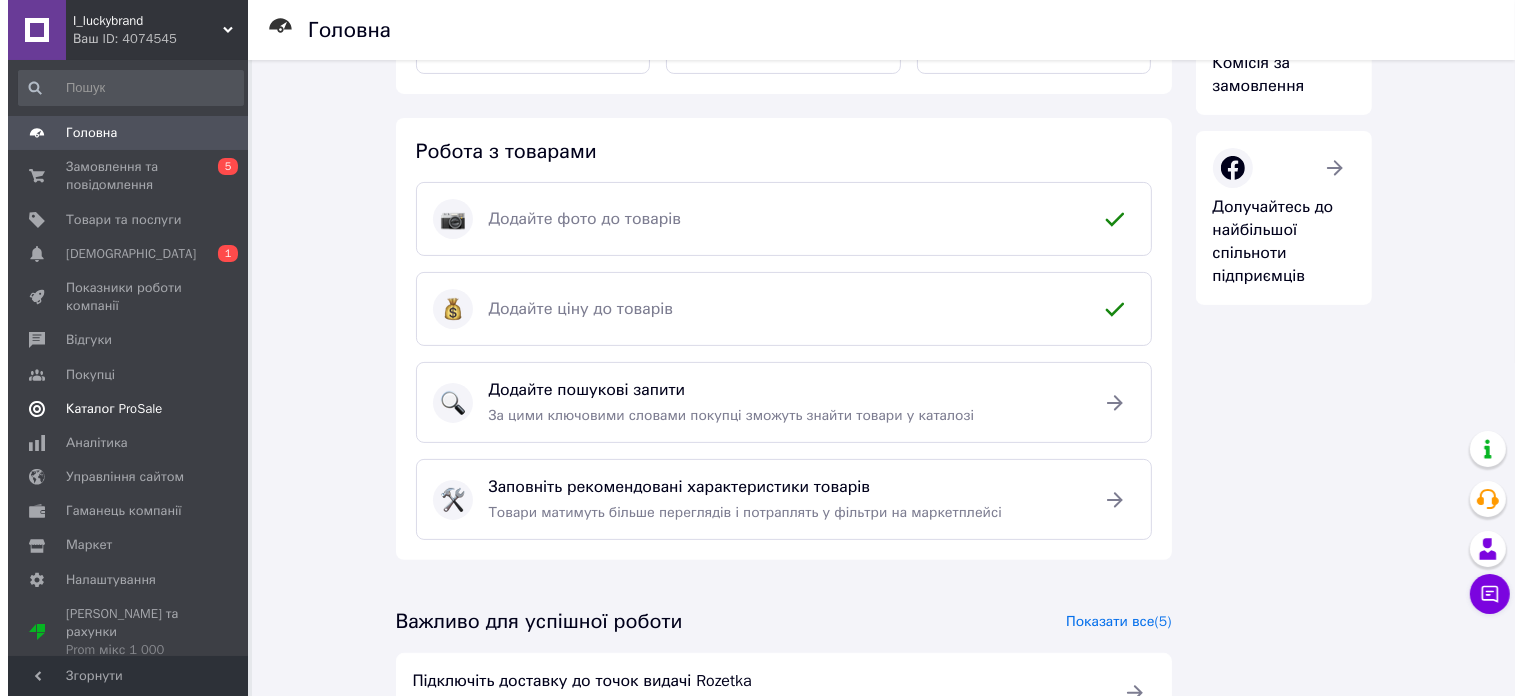 scroll, scrollTop: 0, scrollLeft: 0, axis: both 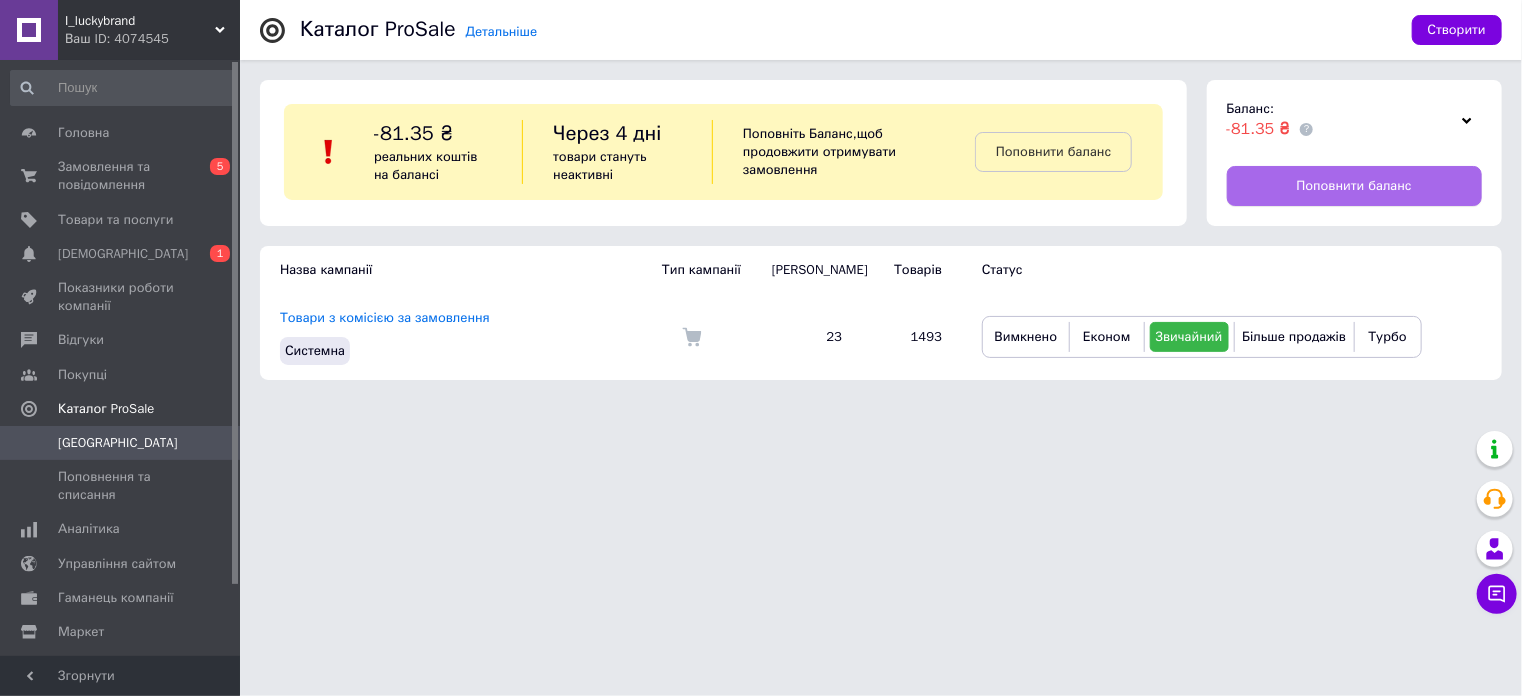 click on "Поповнити баланс" at bounding box center (1355, 186) 